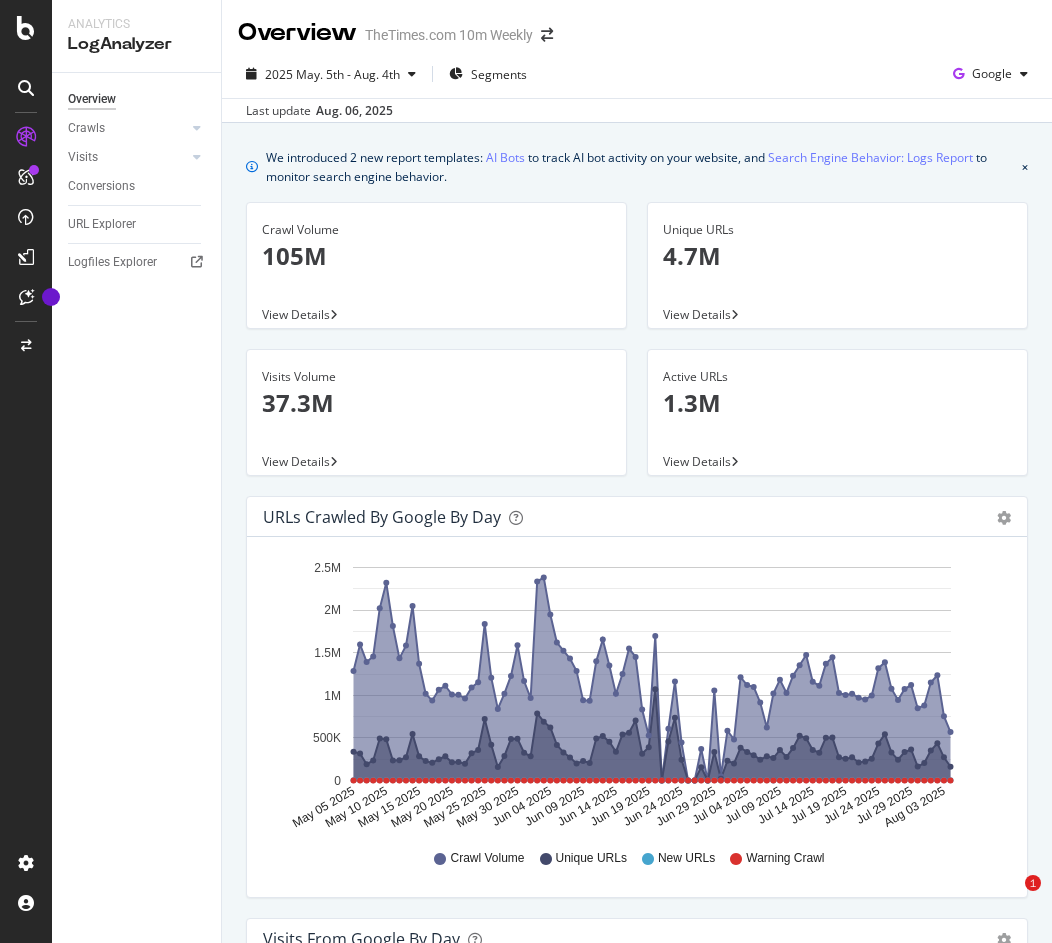 scroll, scrollTop: 0, scrollLeft: 0, axis: both 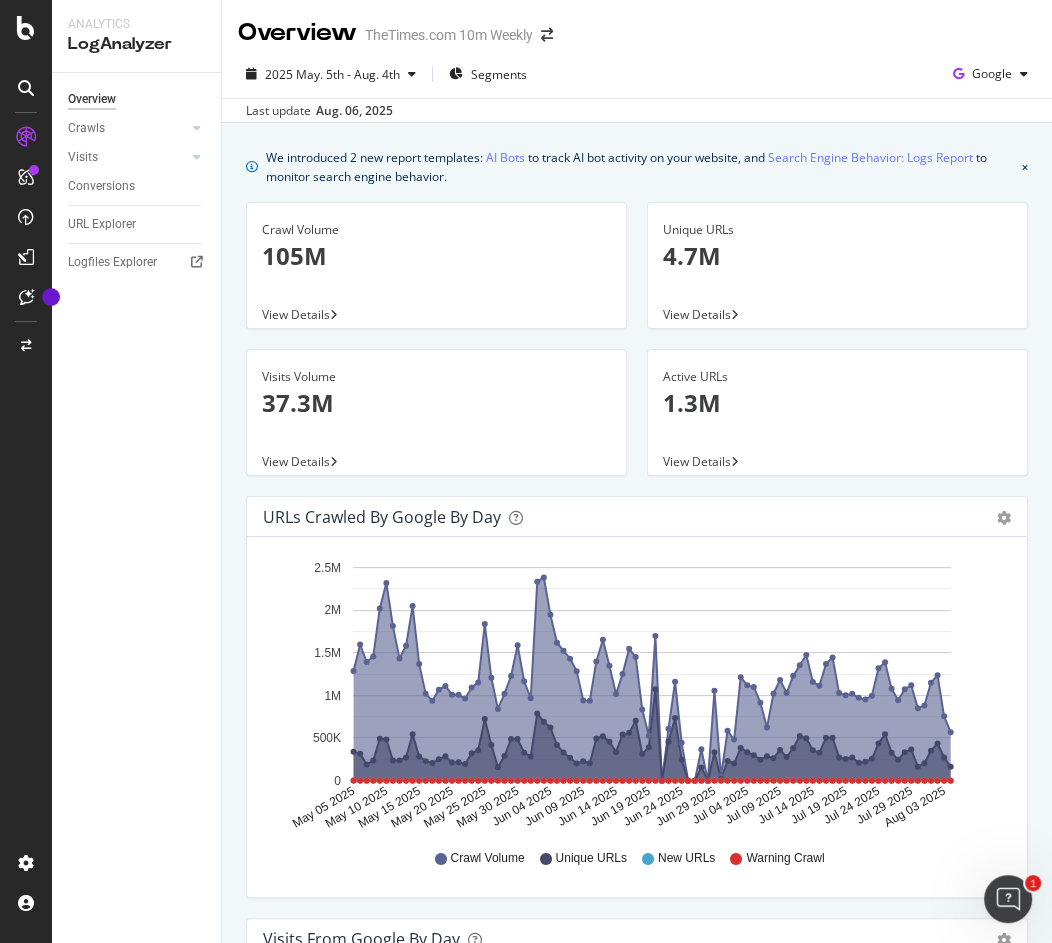 click on "TheTimes.com 10m Weekly" at bounding box center [449, 35] 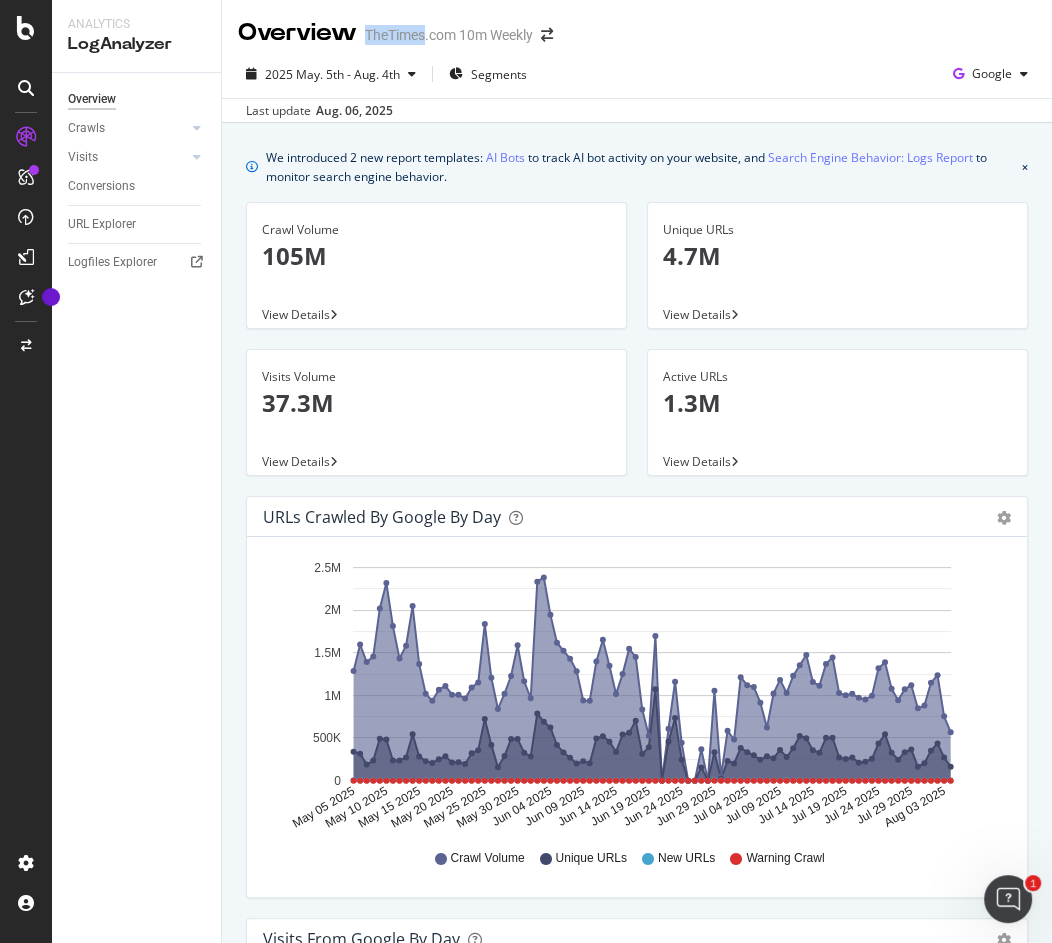 click on "TheTimes.com 10m Weekly" at bounding box center (449, 35) 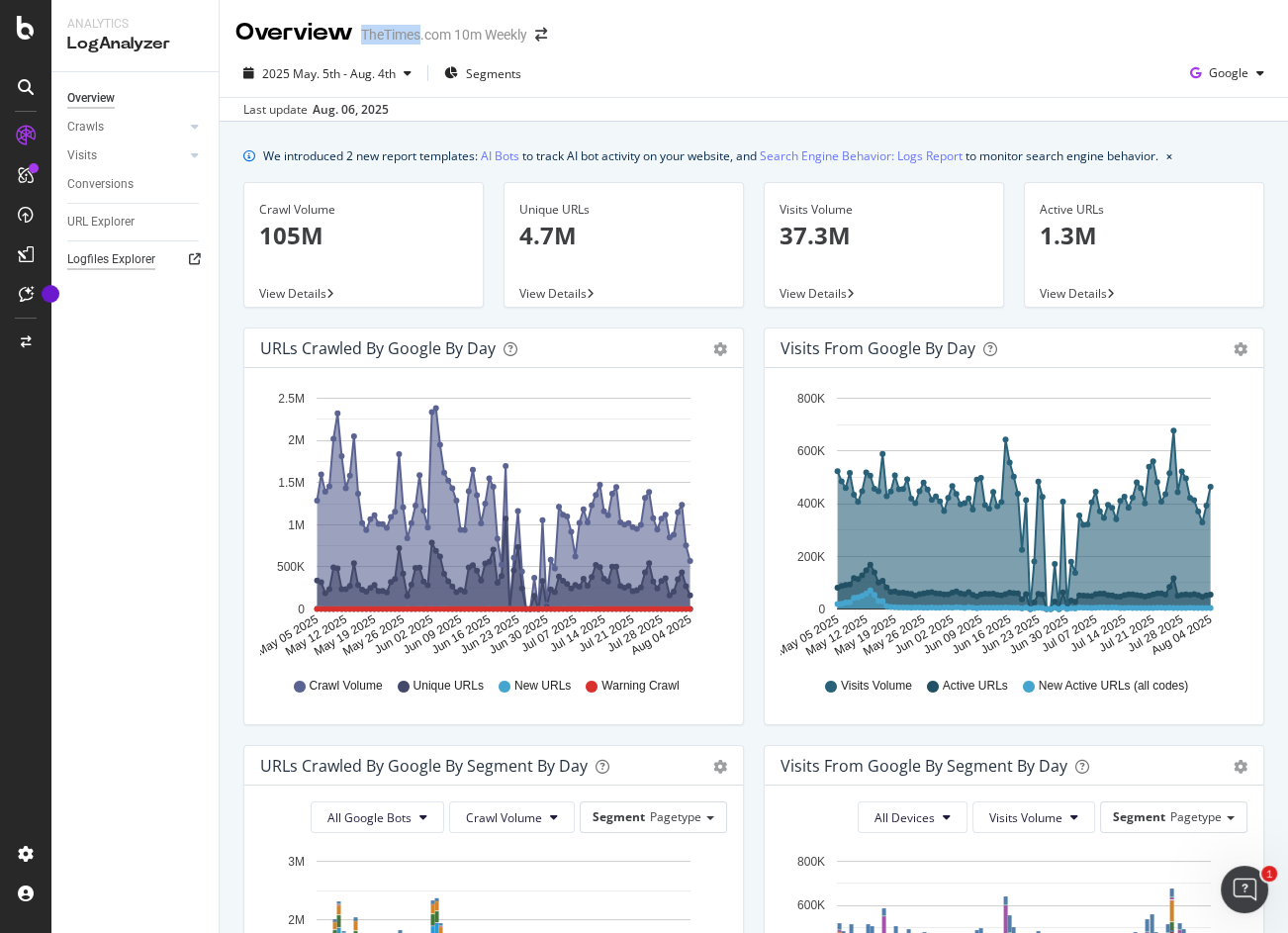 click on "Logfiles Explorer" at bounding box center (111, 259) 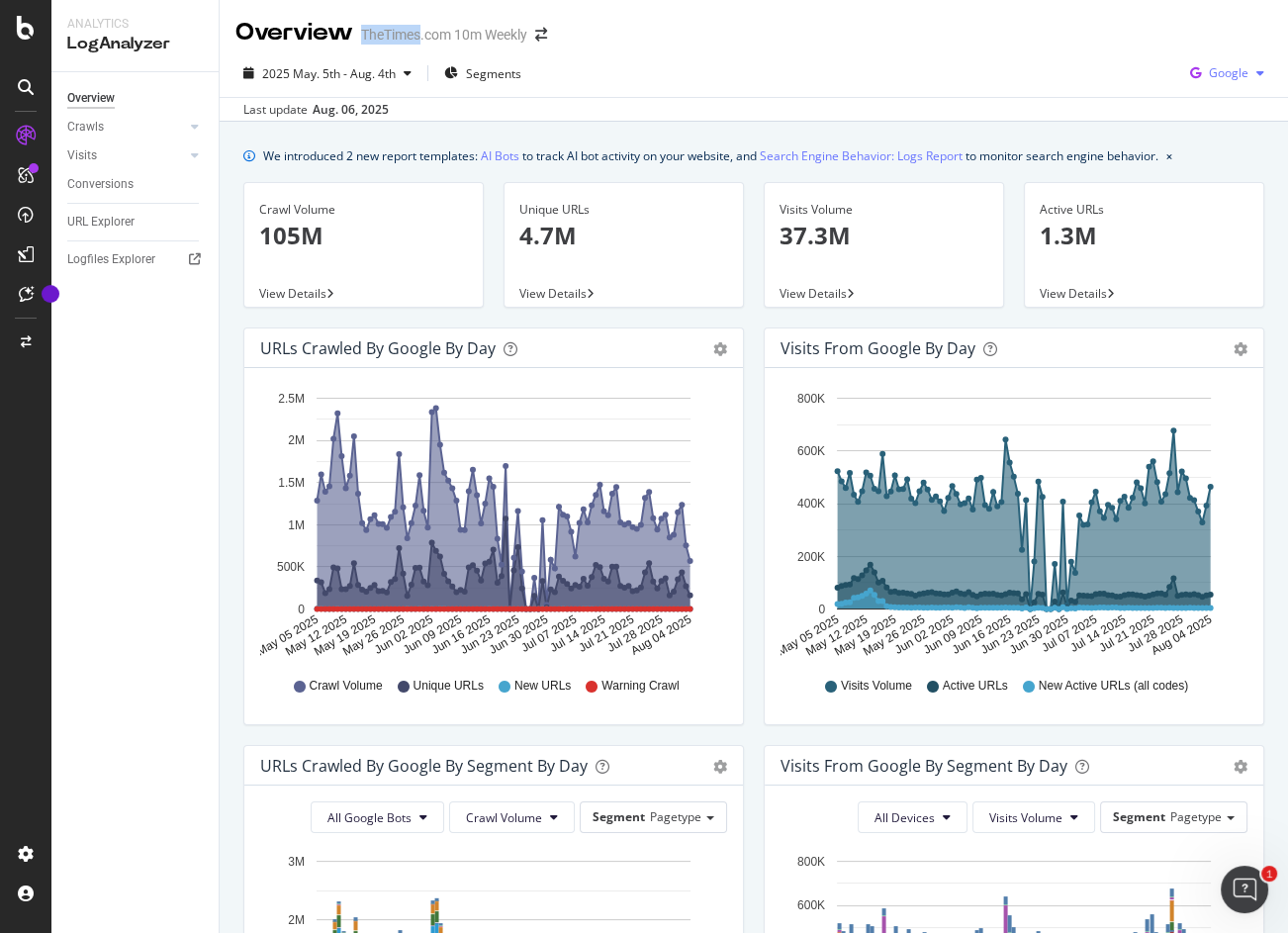 click on "Google" at bounding box center [1227, 73] 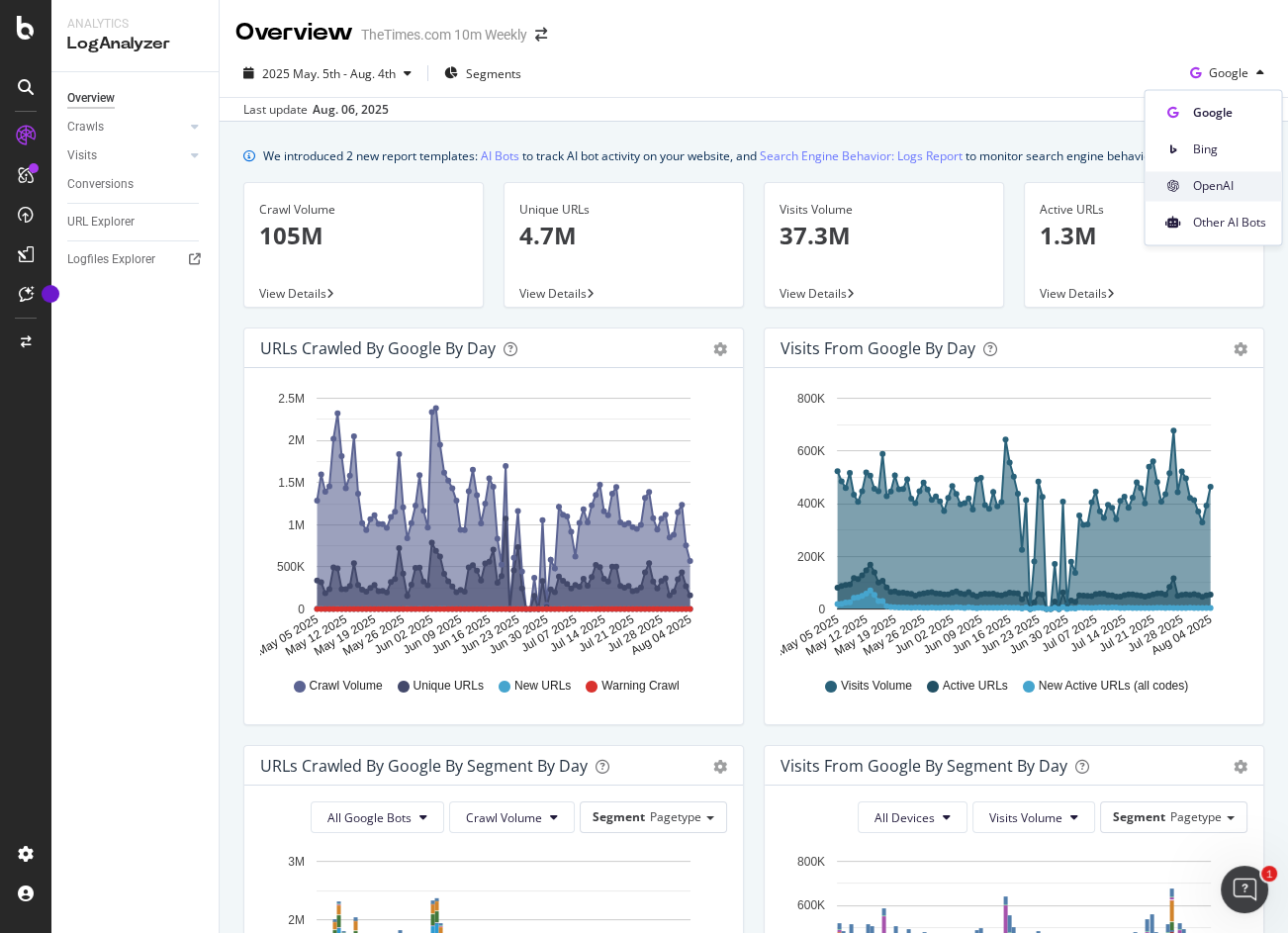 click on "OpenAI" at bounding box center (1229, 186) 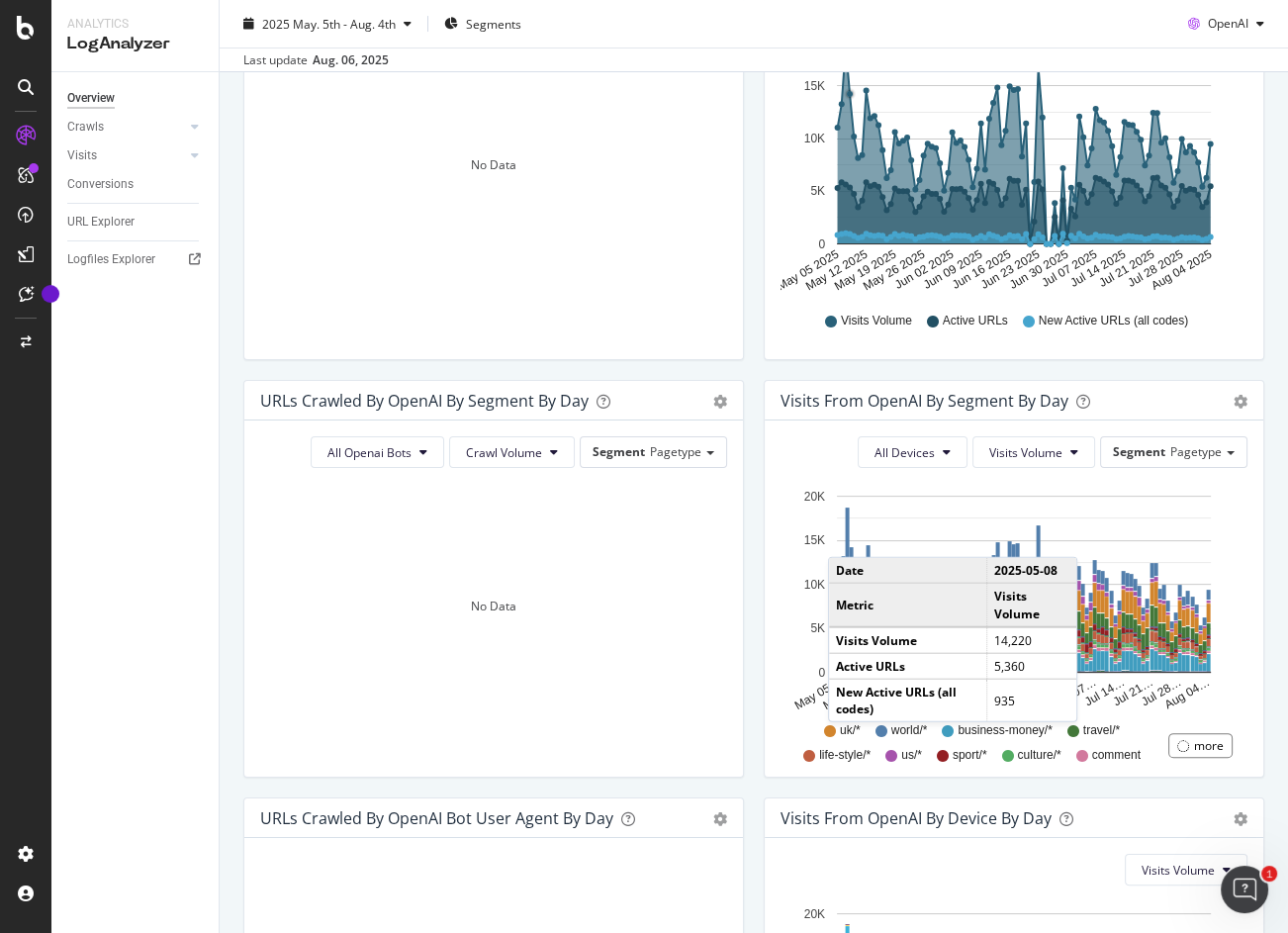 scroll, scrollTop: 0, scrollLeft: 0, axis: both 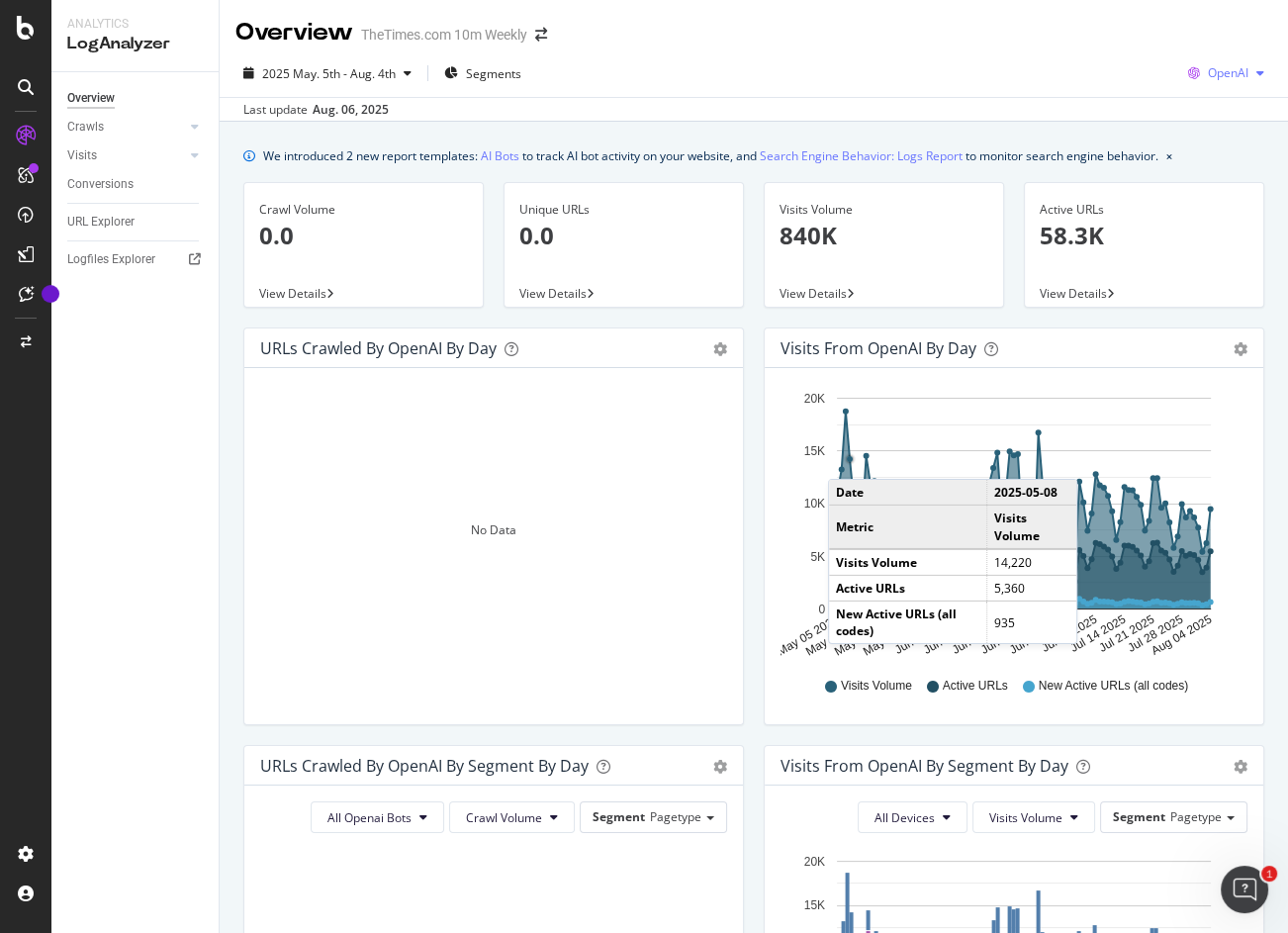 click at bounding box center (1260, 73) 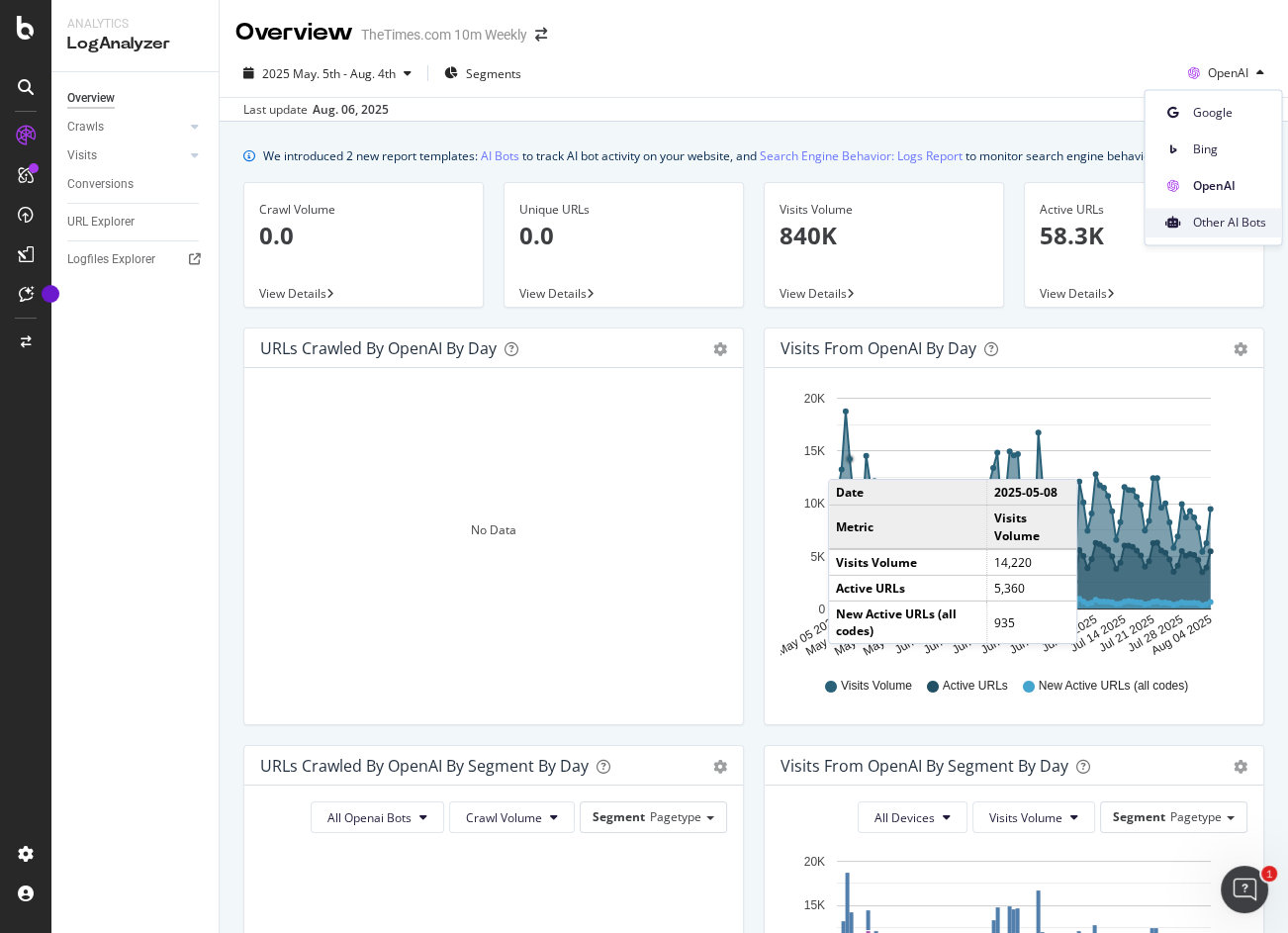 click on "Other AI Bots" at bounding box center (1229, 223) 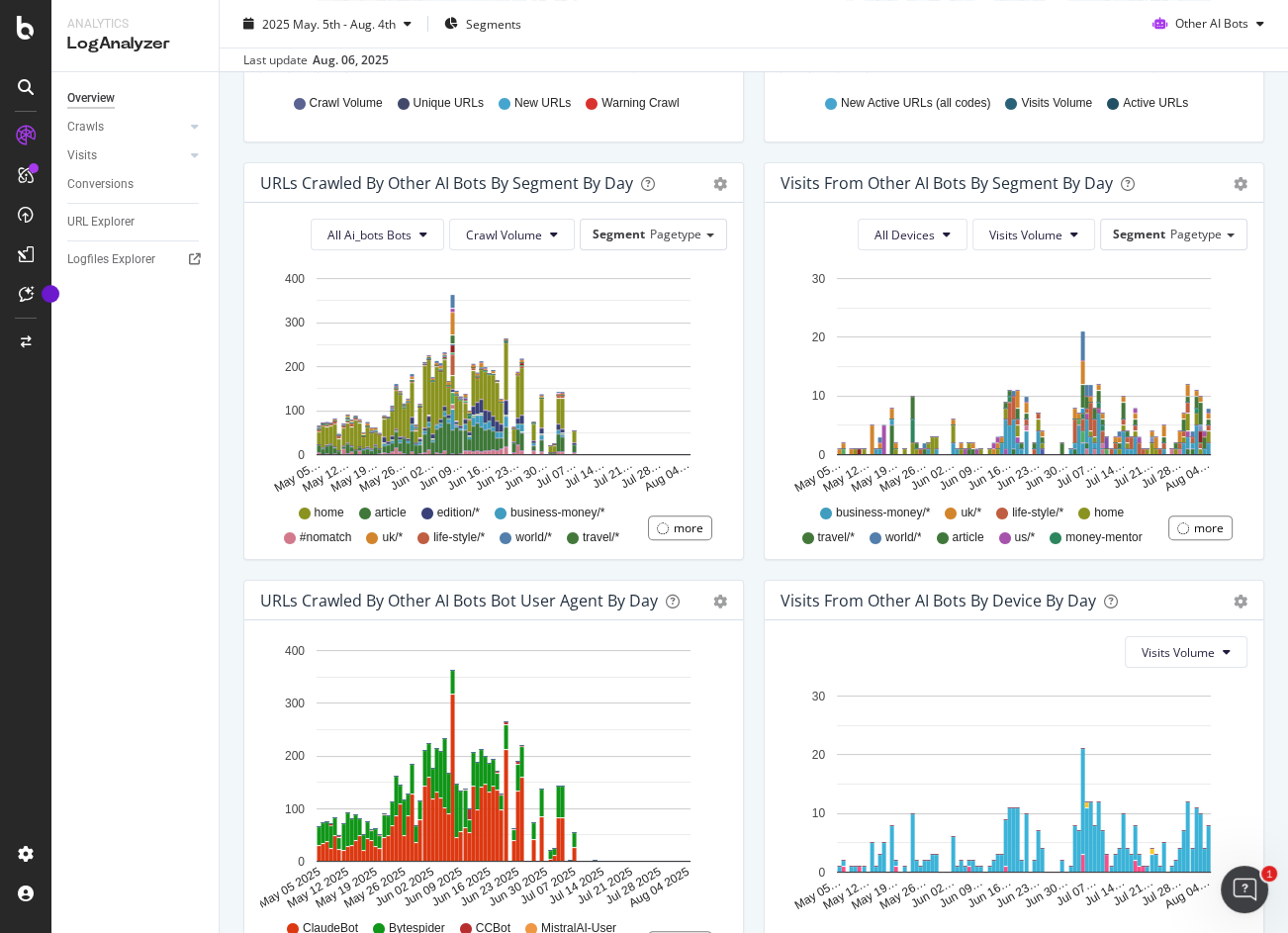 scroll, scrollTop: 715, scrollLeft: 0, axis: vertical 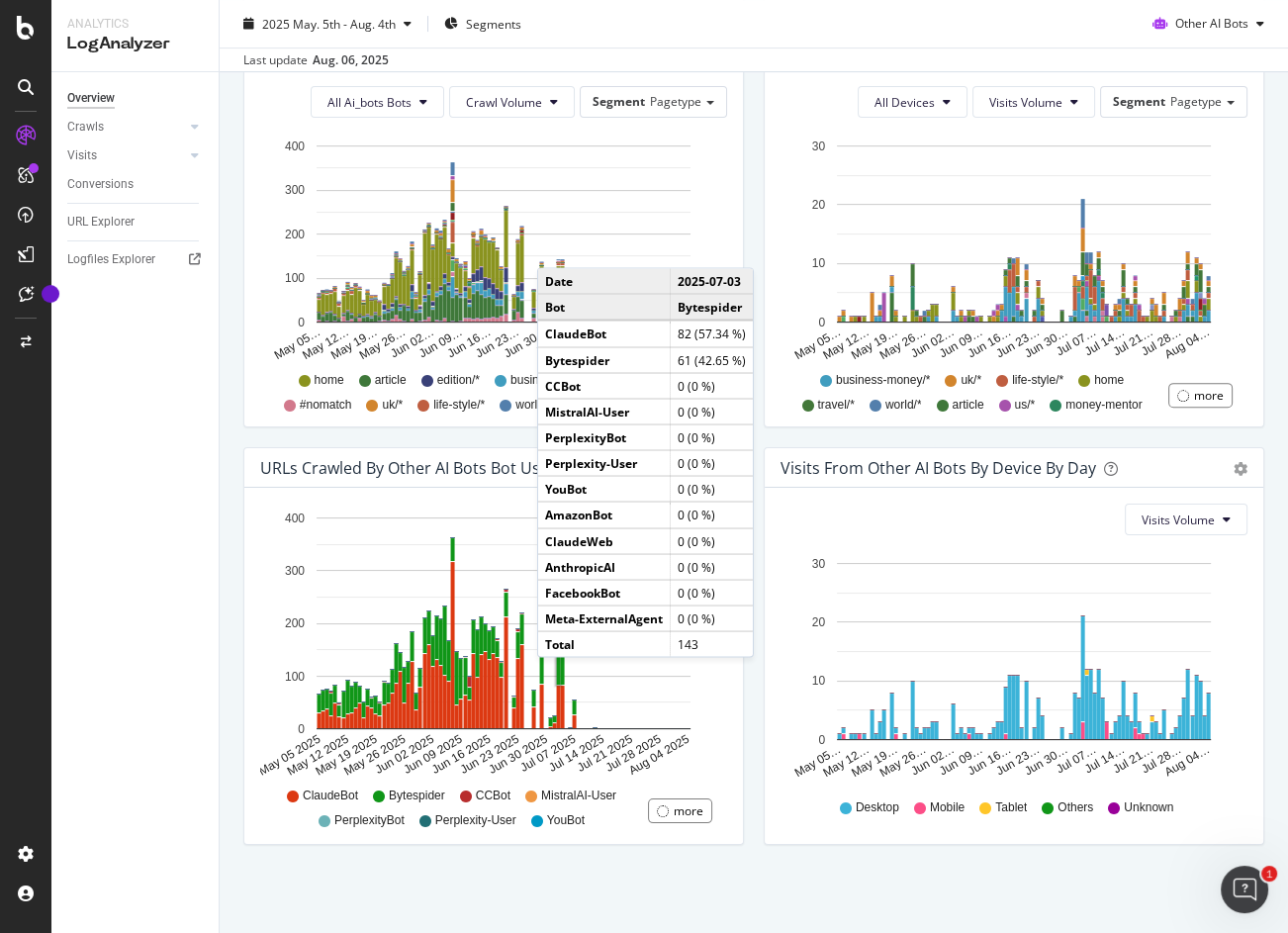 click on "Visits from Other AI Bots By Segment By Day Timeline (by Value) Table All Devices Visits Volume Segment Pagetype Hold CMD (⌘) while clicking to filter the report. May 05… May 12… May 19… May 26… Jun 02… Jun 09… Jun 16… Jun 23… Jun 30… Jul 07… Jul 14… Jul 21… Jul 28… Aug 04… 0 10 20 30 Date pagetype = #nomatch pagetype = HTML-Sitemap pagetype = archive pagetype = article pagetype = authors/* pagetype = business-money/* pagetype = comment pagetype = culture/* pagetype = edition/* pagetype = evergreen-specials/* pagetype = home pagetype = life-style/* pagetype = magazines/* pagetype = money-mentor pagetype = podcasts pagetype = puzzles/* pagetype = radio pagetype = sport/* pagetype = static/* pagetype = styleplay pagetype = subscribe pagetype = topic pagetype = travel/* pagetype = uk/* pagetype = uncategorized pagetype = us/* pagetype = world/* May 05 2025 0 0 0 0 0 0 0 0 0 0 0 0 0 0 0 0 0 0 0 0 0 0 0 1 0 0 0 May 06 2025 0 0 0 0 0 0 0 1 0 0 0 0 0 0 0 0 0 0 0 0 0 0 0 1 0 0 0 0 0 0 0" at bounding box center (1014, 238) 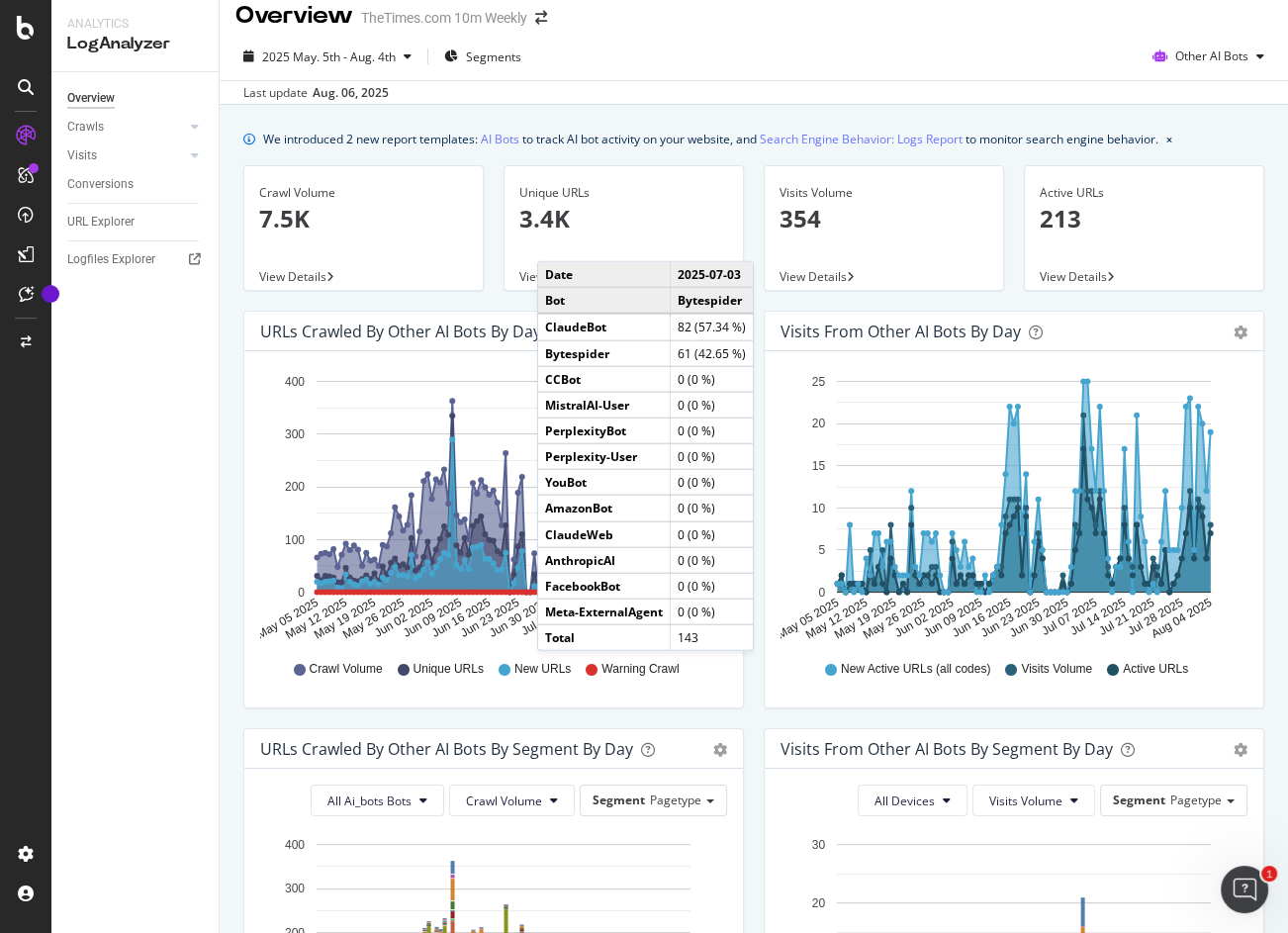 scroll, scrollTop: 6, scrollLeft: 0, axis: vertical 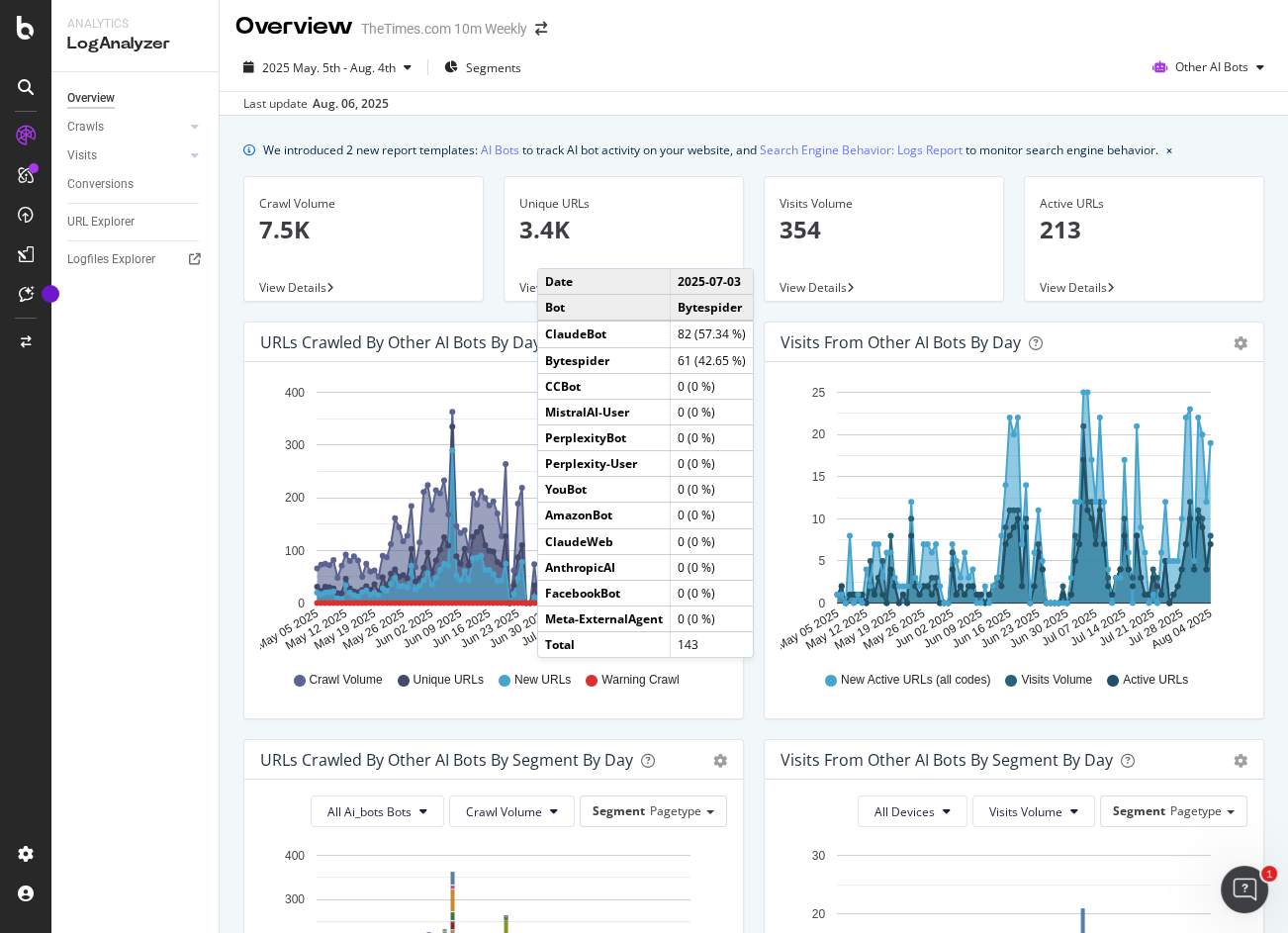 click on "We introduced 2 new report templates:   AI Bots   to track AI bot activity on your website, and   Search Engine Behavior: Logs Report   to monitor search engine behavior." at bounding box center (710, 149) 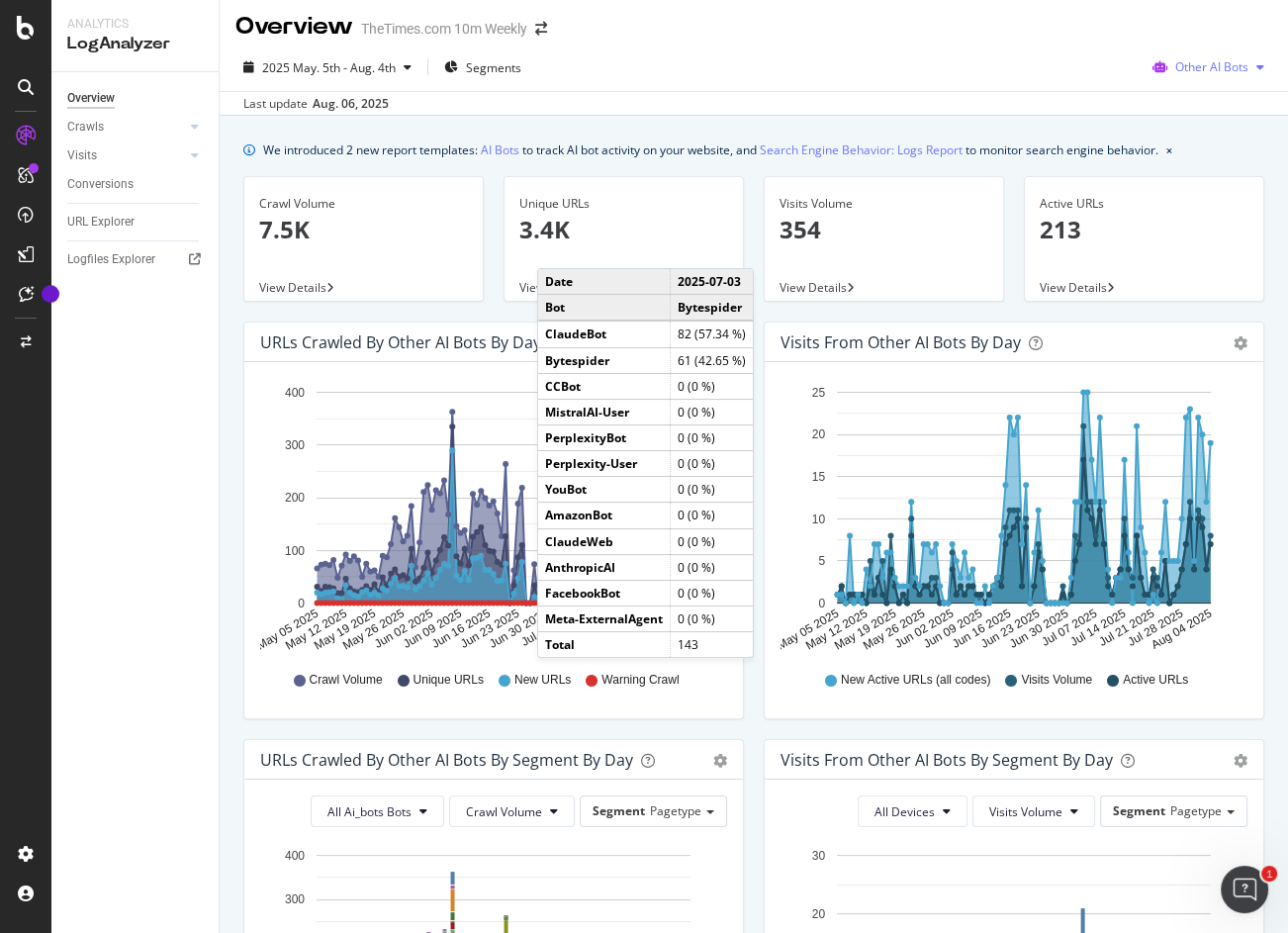 click on "Other AI Bots" at bounding box center (1208, 67) 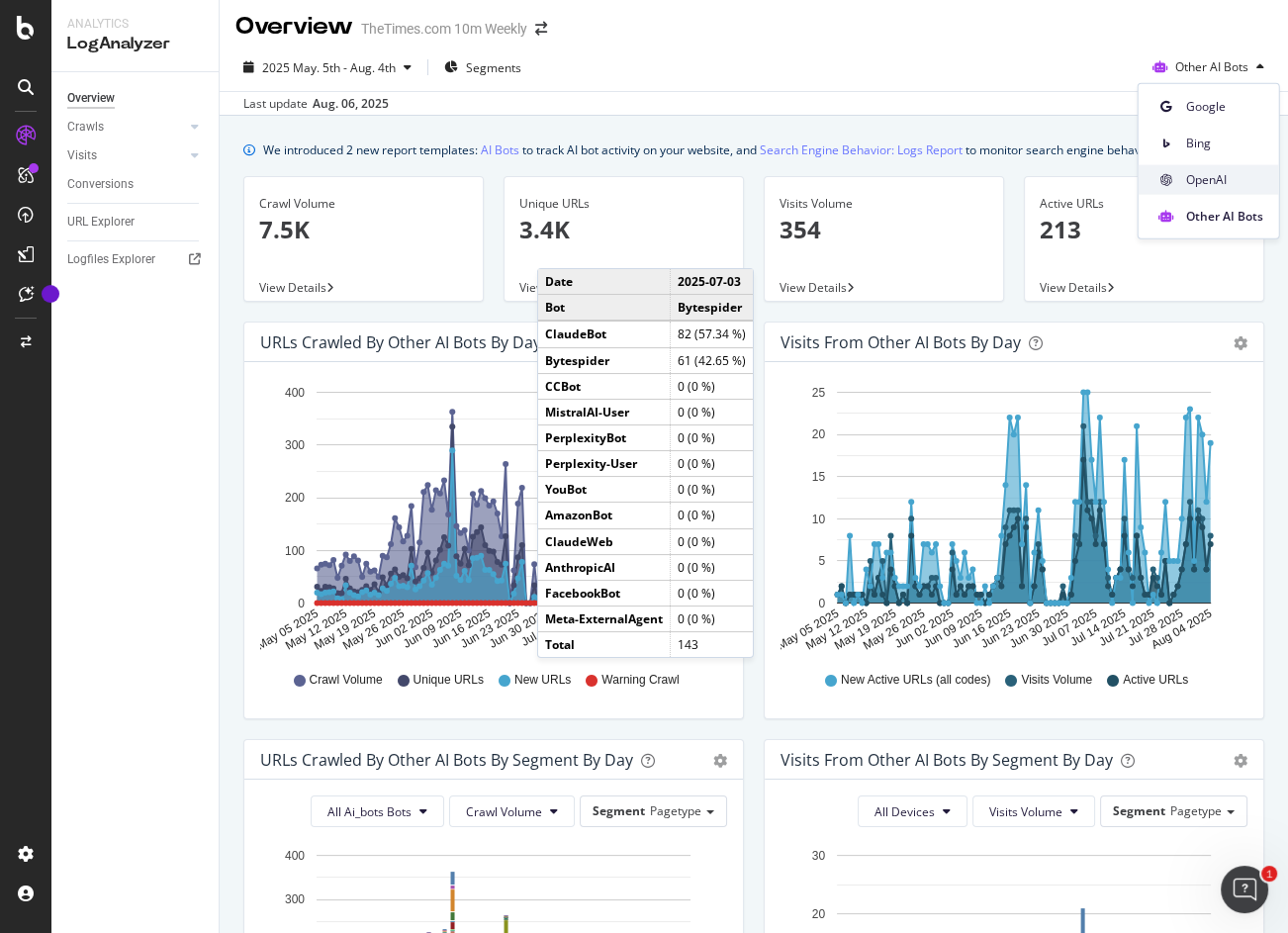 click on "OpenAI" at bounding box center (1225, 179) 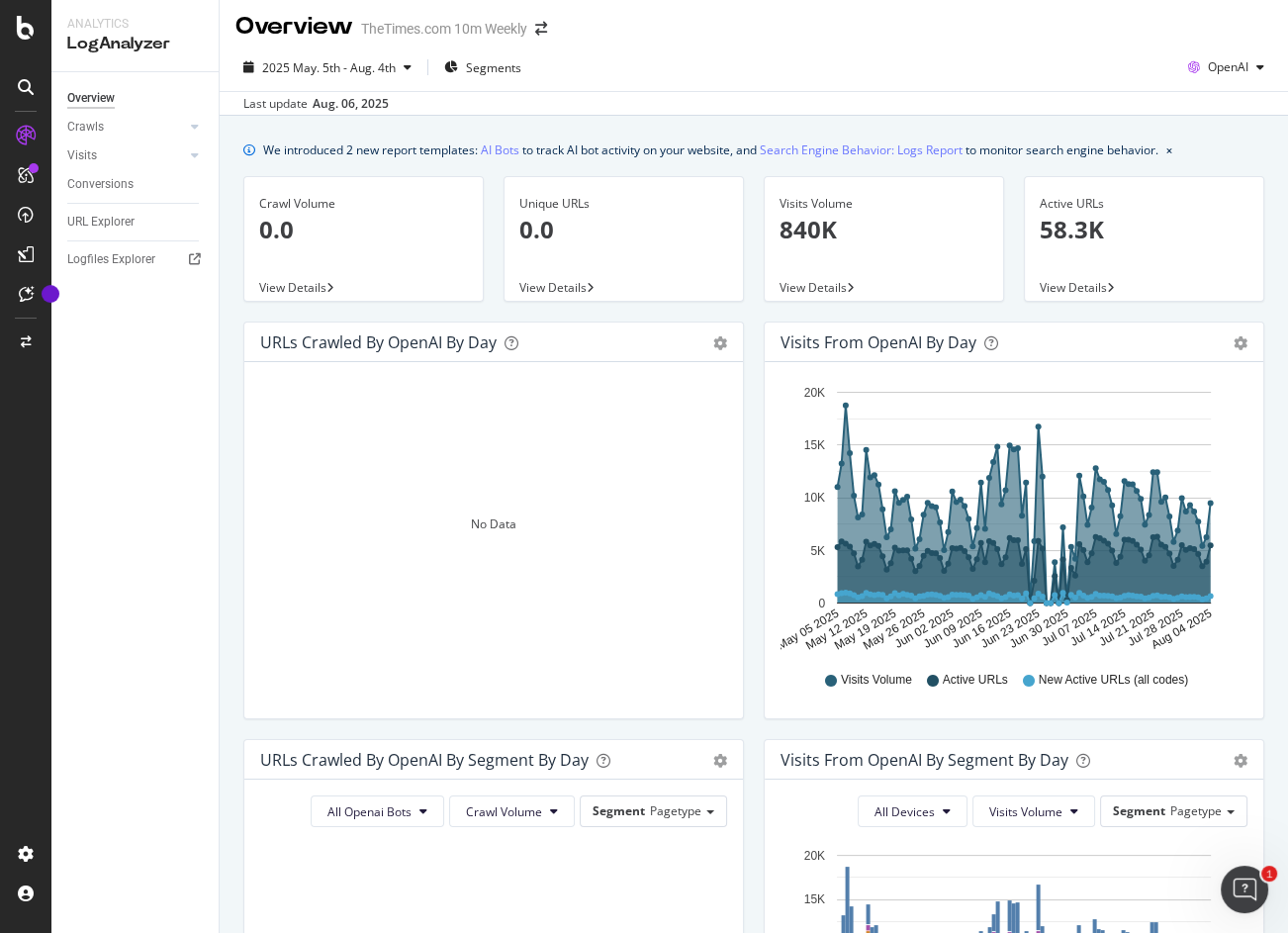 click on "We introduced 2 new report templates:   AI Bots   to track AI bot activity on your website, and   Search Engine Behavior: Logs Report   to monitor search engine behavior." at bounding box center (710, 149) 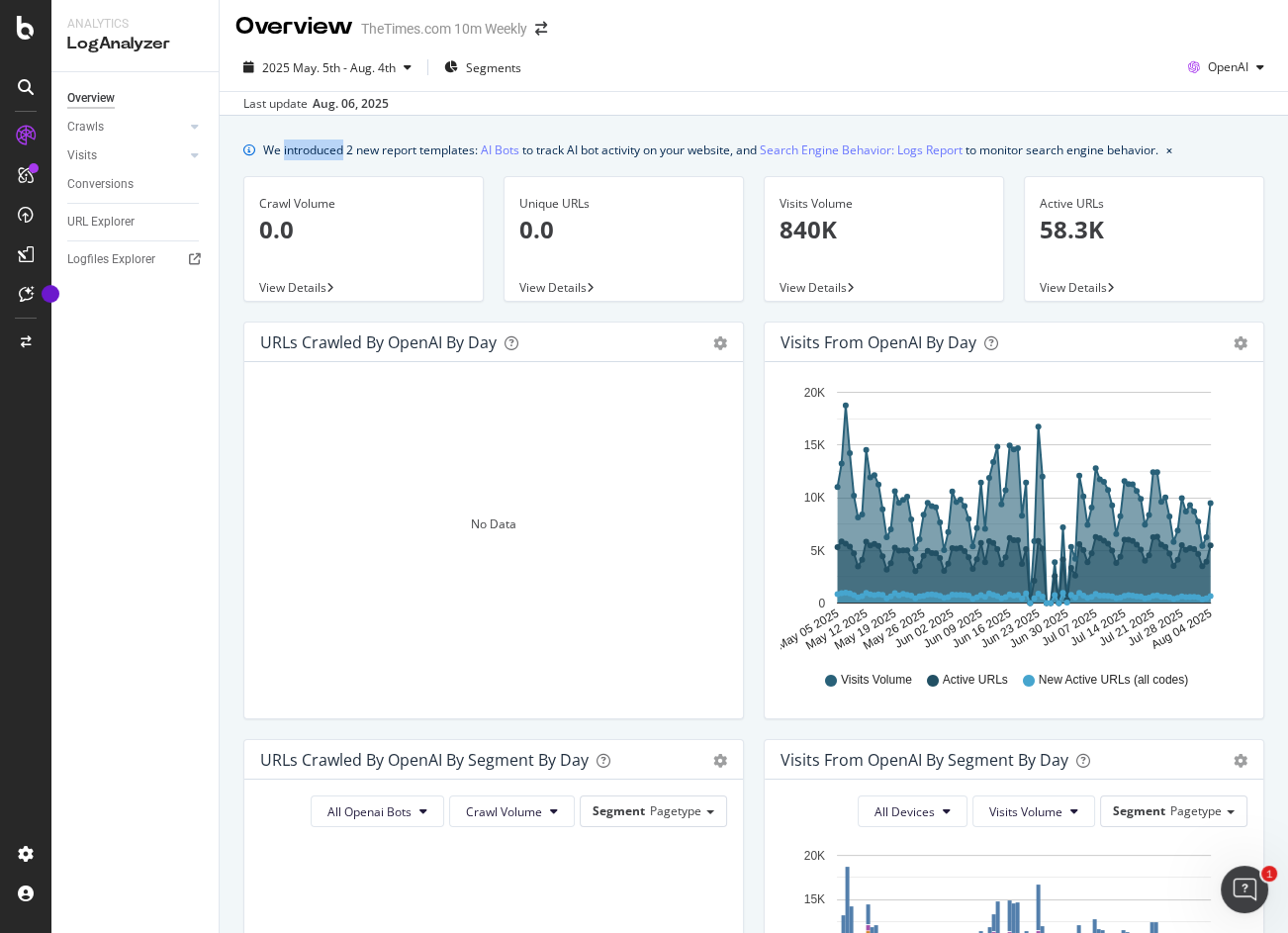 click on "We introduced 2 new report templates:   AI Bots   to track AI bot activity on your website, and   Search Engine Behavior: Logs Report   to monitor search engine behavior." at bounding box center [710, 149] 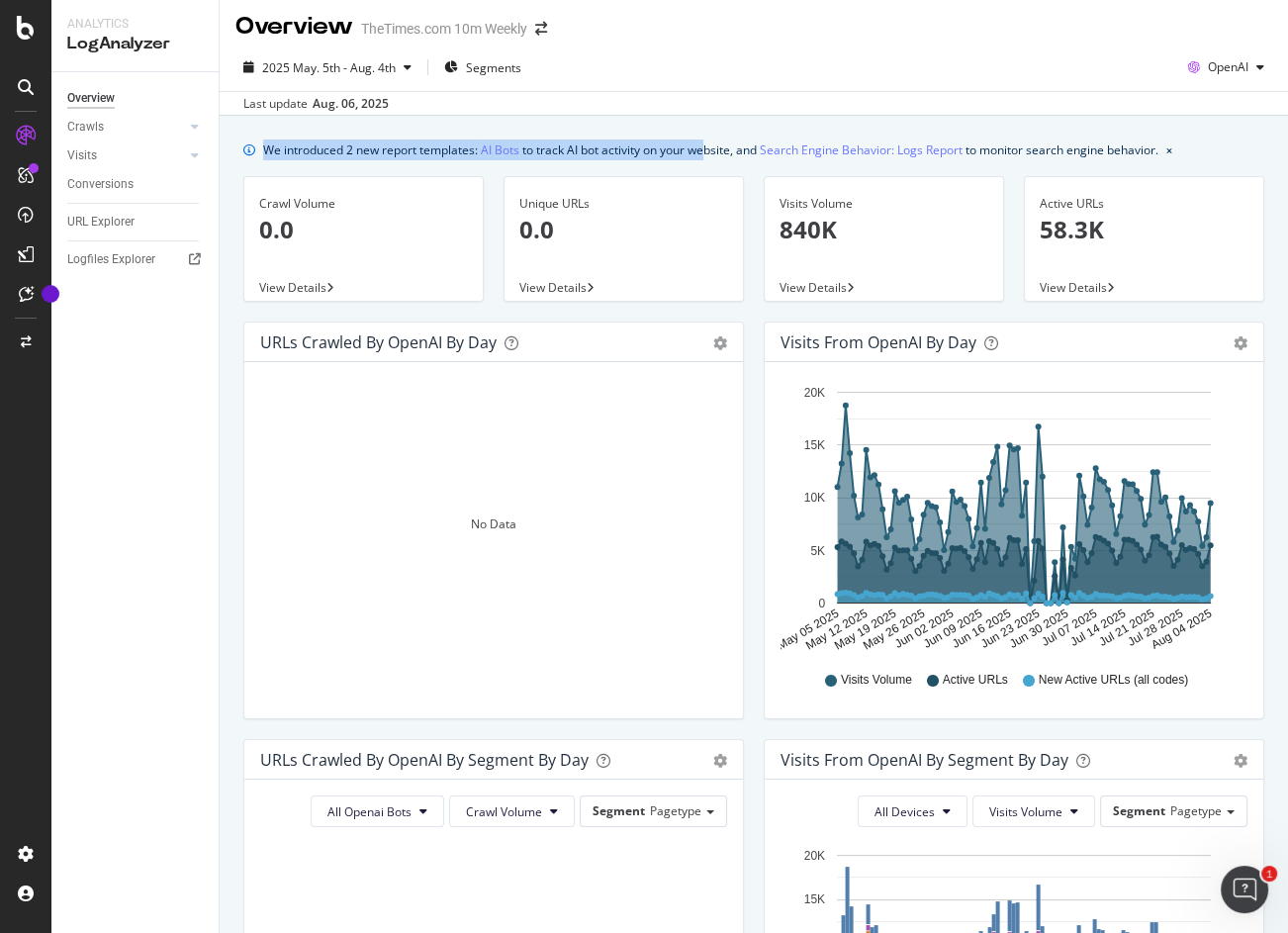 drag, startPoint x: 265, startPoint y: 151, endPoint x: 712, endPoint y: 142, distance: 447.0906 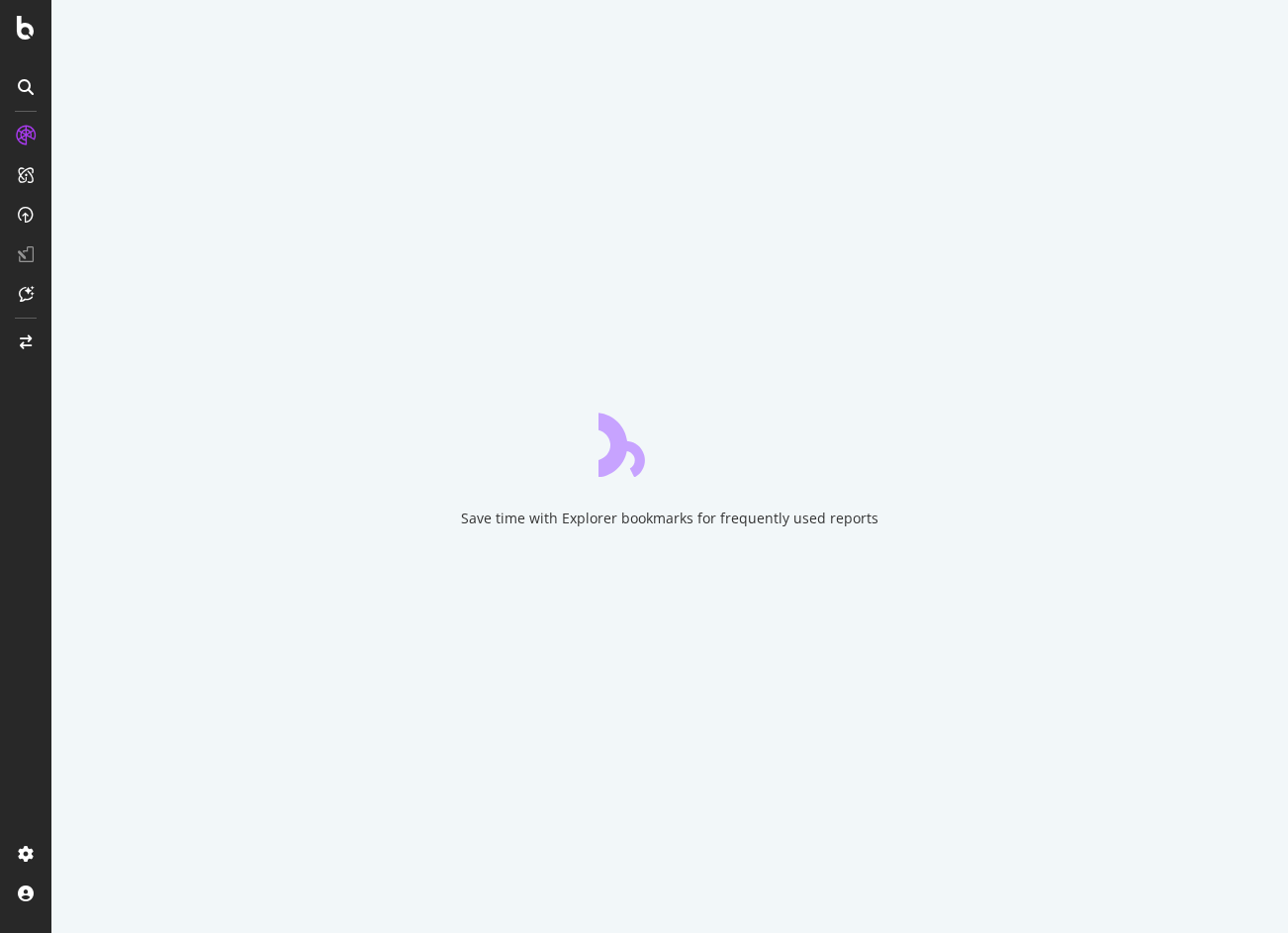 scroll, scrollTop: 0, scrollLeft: 0, axis: both 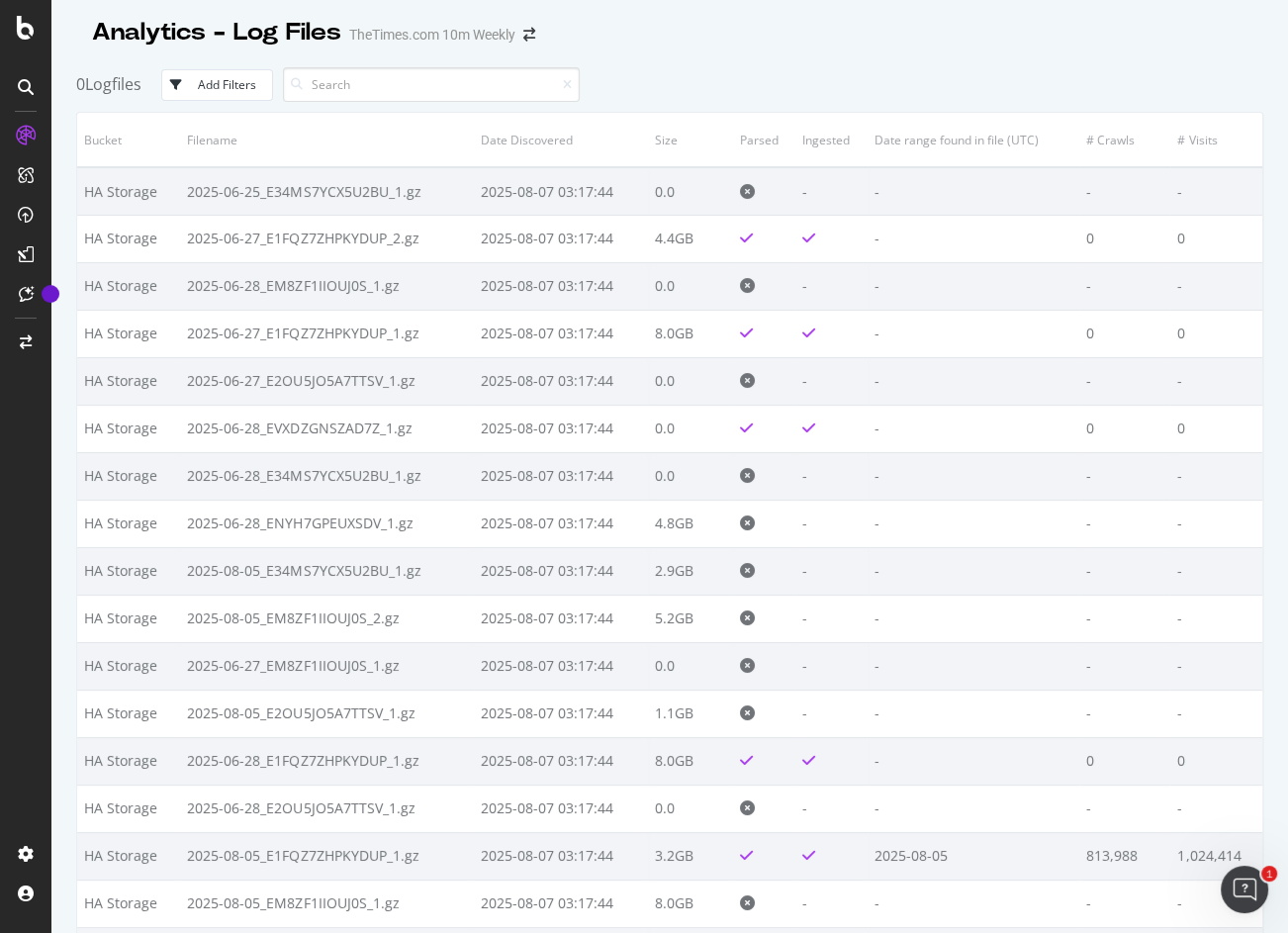 click at bounding box center (431, 84) 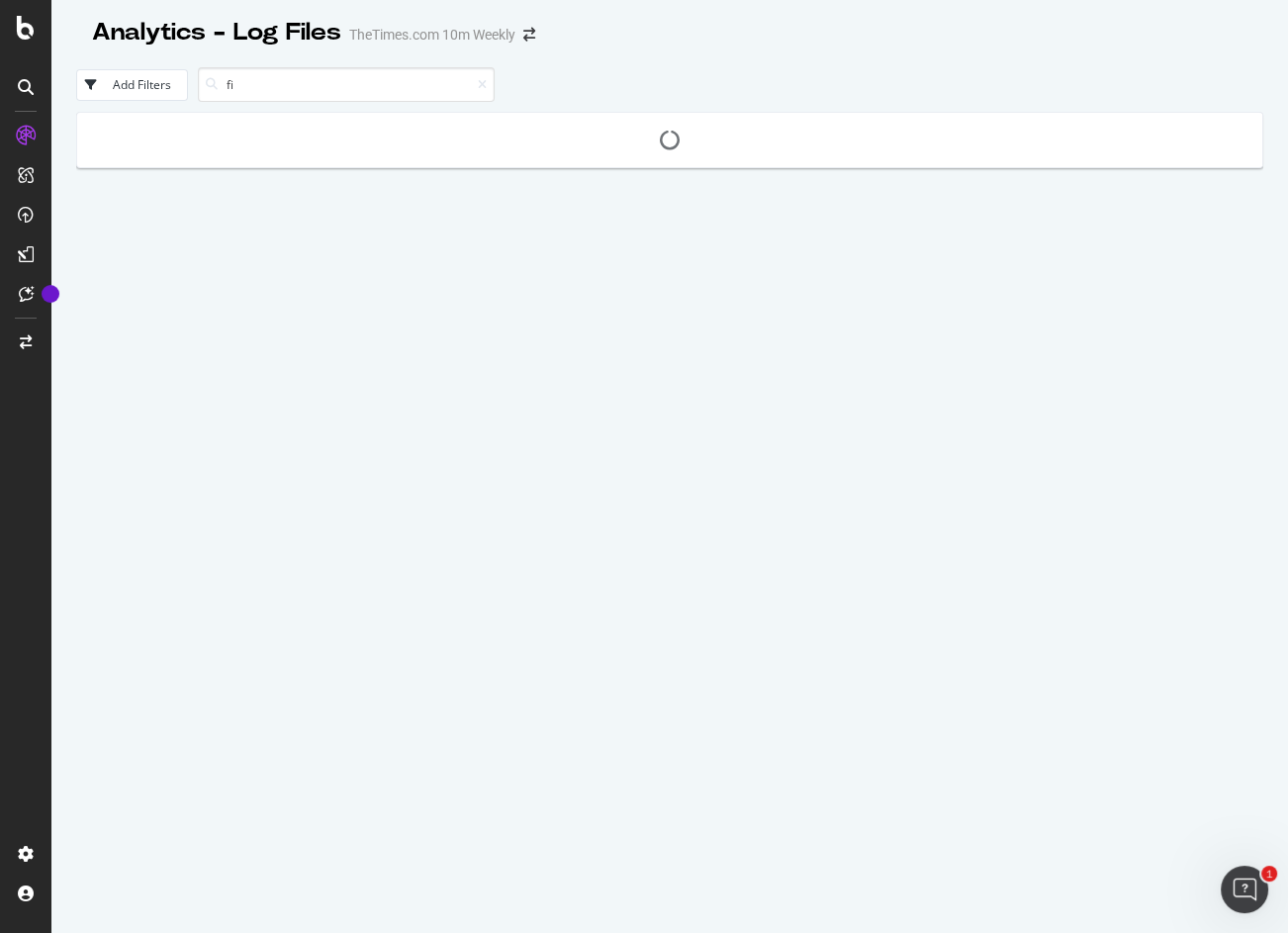 type on "f" 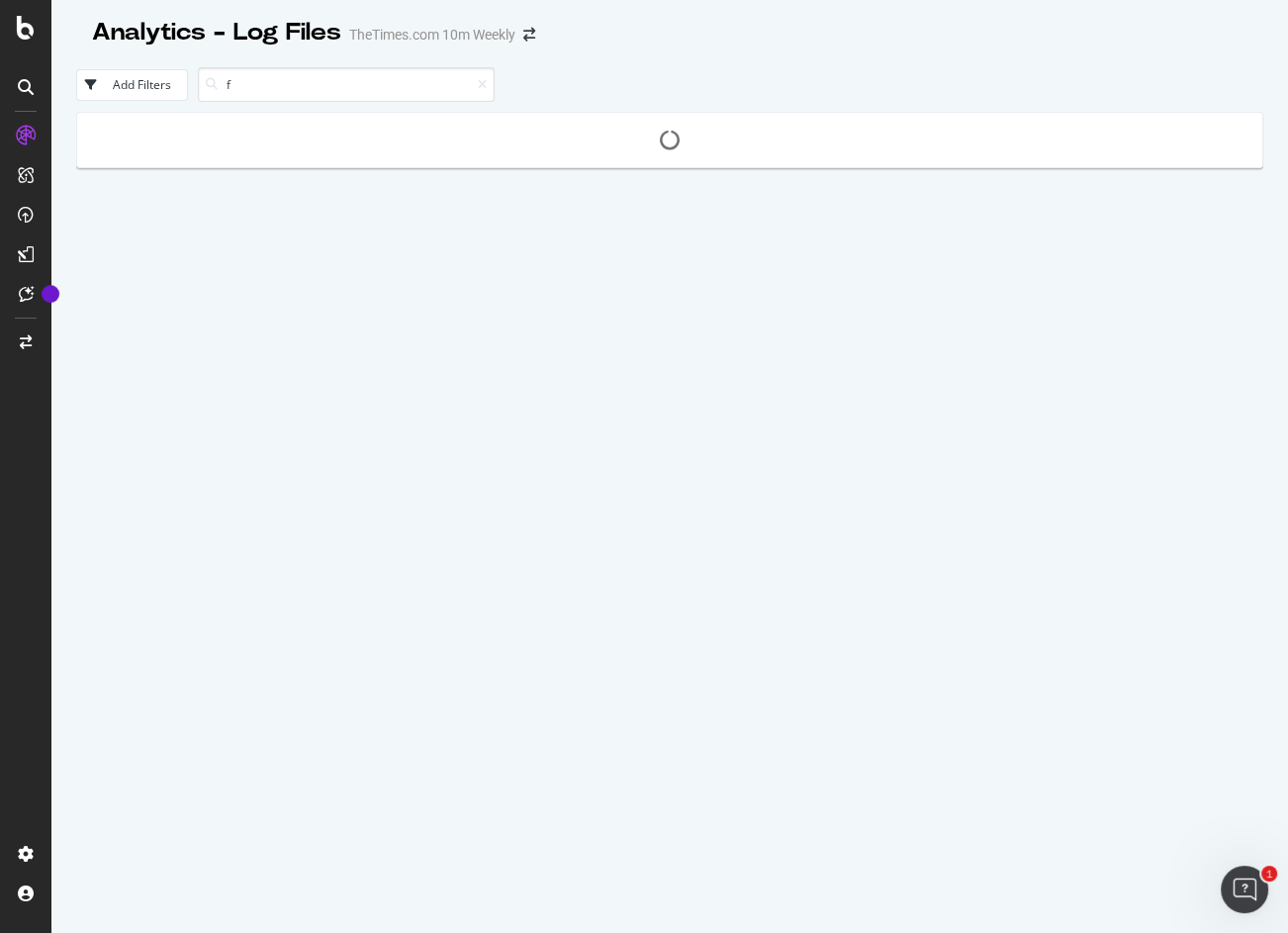type 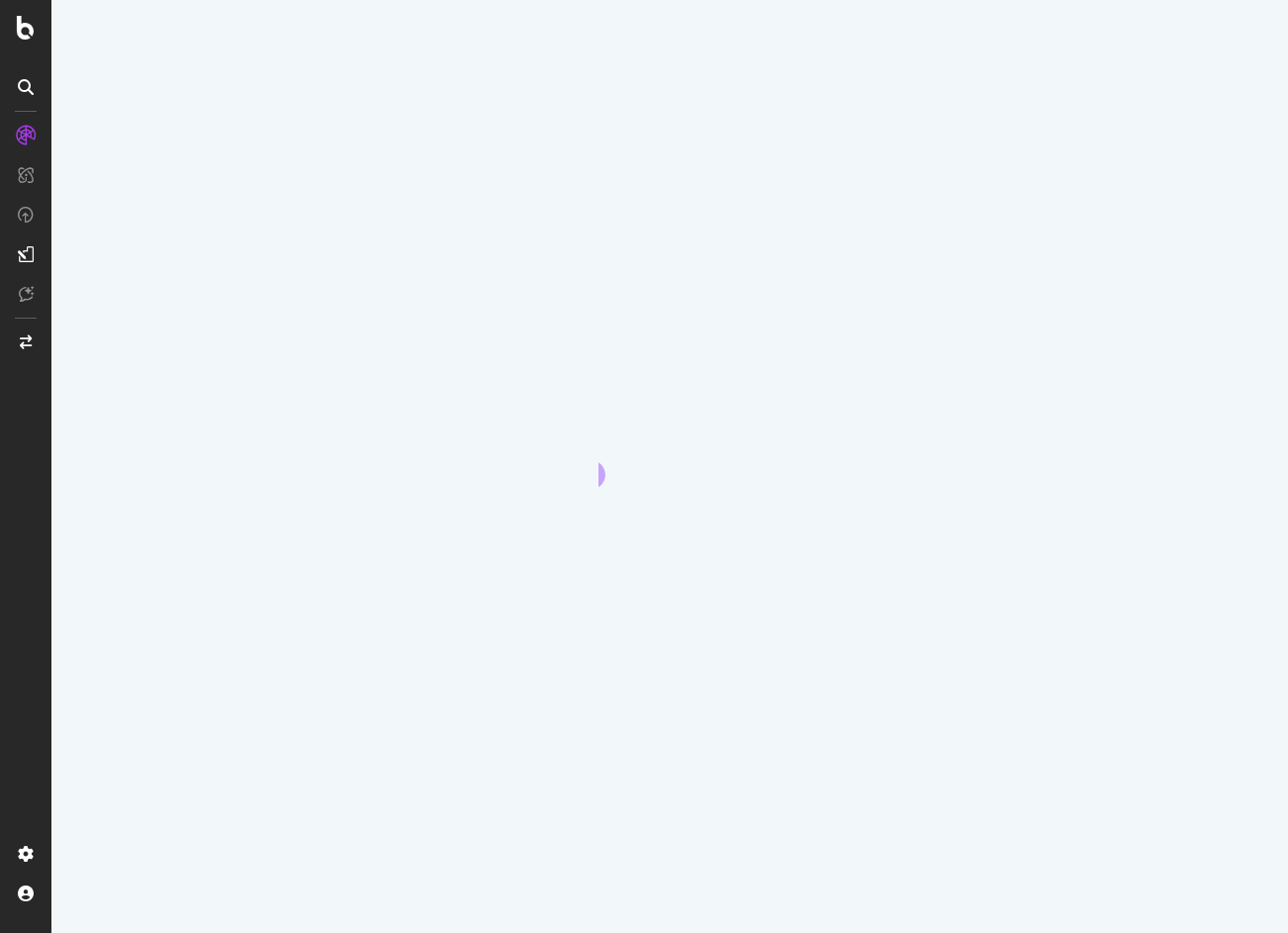 scroll, scrollTop: 0, scrollLeft: 0, axis: both 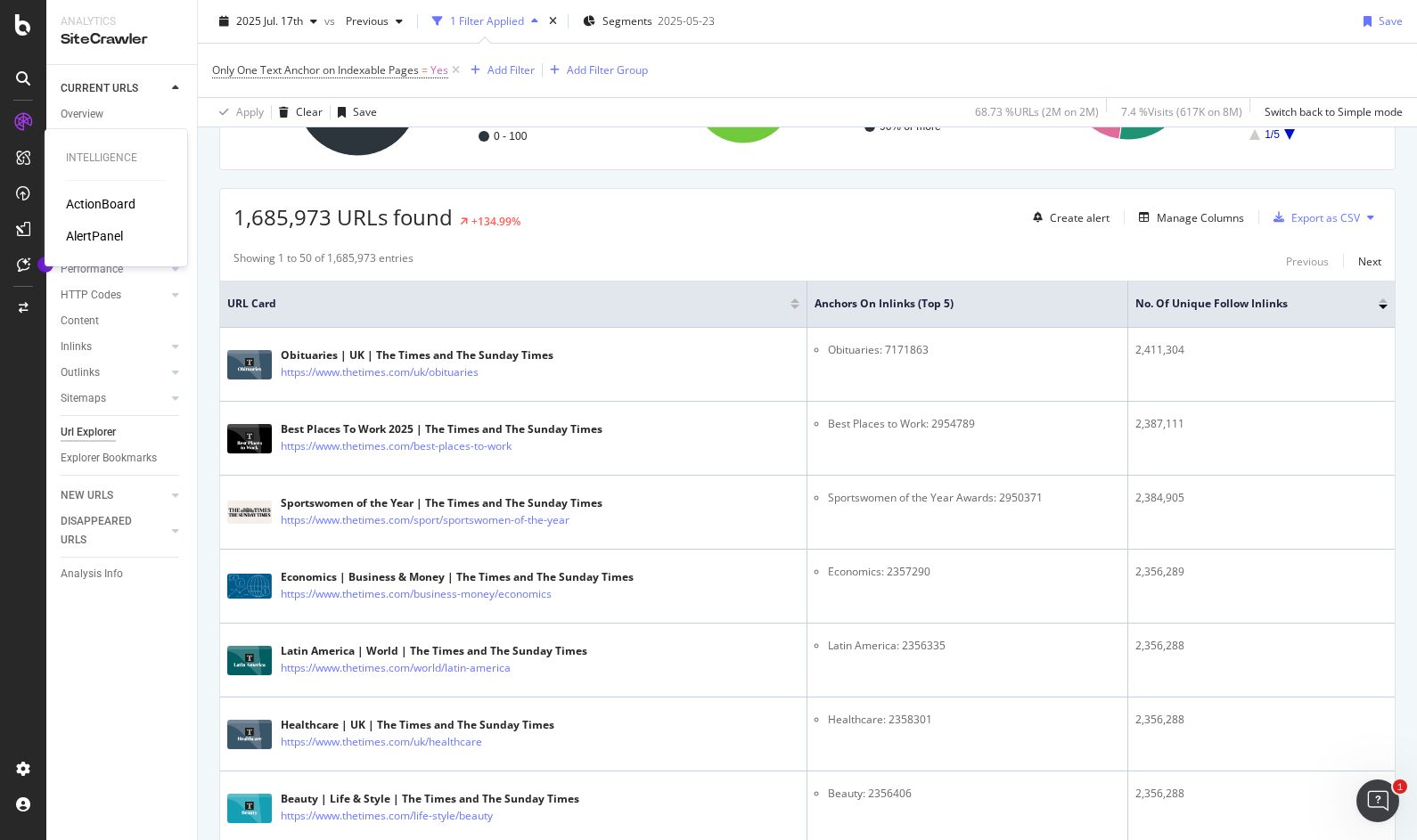 click on "ActionBoard" at bounding box center [101, 204] 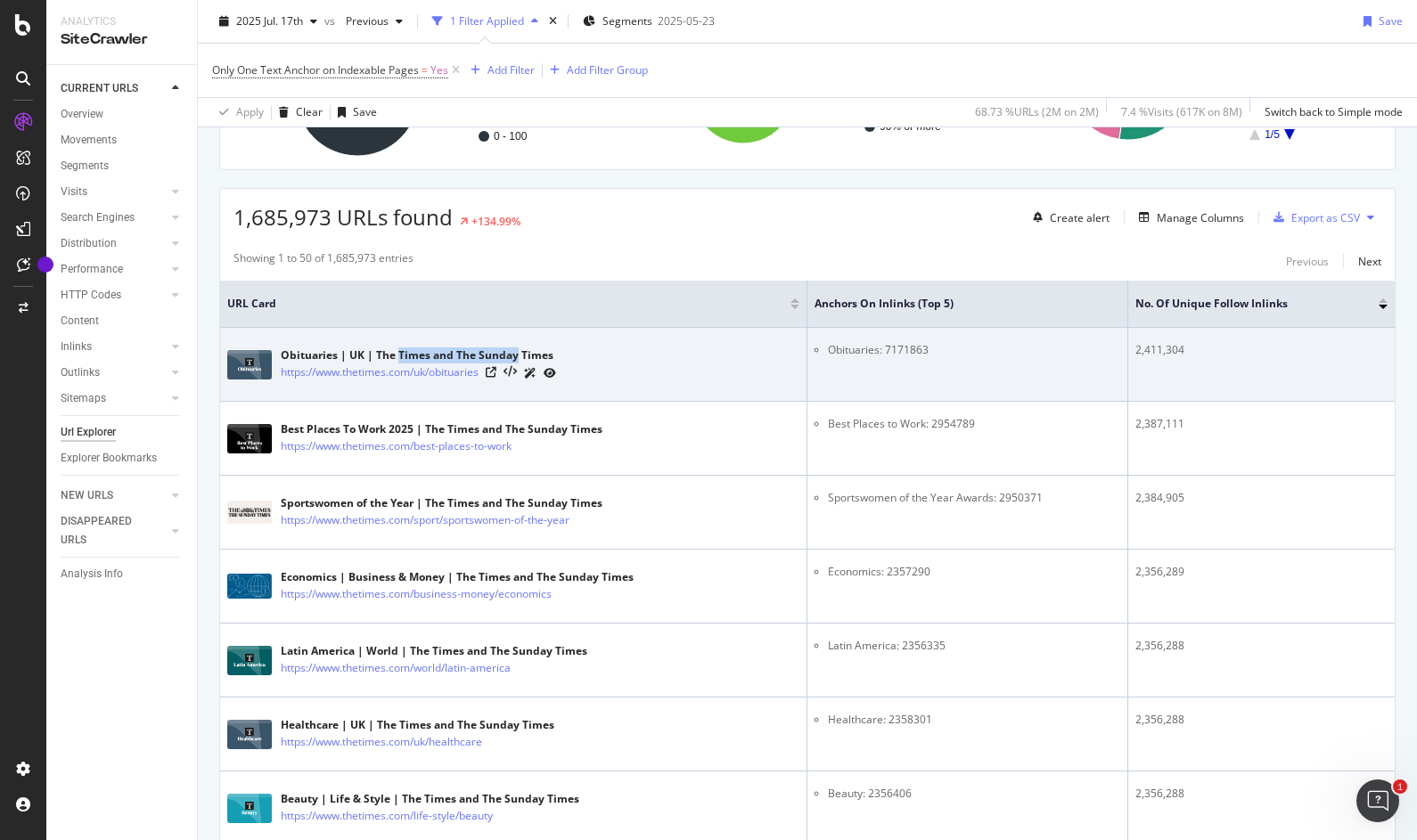 drag, startPoint x: 396, startPoint y: 354, endPoint x: 515, endPoint y: 355, distance: 119.0042 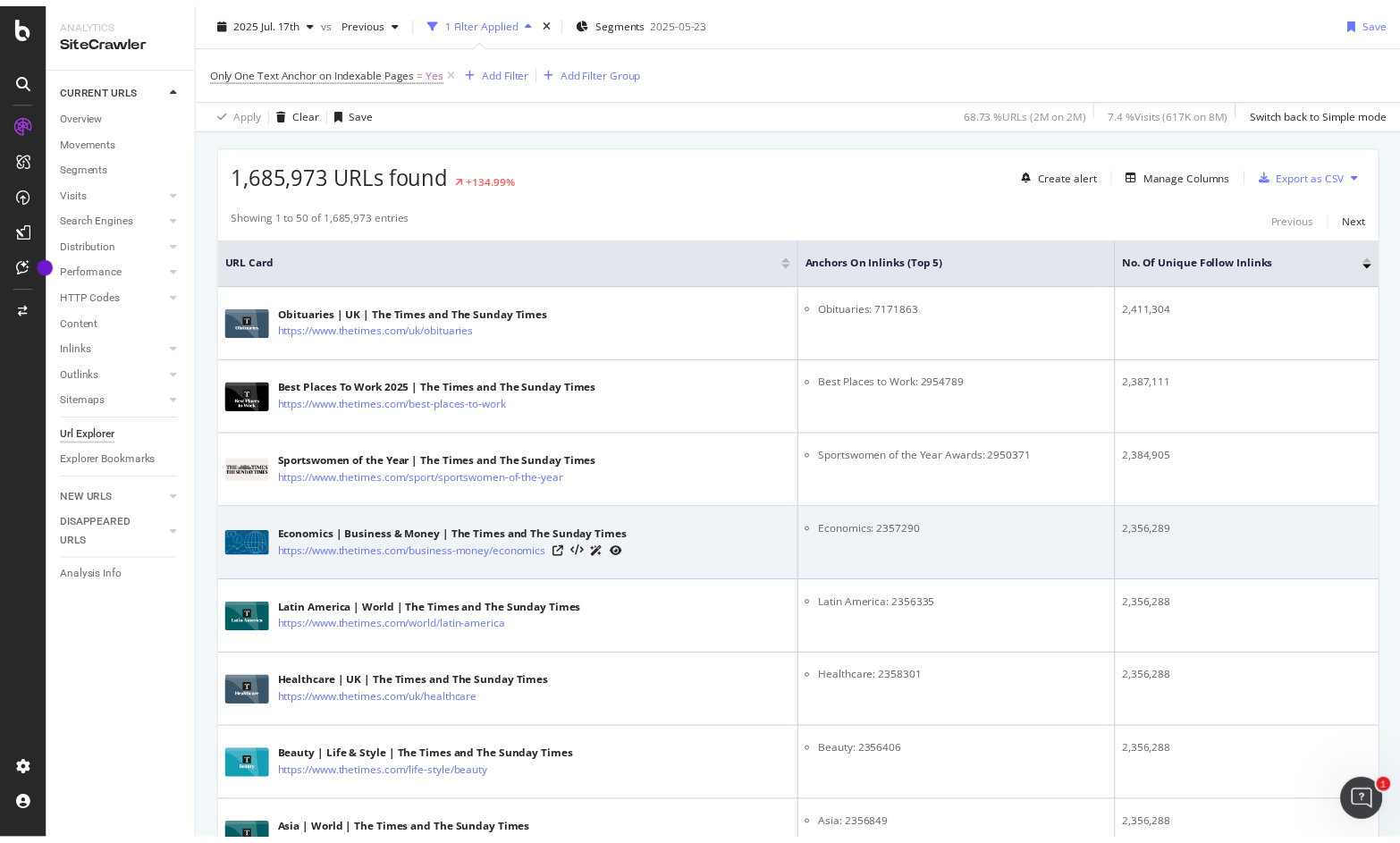 scroll, scrollTop: 301, scrollLeft: 0, axis: vertical 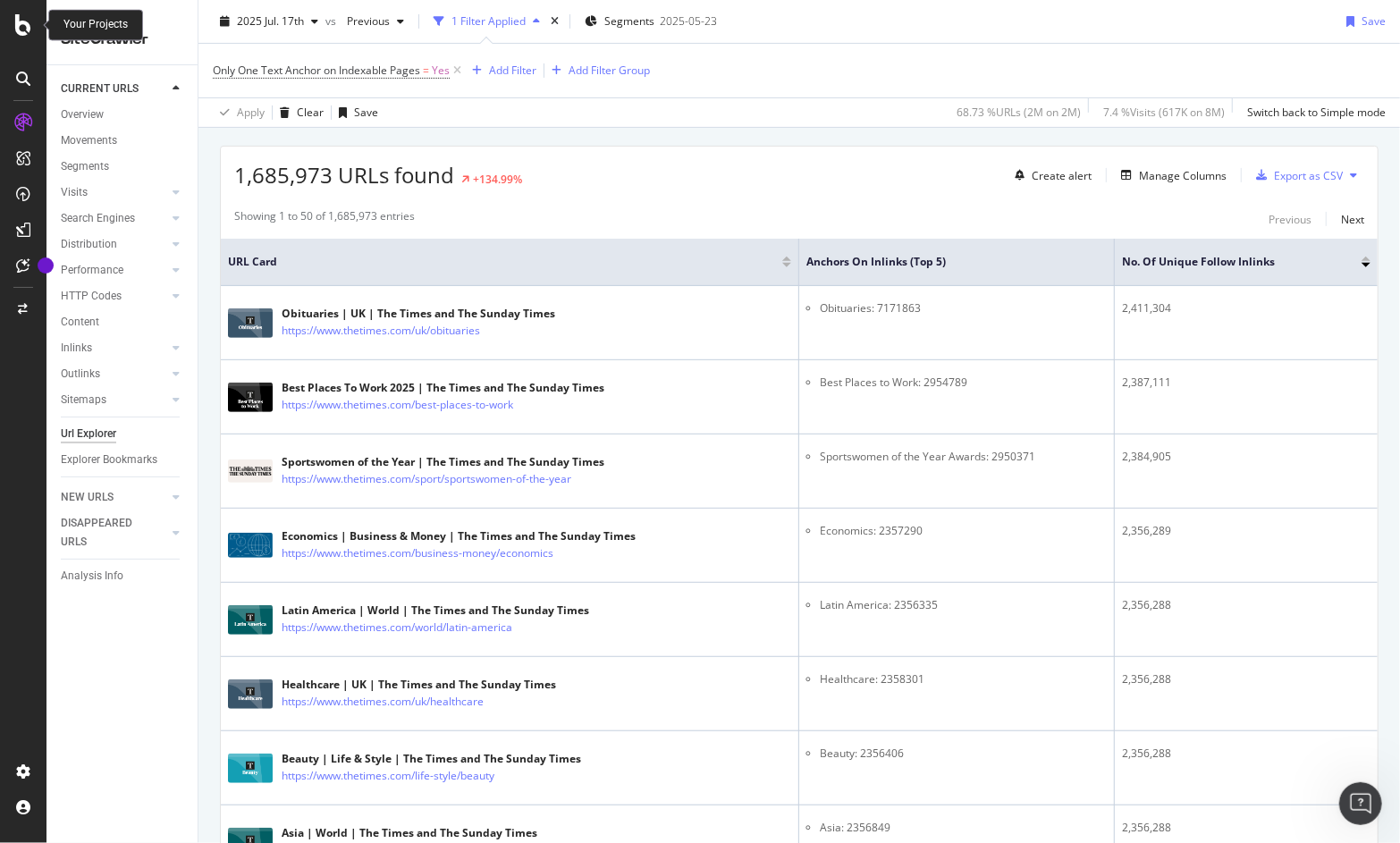 click at bounding box center (23, 25) 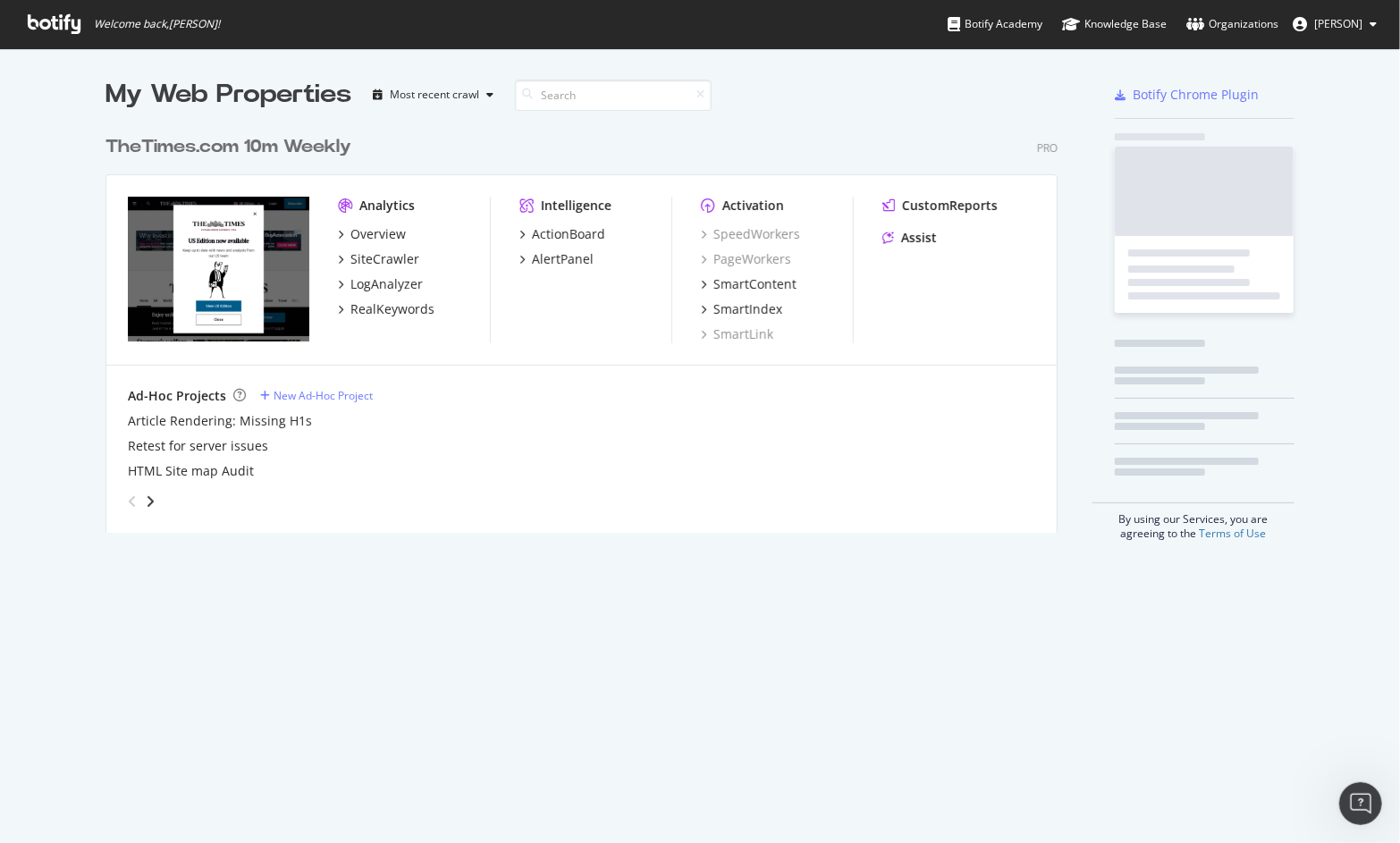 scroll, scrollTop: 843, scrollLeft: 1400, axis: both 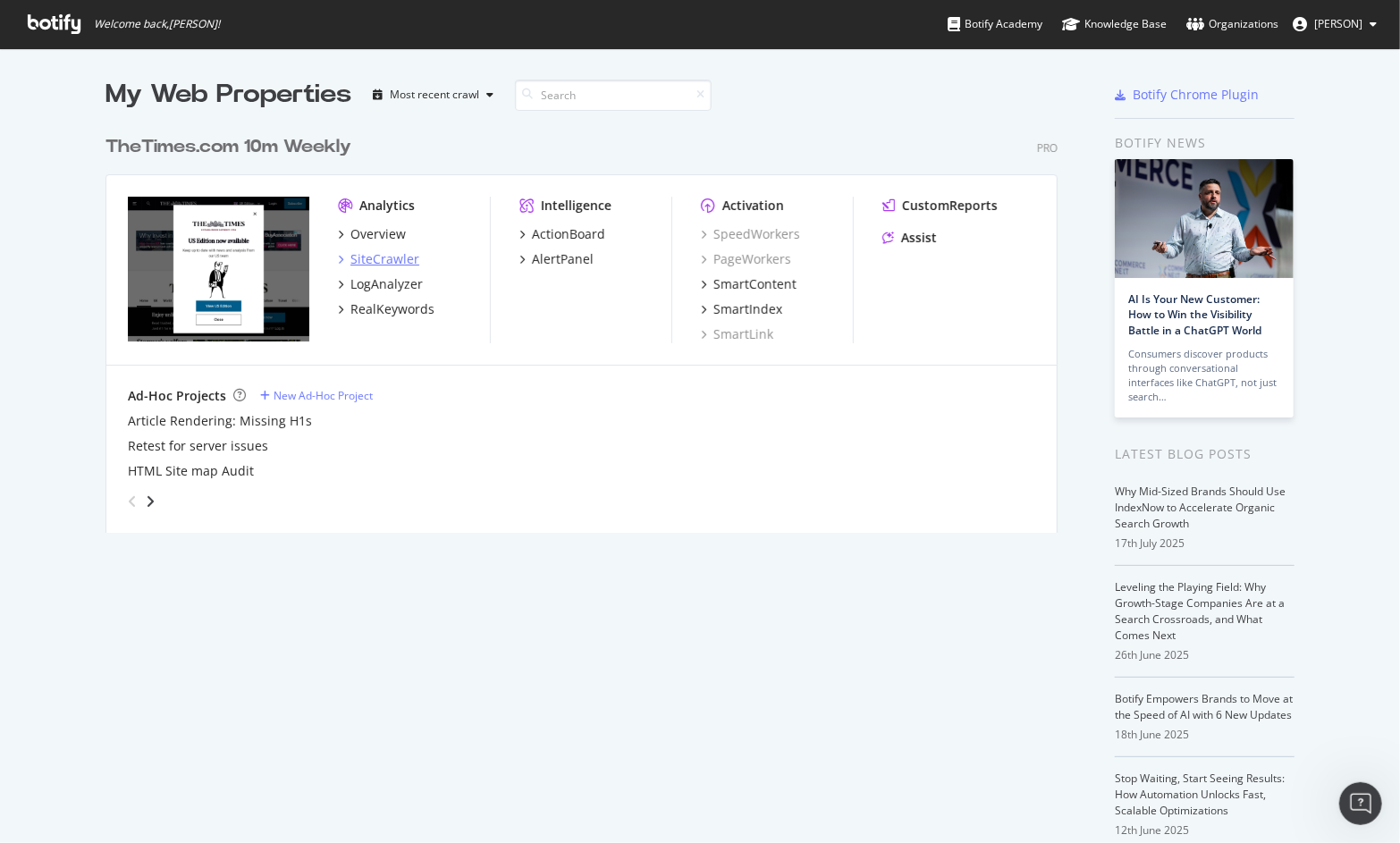 click on "SiteCrawler" at bounding box center (384, 259) 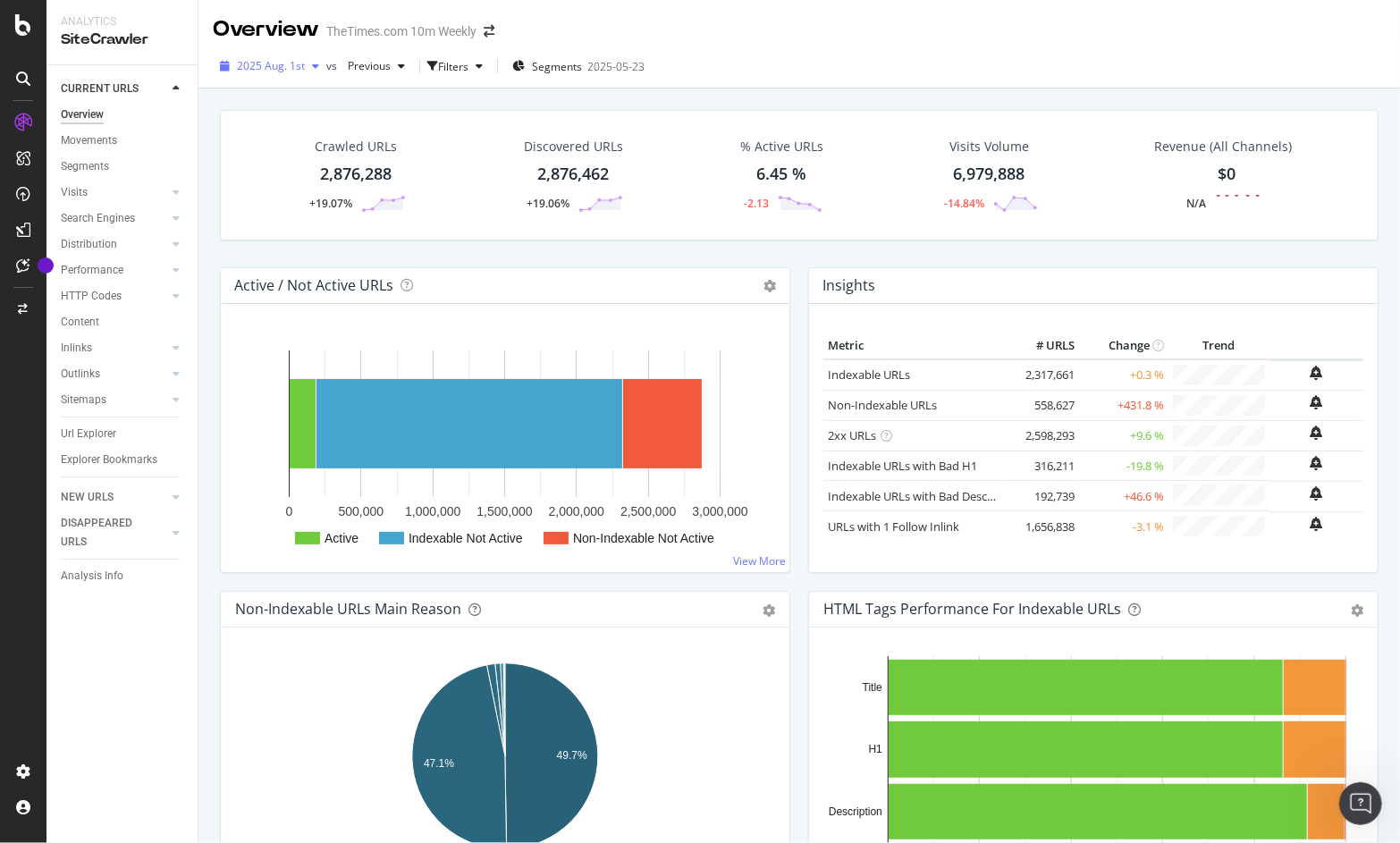 click at bounding box center (316, 66) 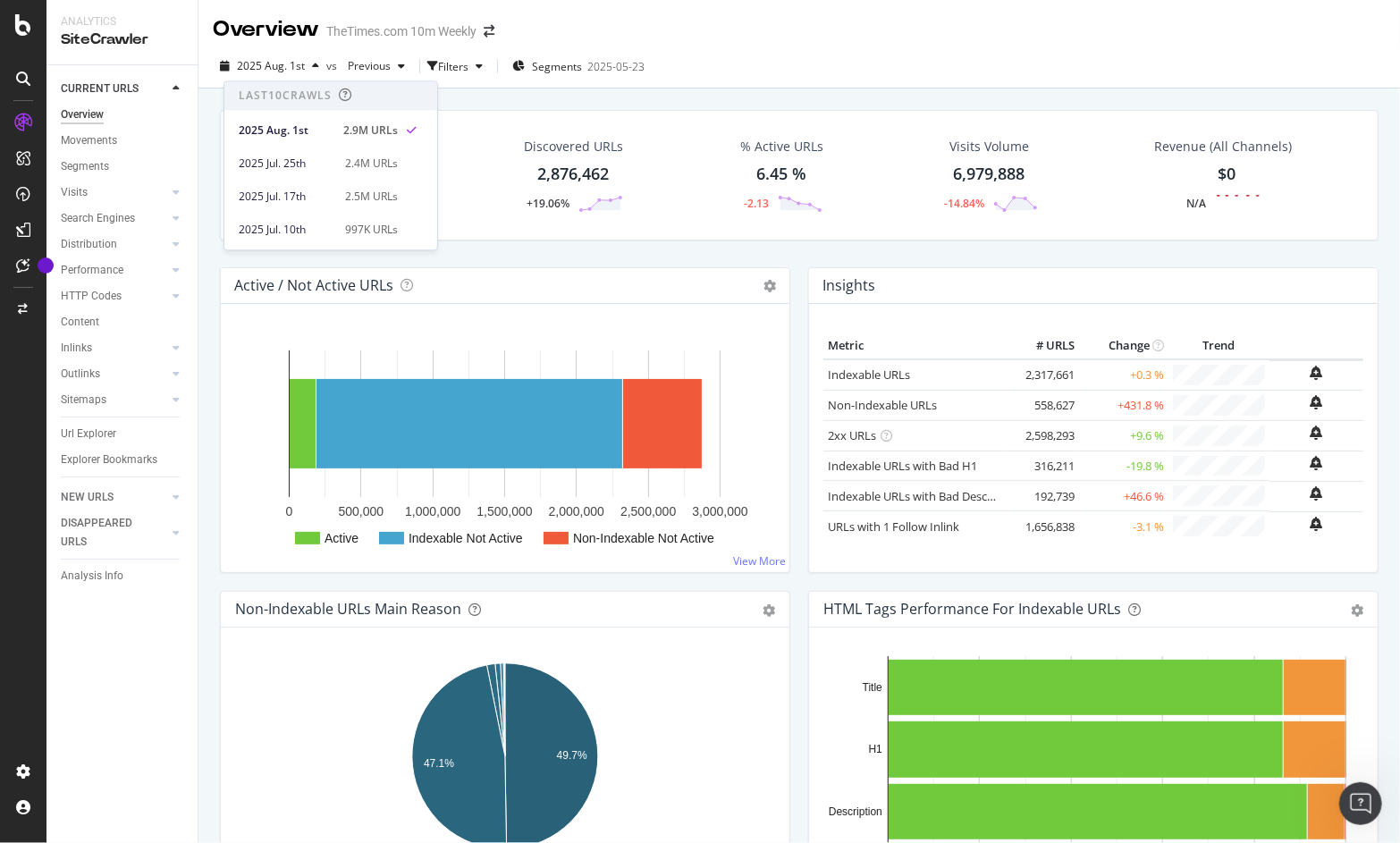 click on "Crawled URLs 2,876,288 +19.07% Discovered URLs 2,876,462 +19.06% % Active URLs 6.45 % -2.13 Visits Volume 6,979,888 -14.84% Revenue (All Channels) $0 N/A
Active / Not Active URLs
Chart (by Value) Chart (by Percentage) Table Expand Export as CSV Export as PNG
×
Distribution of all pages in terms of organic traffic performance: active vs inactive pages, with indexable status for inactive pages. An active page is a page which generated at least one visit over the period imported from Google Analytics (by default: the last 30 days).   Read more about the Active Pages indicator.
See the    video about the Visits section of the report  in Botify Academy.
Active Indexable Not Active Non-Indexable Not Active 0 500,000 1,000,000 1,500,000 2,000,000 2,500,000 3,000,000 Active Indexable Not Active 185,744" at bounding box center [799, 510] 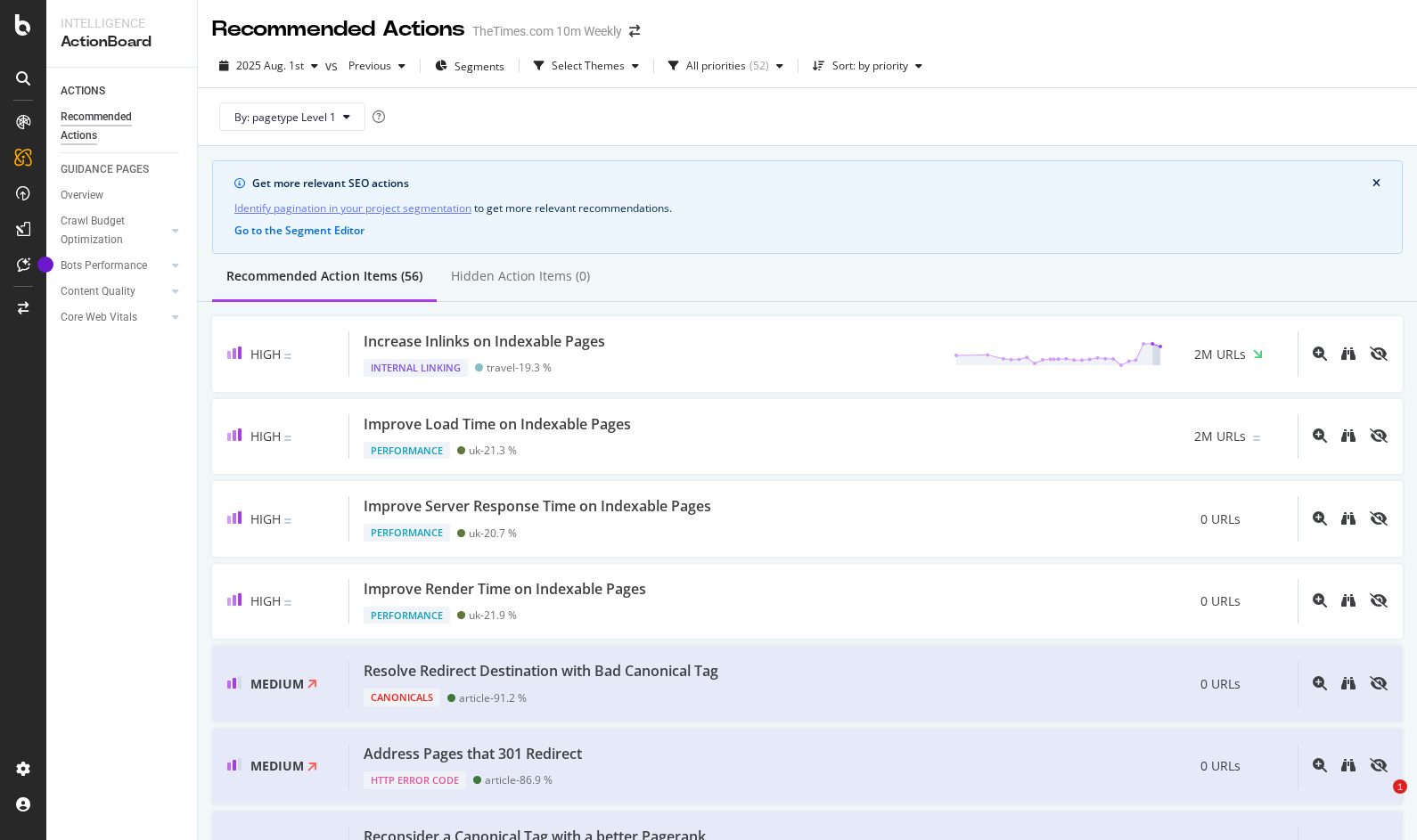 scroll, scrollTop: 0, scrollLeft: 0, axis: both 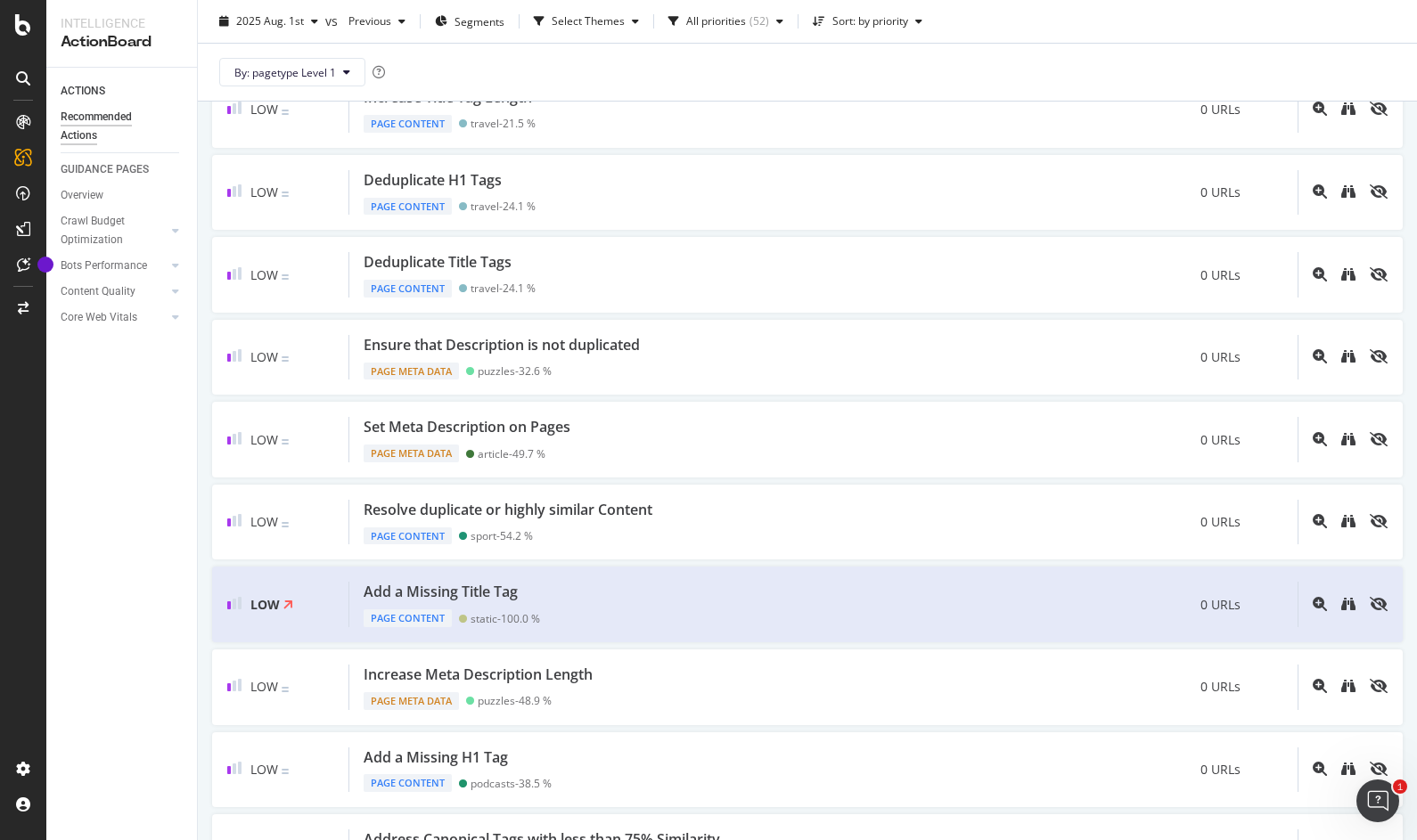 click on "By: pagetype Level 1" at bounding box center [807, 72] 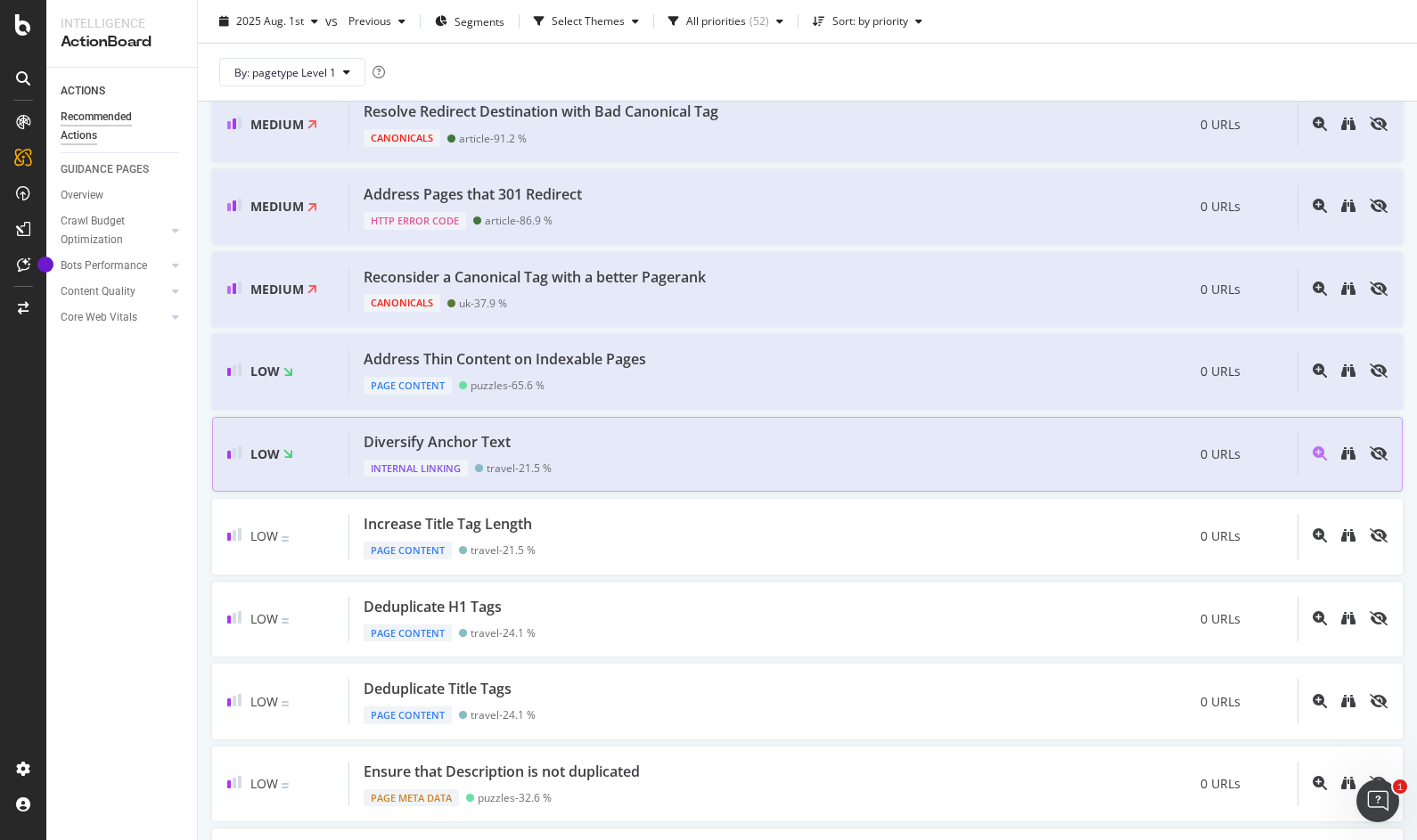 scroll, scrollTop: 552, scrollLeft: 0, axis: vertical 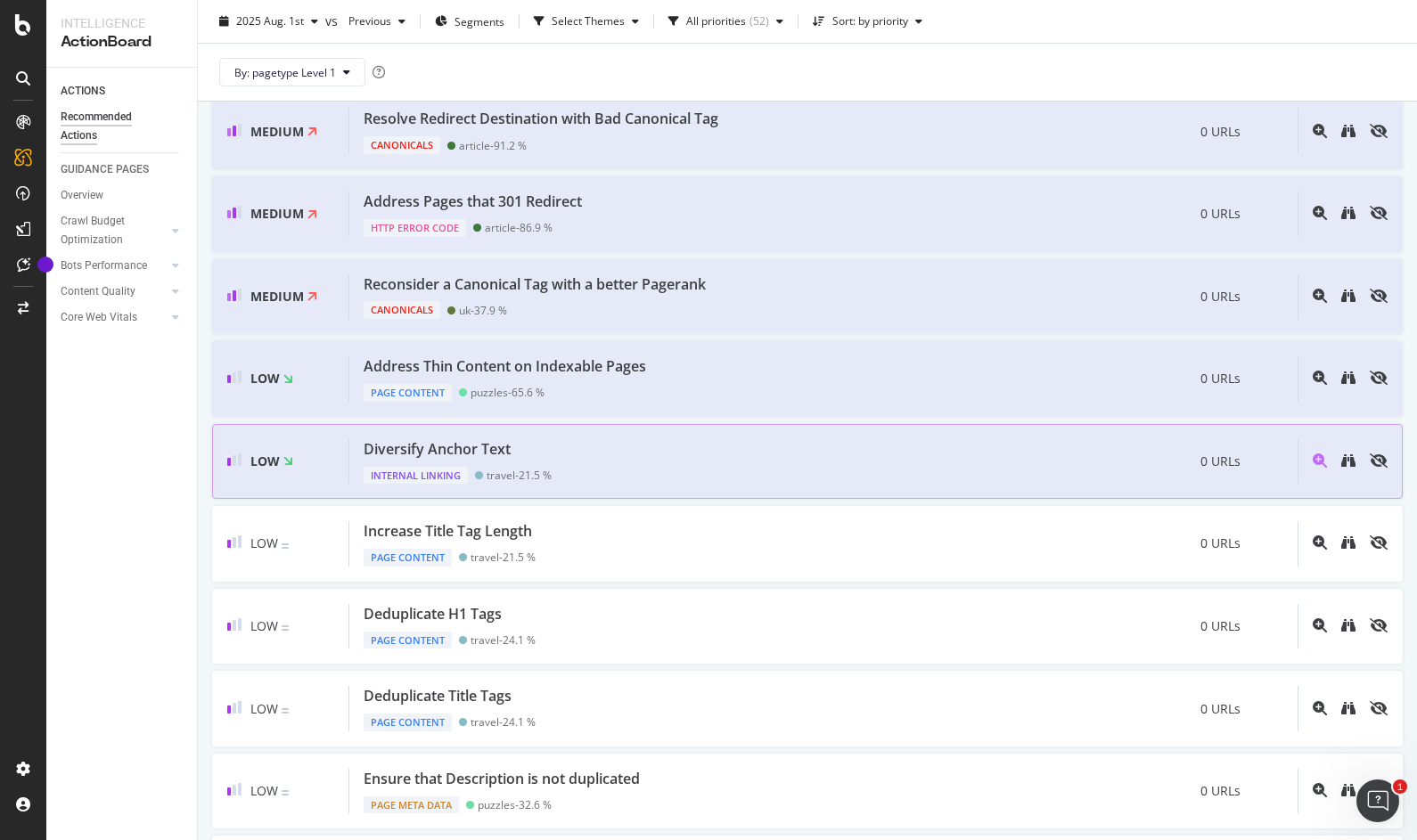 click on "Diversify Anchor Text Internal Linking travel  -  21.5 % 0 URLs" at bounding box center [823, 461] 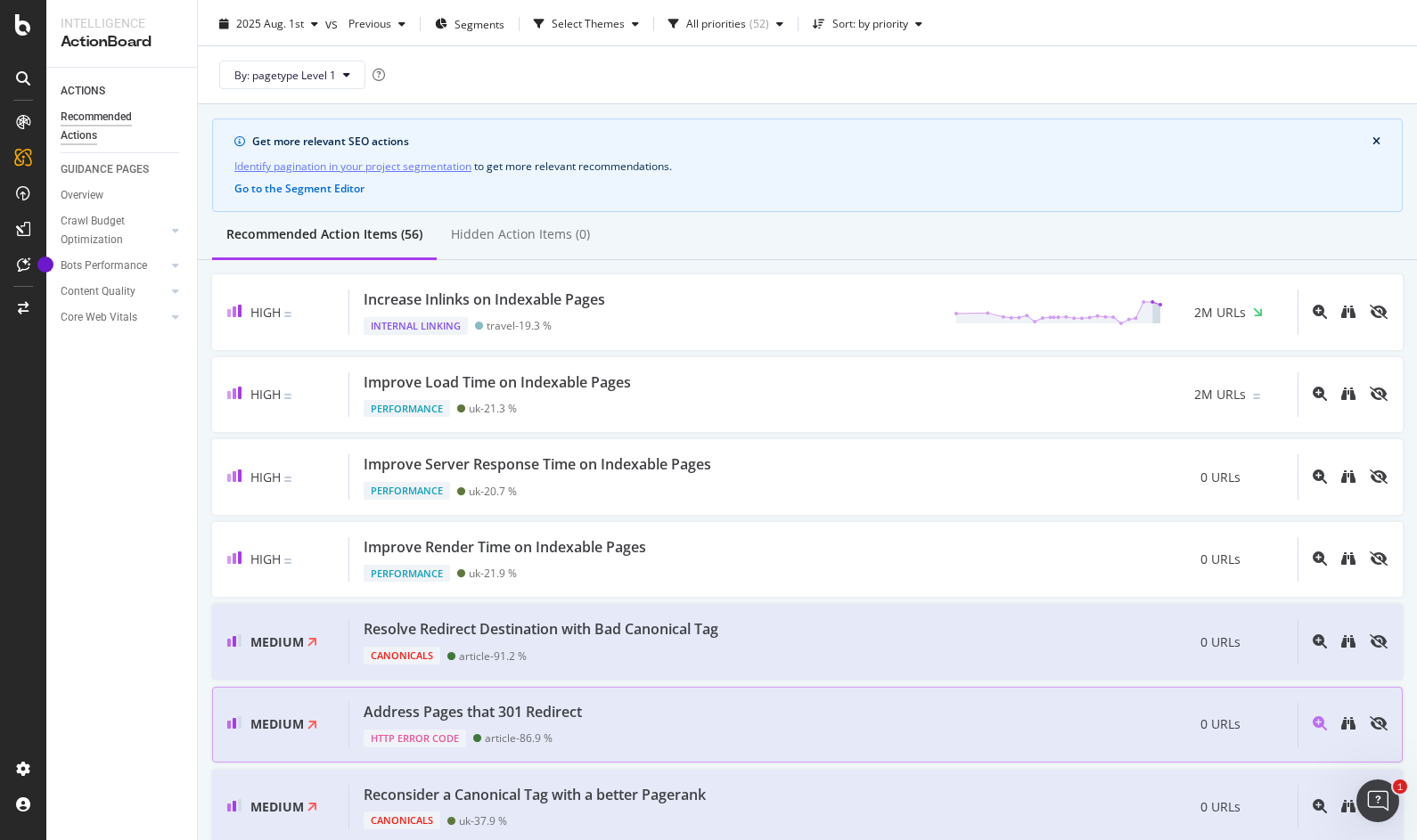 scroll, scrollTop: 0, scrollLeft: 0, axis: both 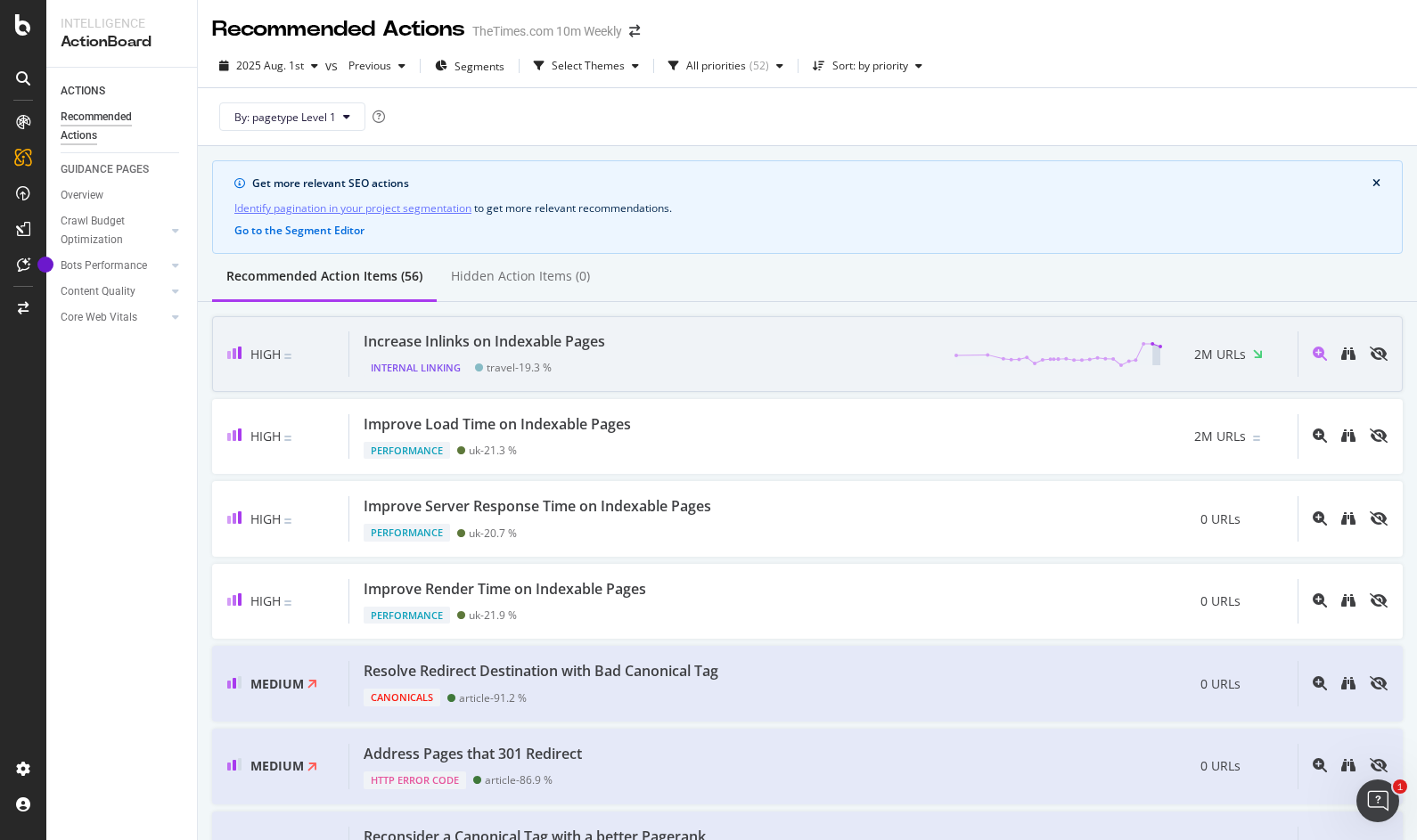 click on "Increase Inlinks on Indexable Pages Internal Linking travel  -  19.3 % 2M URLs" at bounding box center (823, 354) 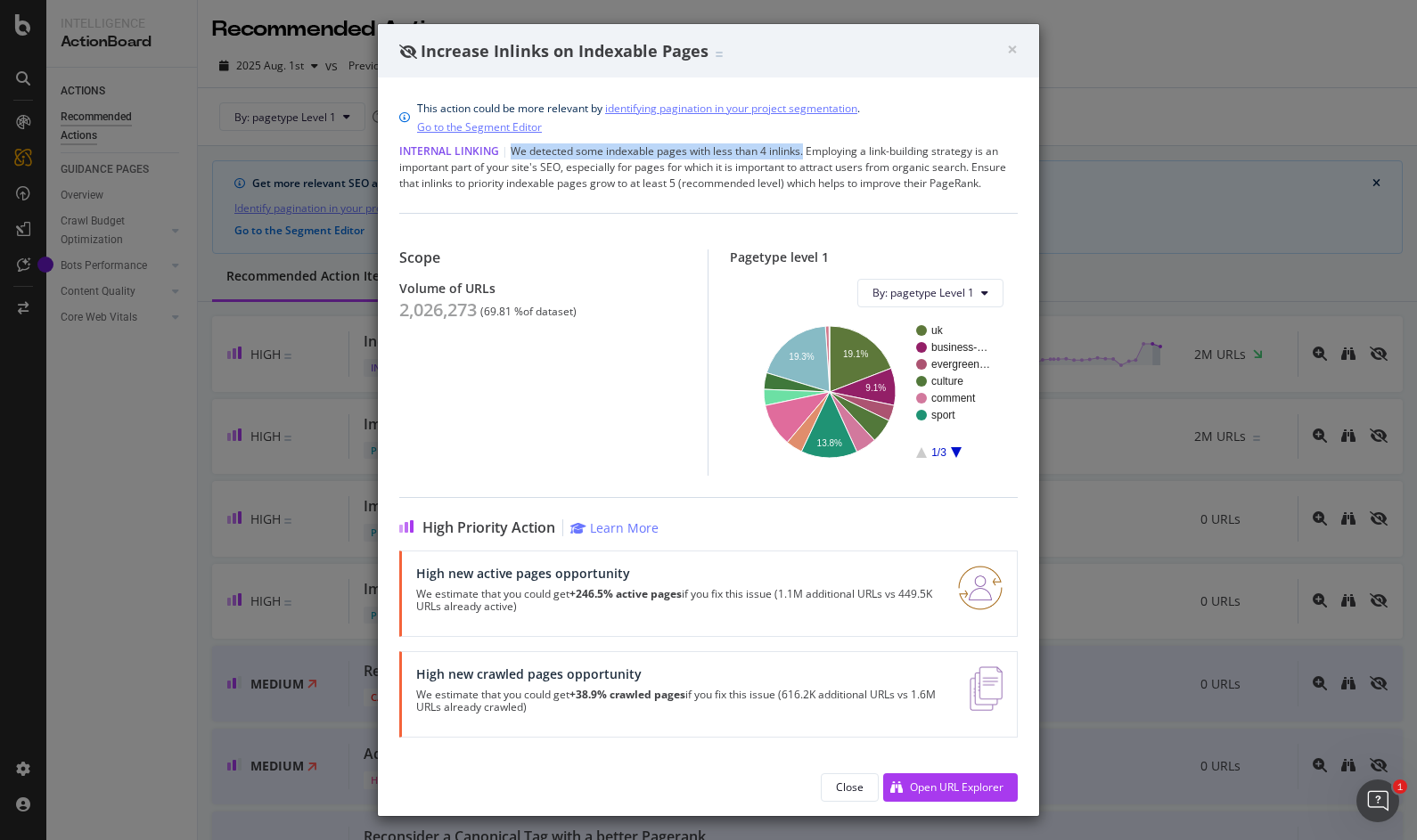 drag, startPoint x: 509, startPoint y: 152, endPoint x: 803, endPoint y: 157, distance: 294.04251 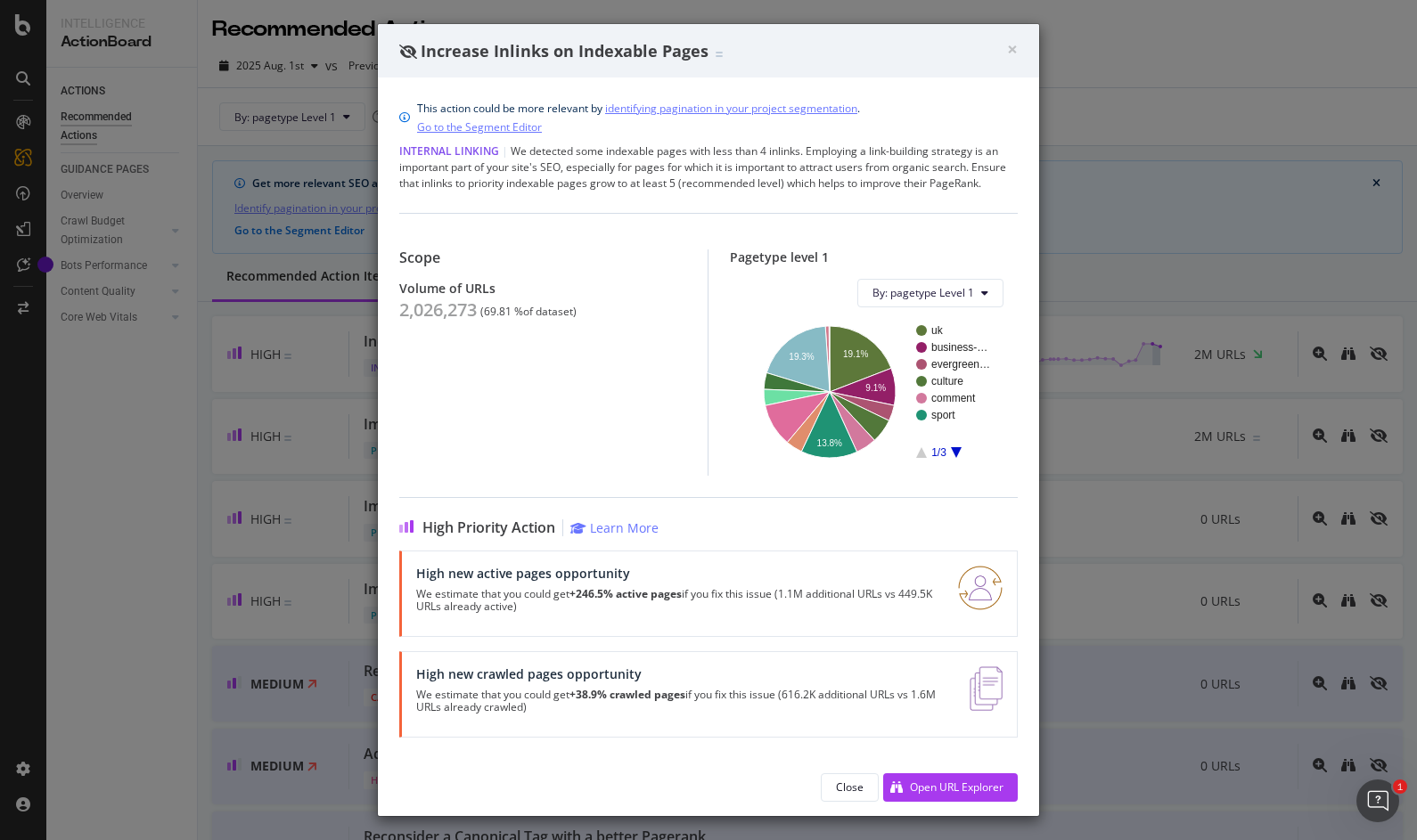 click on "Internal Linking   |   We detected some indexable pages with less than 4 inlinks. Employing a link-building strategy is an important part of your site's SEO, especially for pages for which it is important to attract users from organic search. Ensure that inlinks to priority indexable pages grow to at least 5 (recommended level) which helps to improve their PageRank." at bounding box center (708, 167) 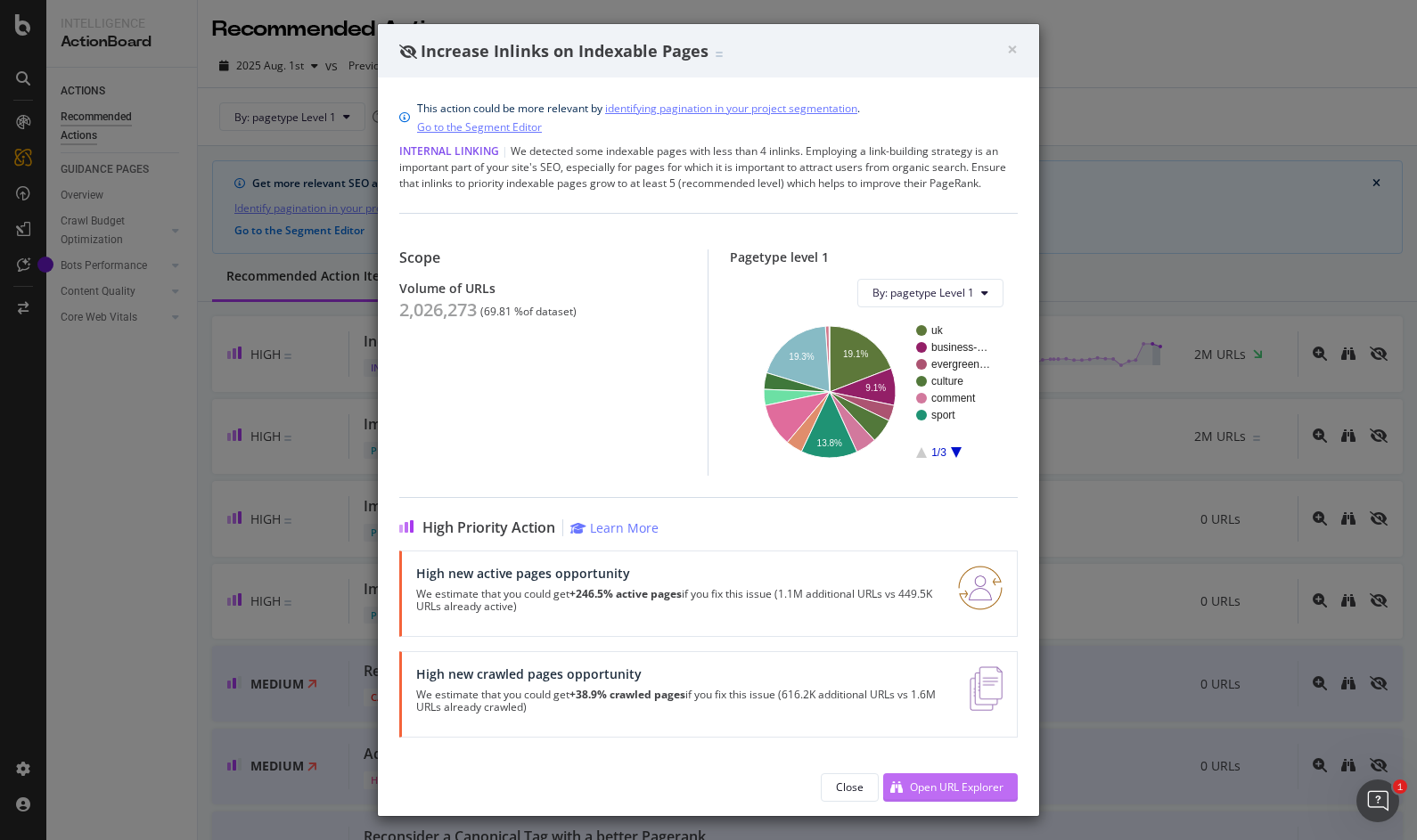 click on "Open URL Explorer" at bounding box center (956, 787) 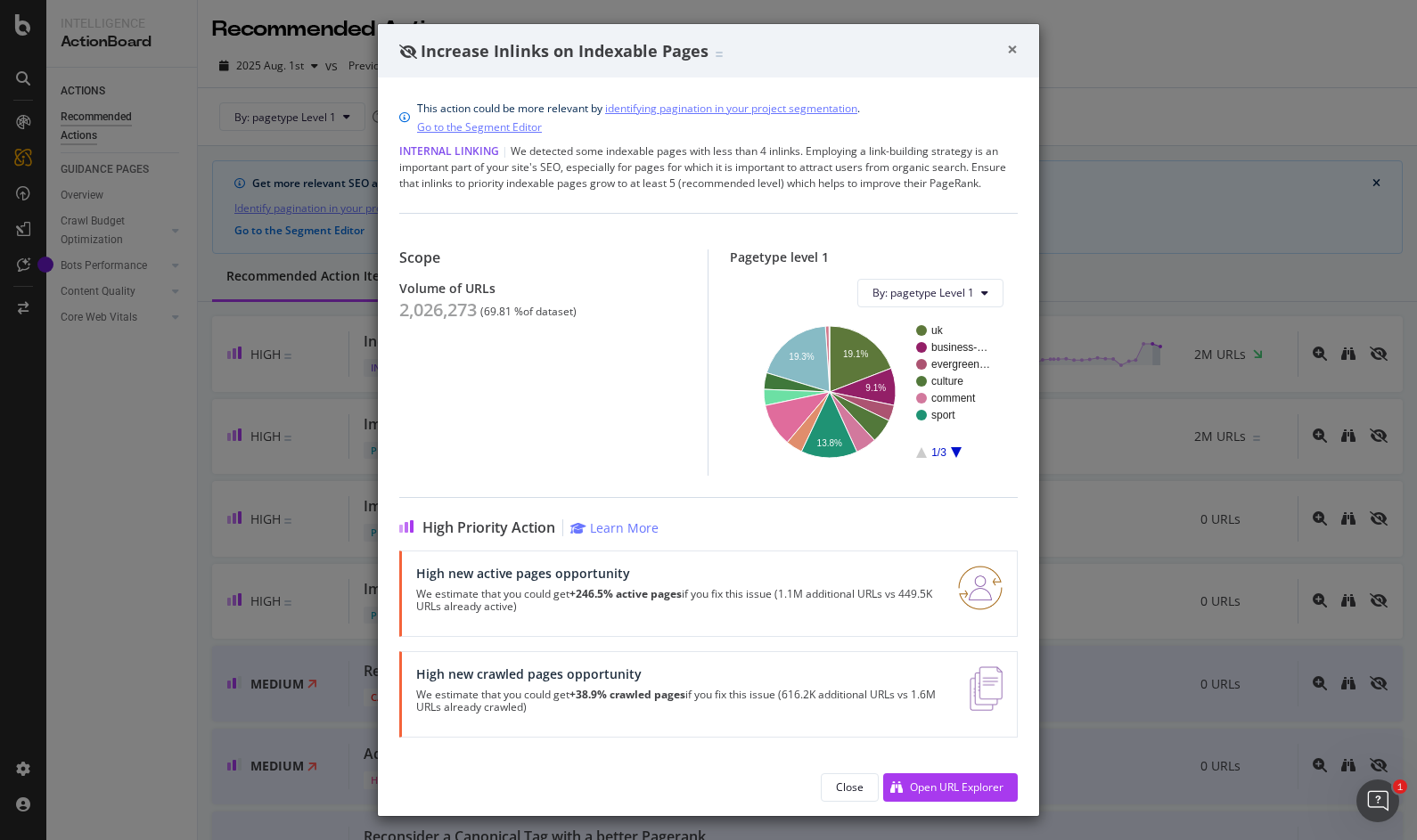 click on "×" at bounding box center (1012, 49) 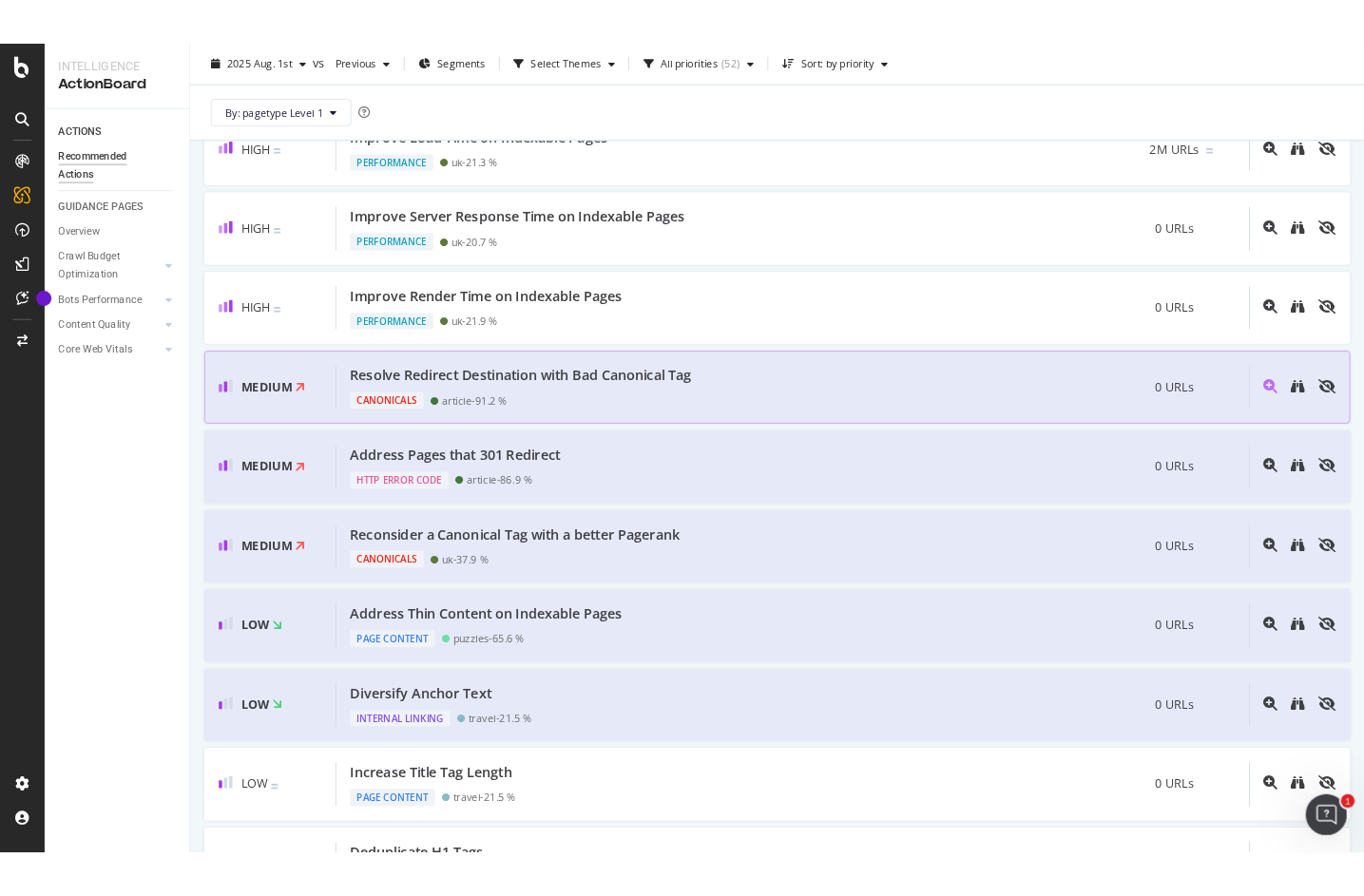 scroll, scrollTop: 350, scrollLeft: 0, axis: vertical 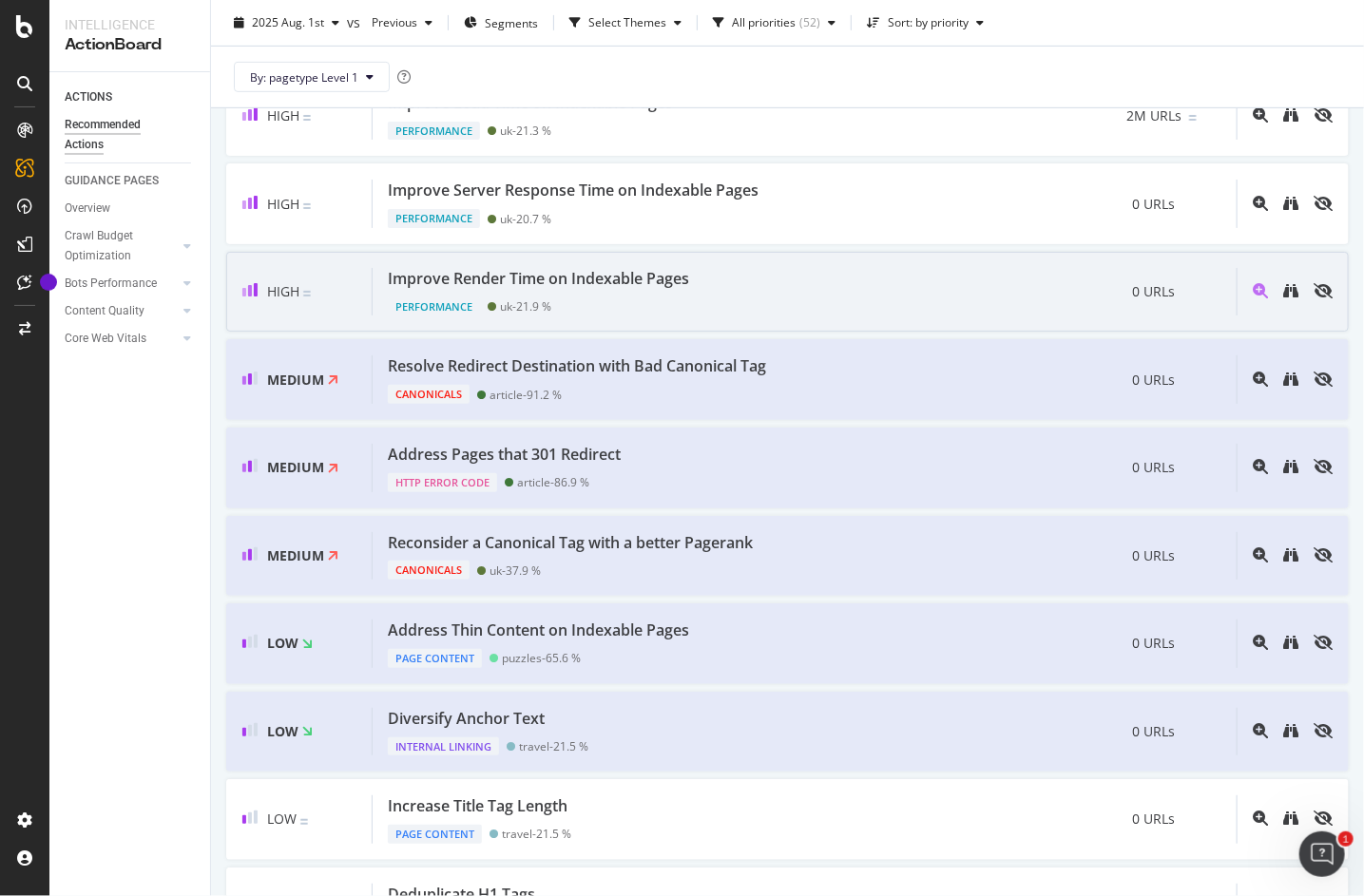 click on "Improve Render Time on Indexable Pages Performance uk  -  21.9 % 0 URLs" at bounding box center [804, 292] 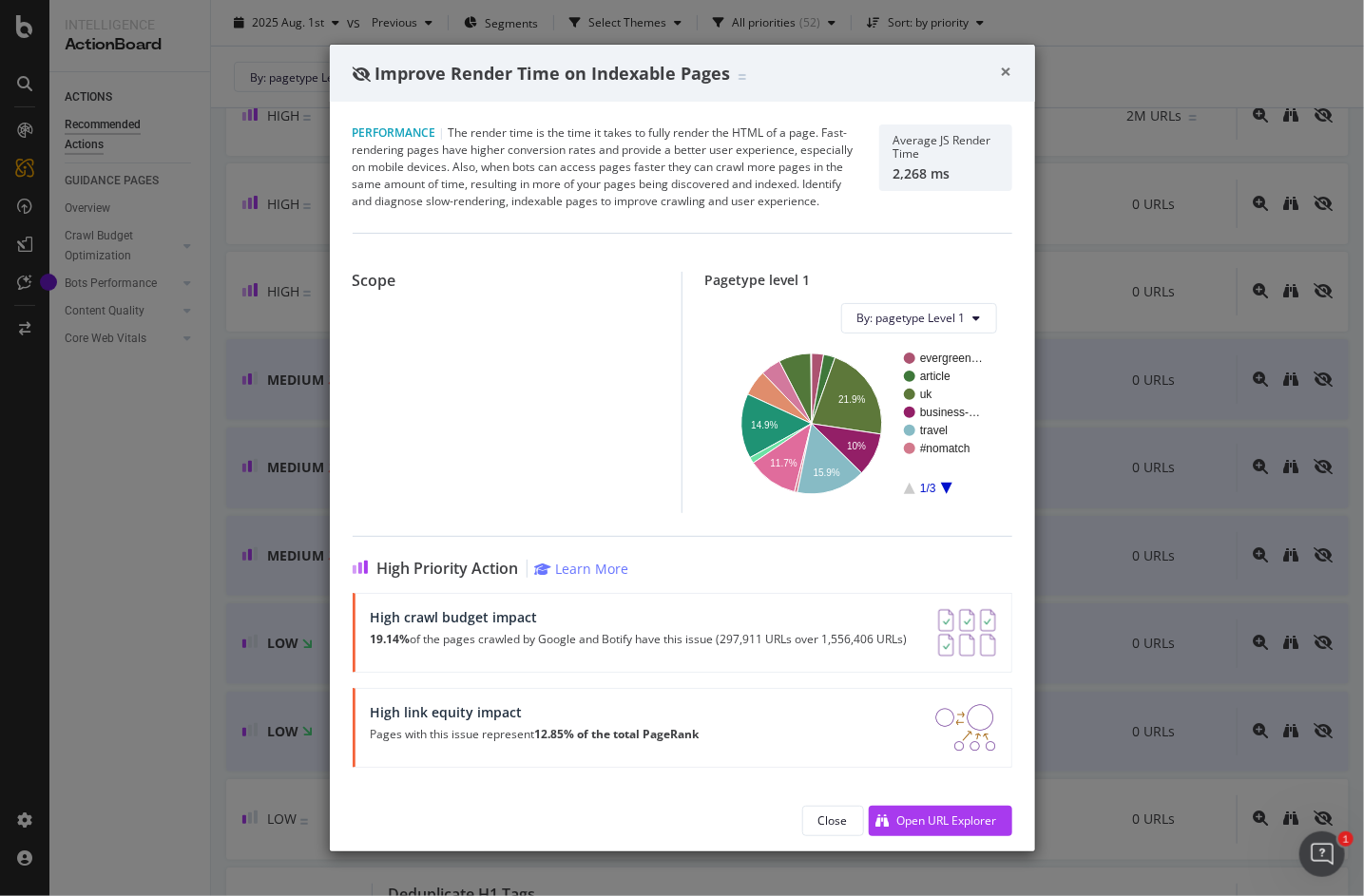 click on "×" at bounding box center (1007, 71) 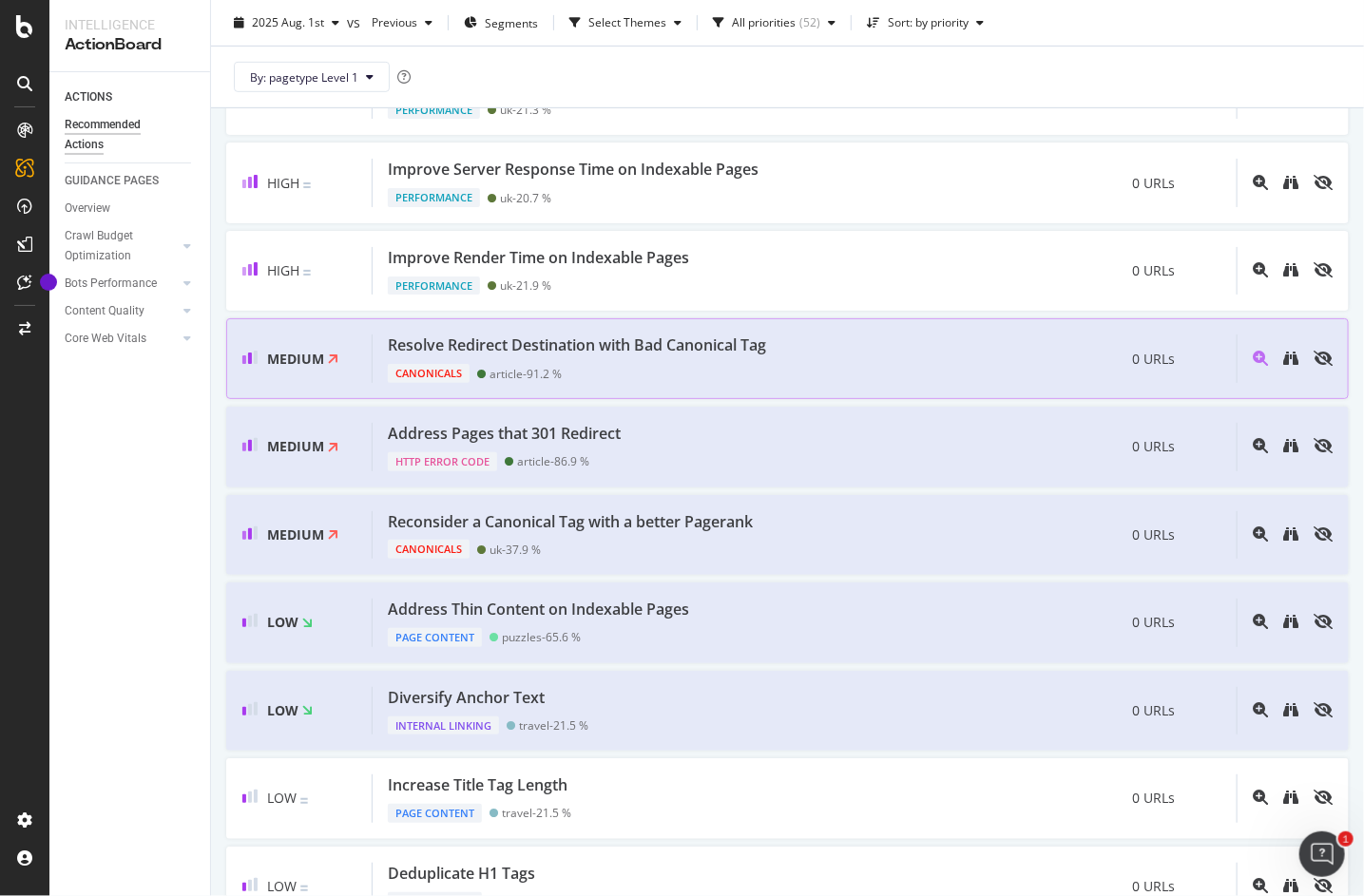 scroll, scrollTop: 0, scrollLeft: 0, axis: both 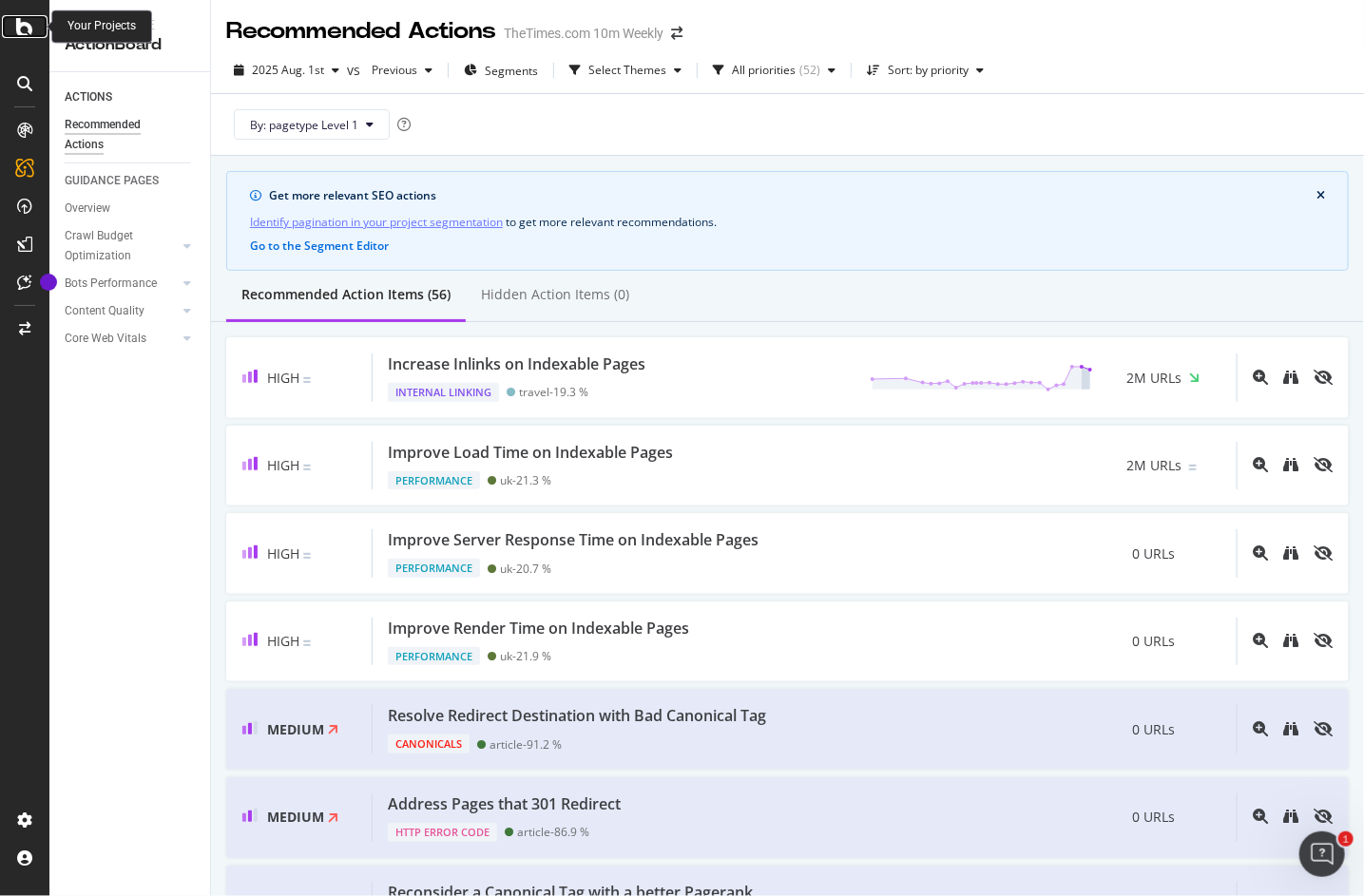 click at bounding box center [25, 27] 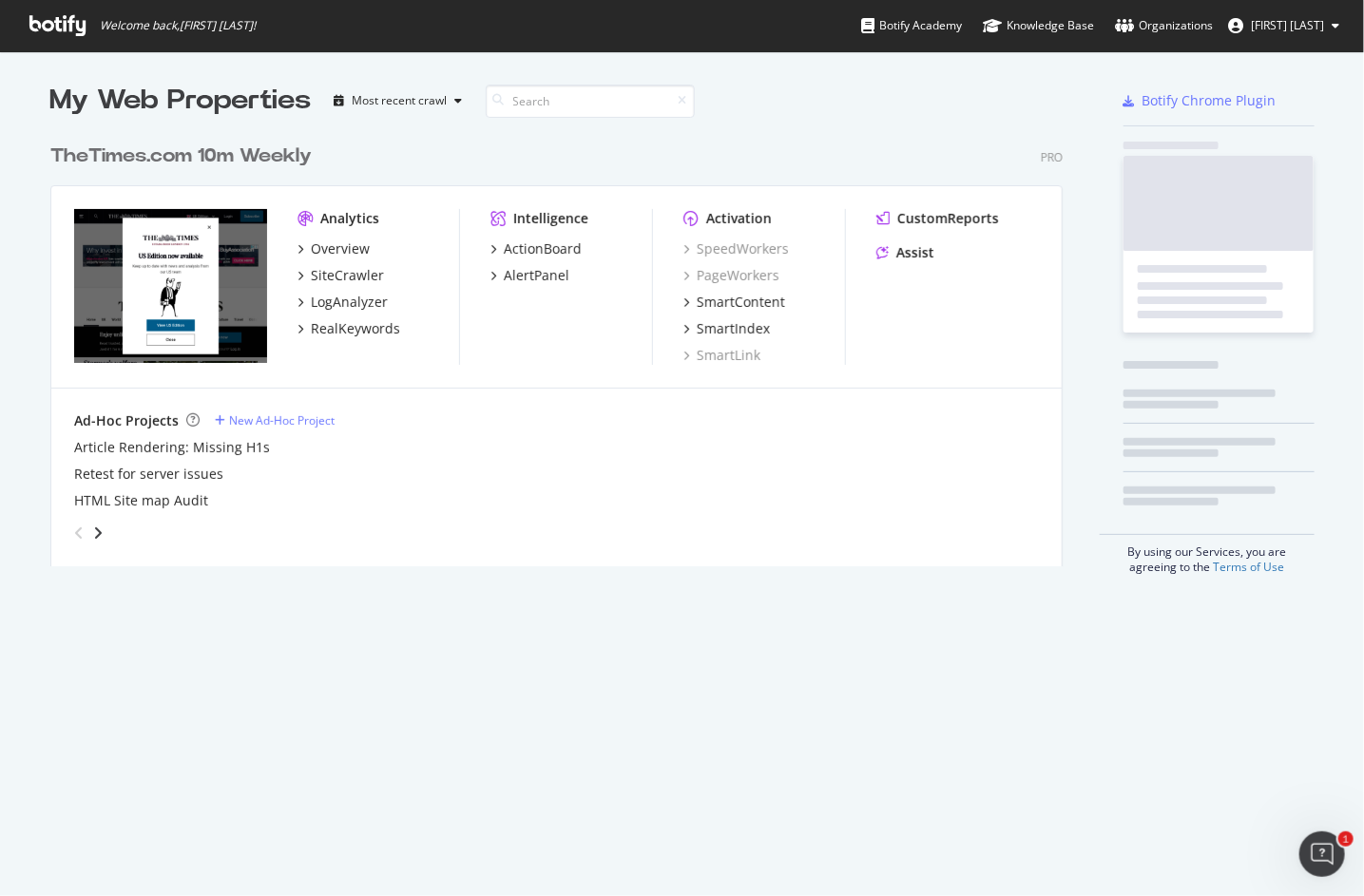scroll, scrollTop: 0, scrollLeft: 0, axis: both 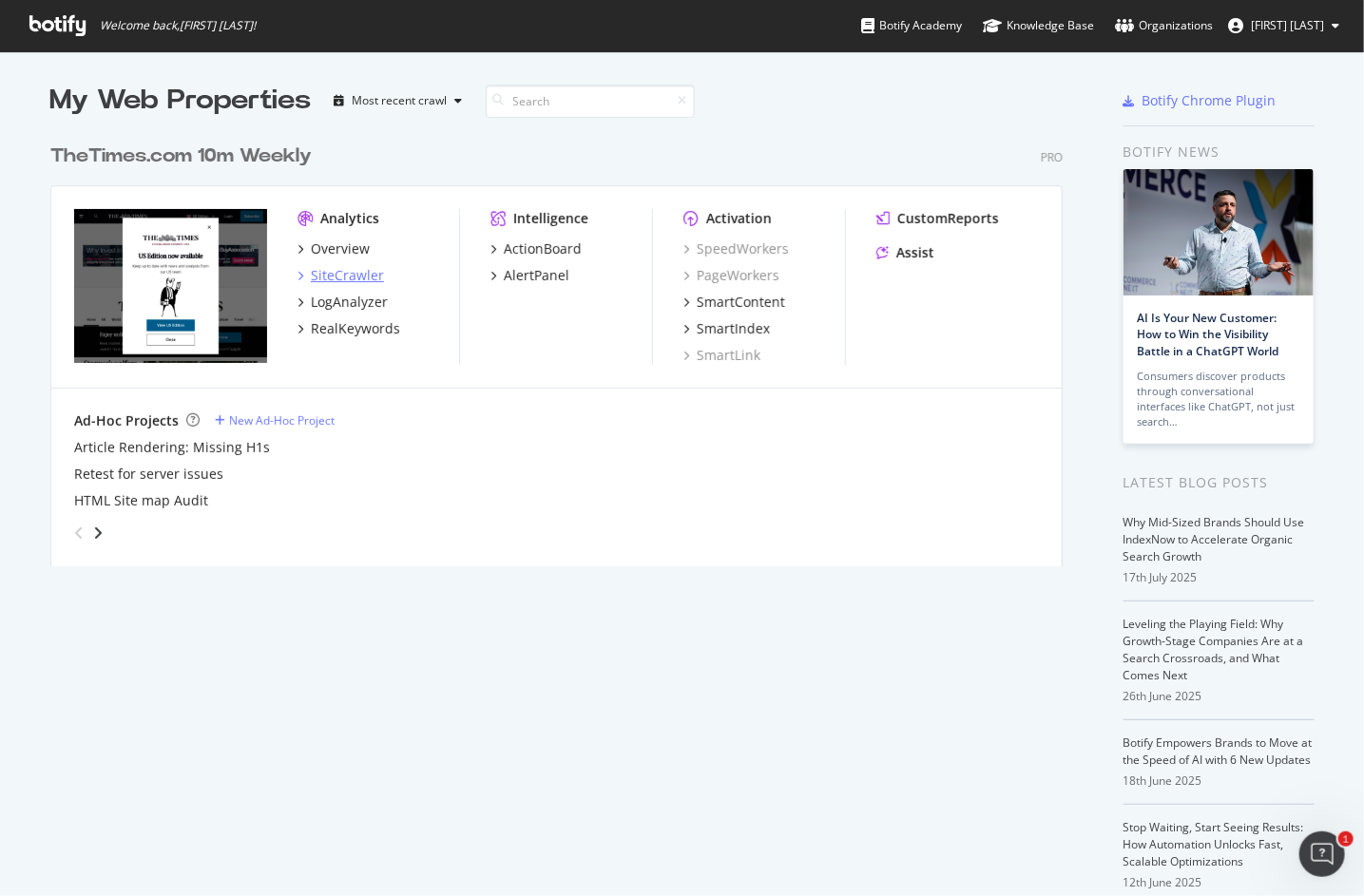 click on "SiteCrawler" at bounding box center (347, 276) 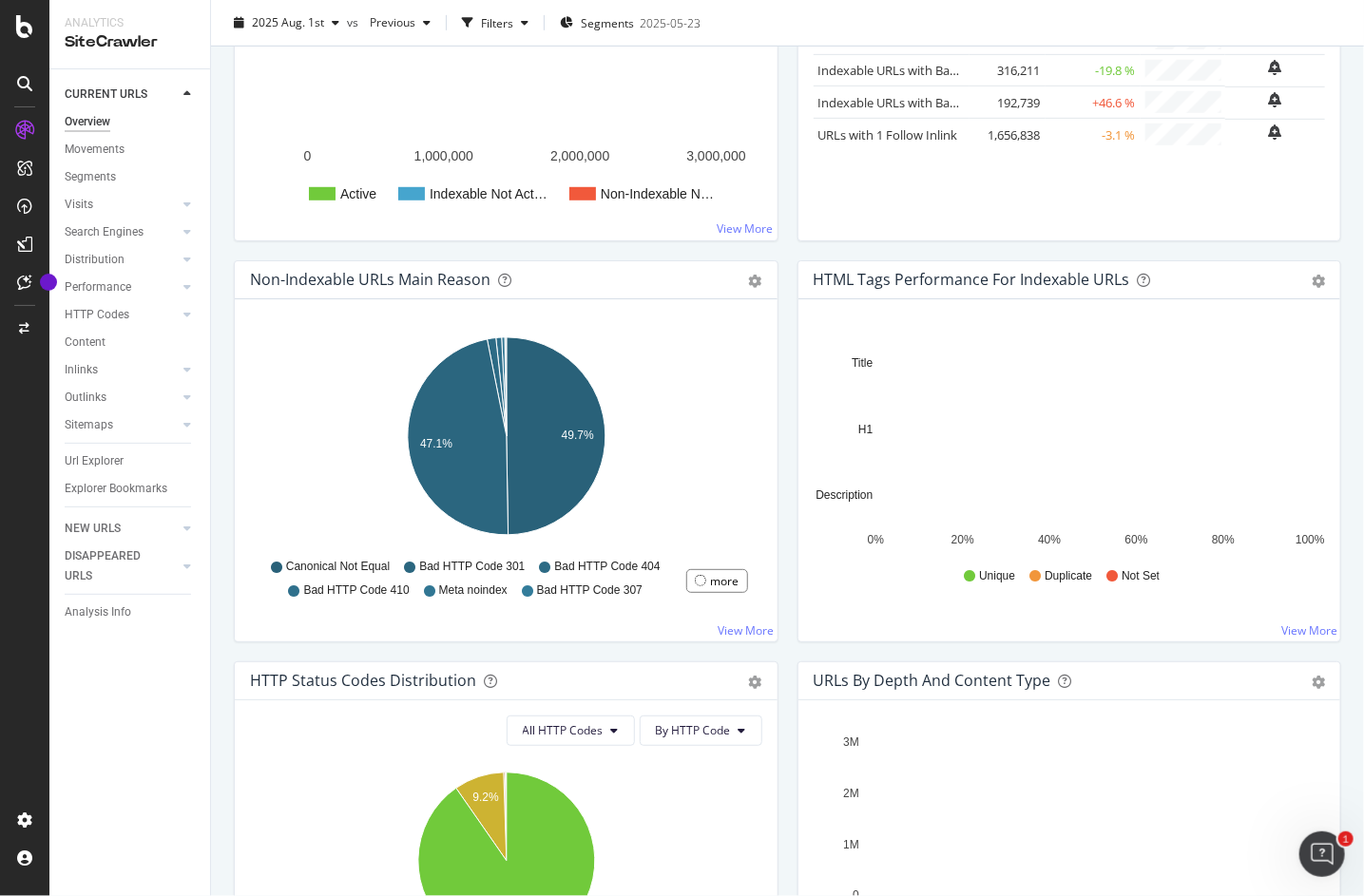 scroll, scrollTop: 0, scrollLeft: 0, axis: both 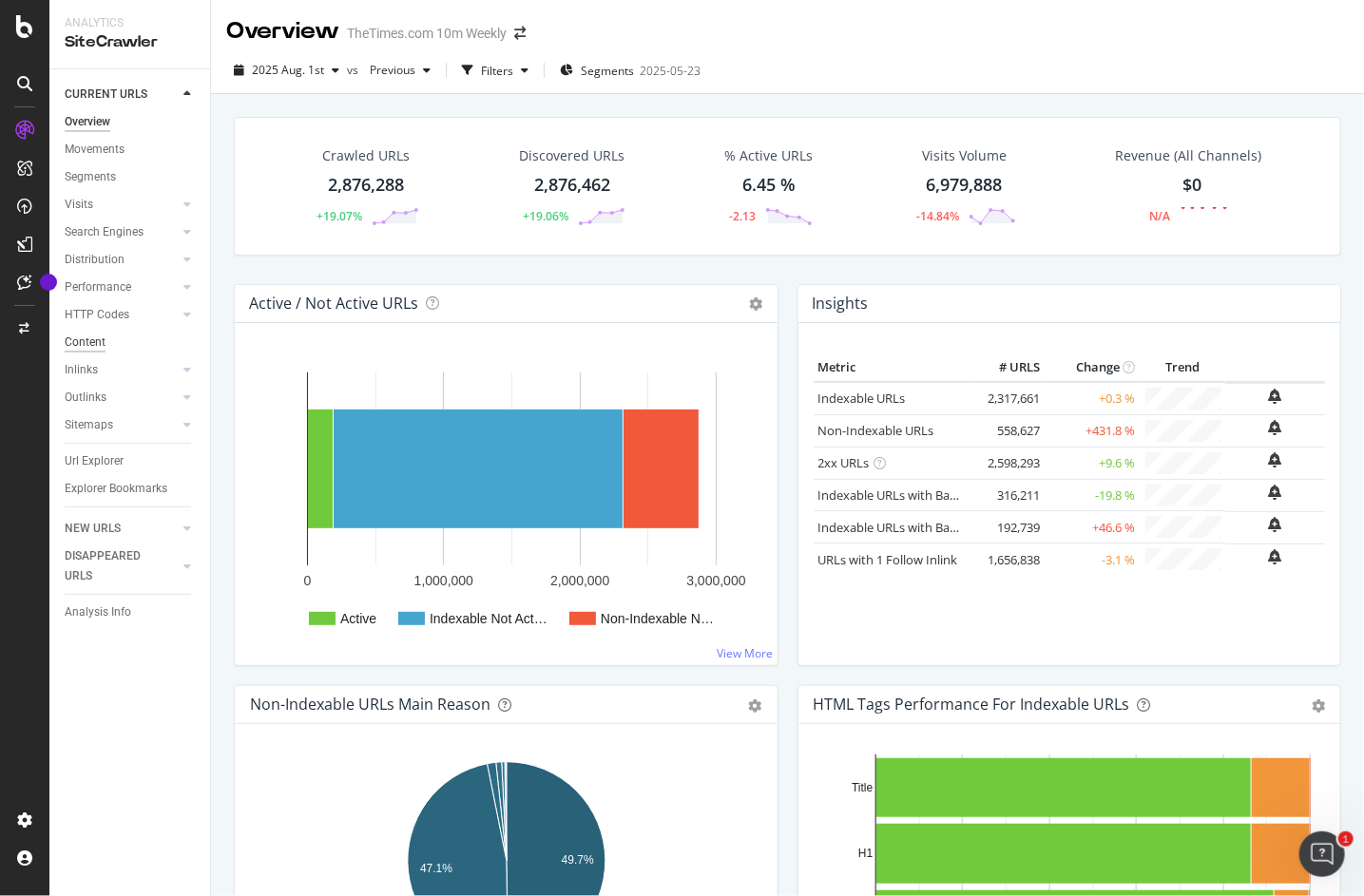 click on "Content" at bounding box center (85, 342) 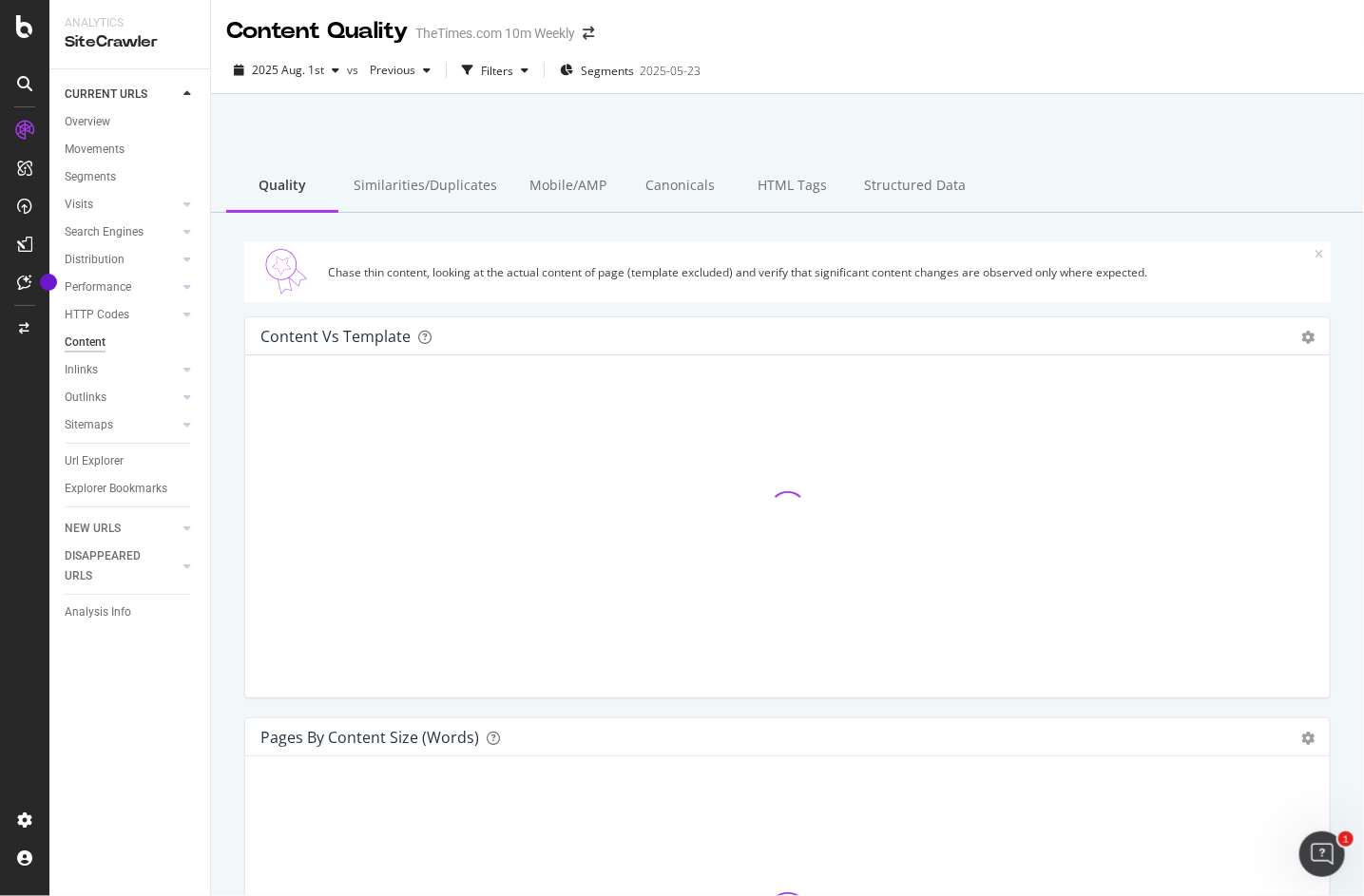 click on "Chase thin content, looking at the actual content of page (template excluded)
and verify that significant content changes are observed only where expected." at bounding box center (821, 272) 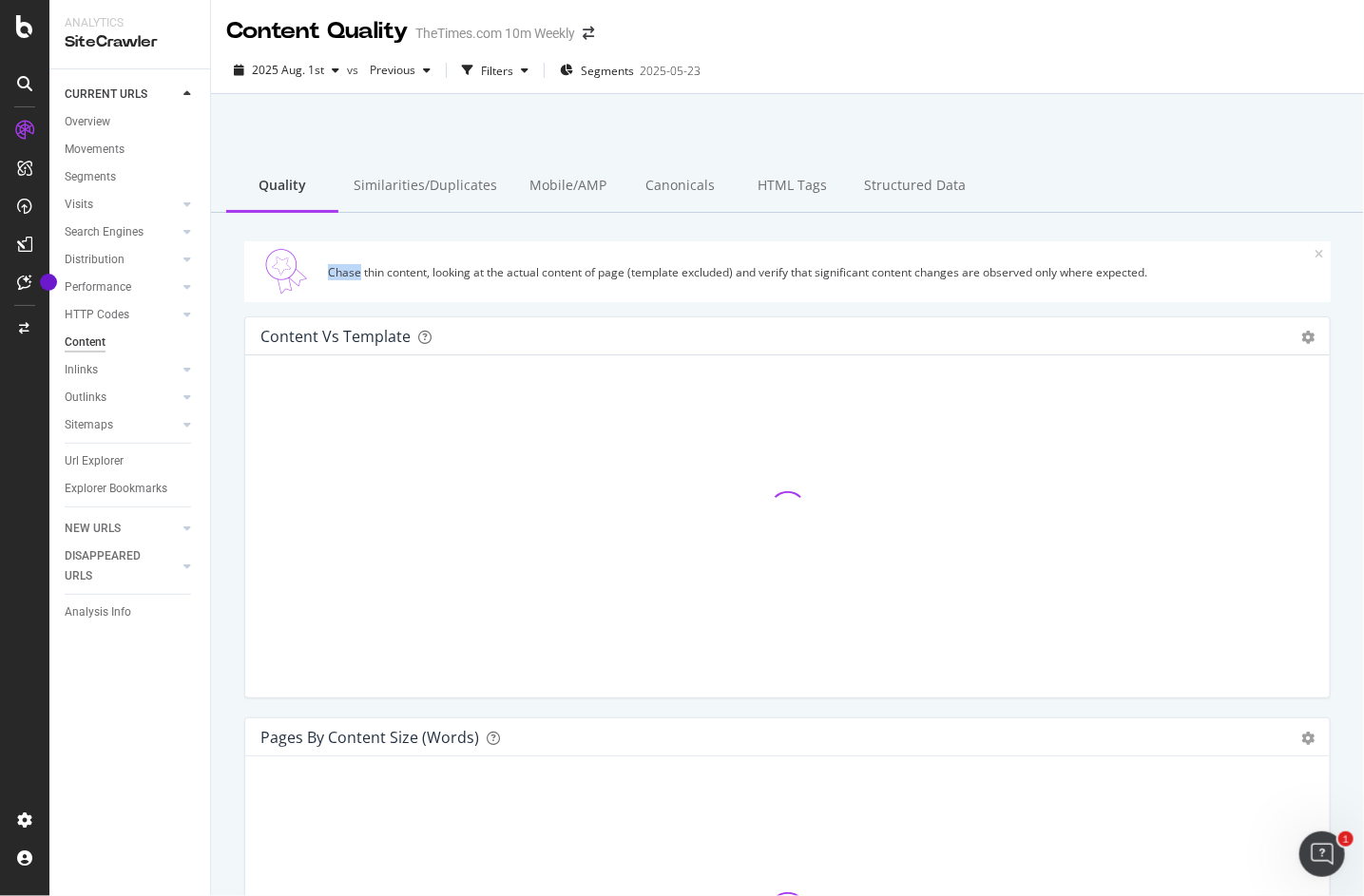 click on "Chase thin content, looking at the actual content of page (template excluded)
and verify that significant content changes are observed only where expected." at bounding box center (821, 272) 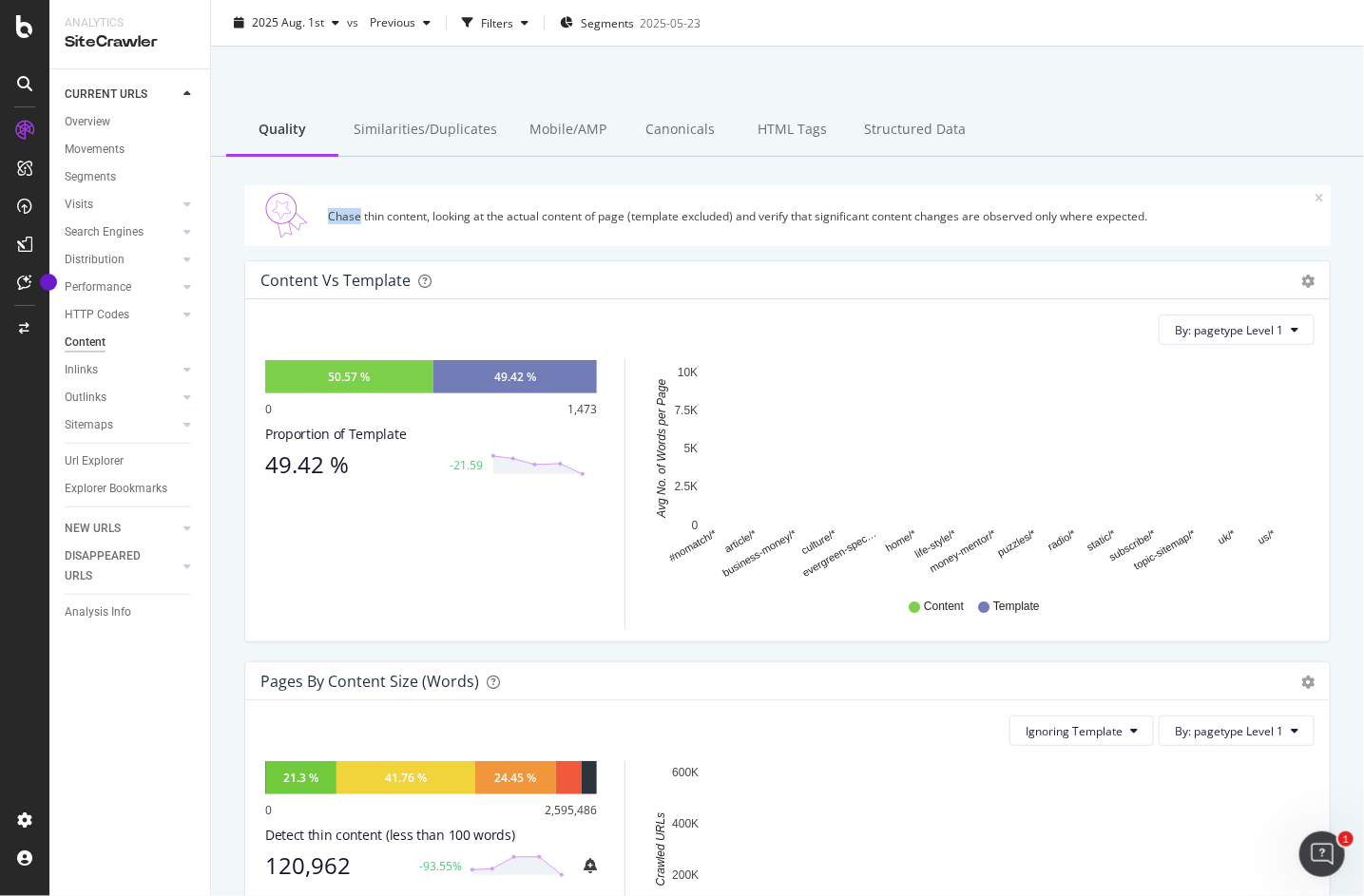 scroll, scrollTop: 0, scrollLeft: 0, axis: both 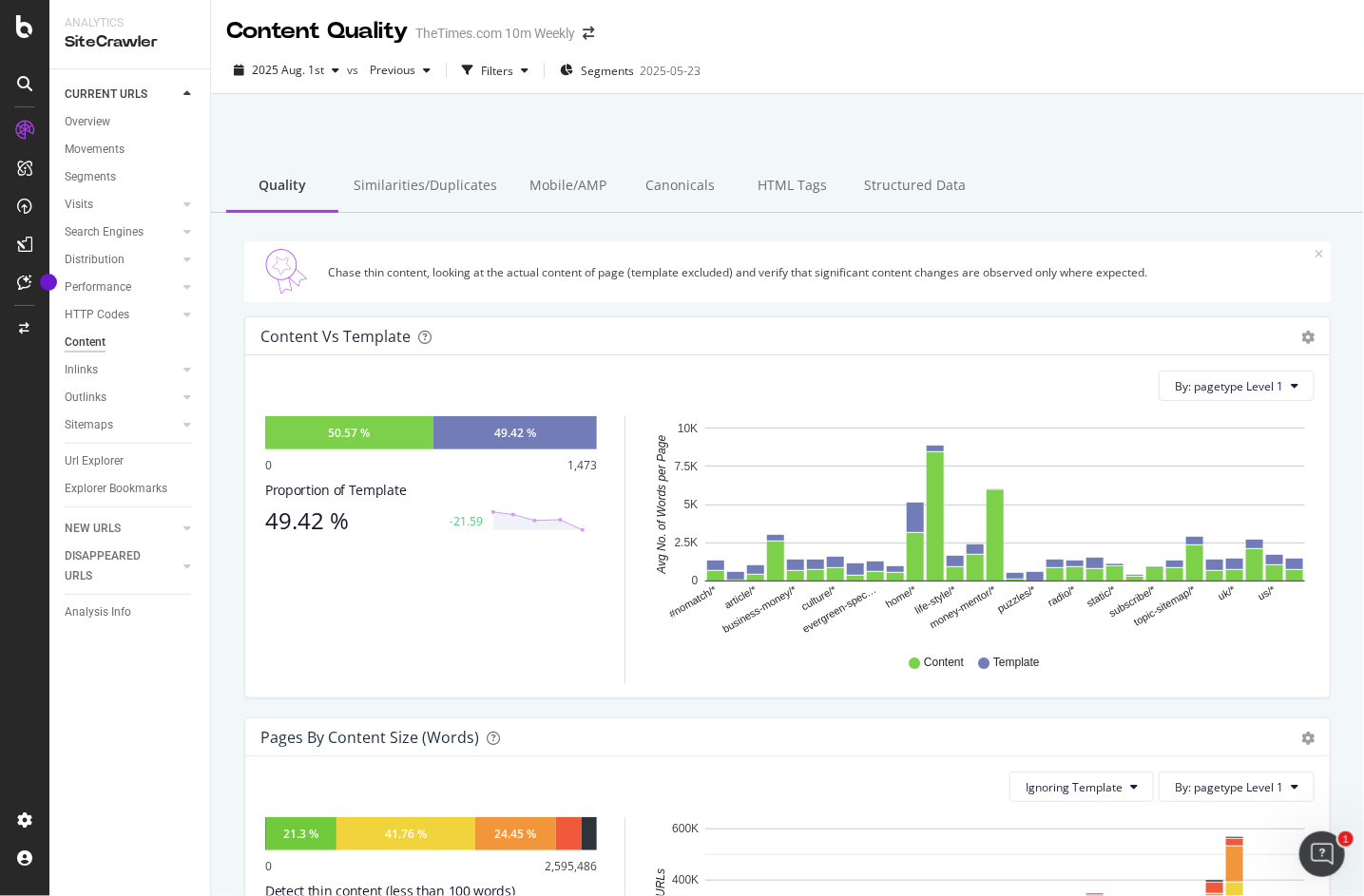 click on "Chase thin content, looking at the actual content of page (template excluded)
and verify that significant content changes are observed only where expected." at bounding box center [821, 272] 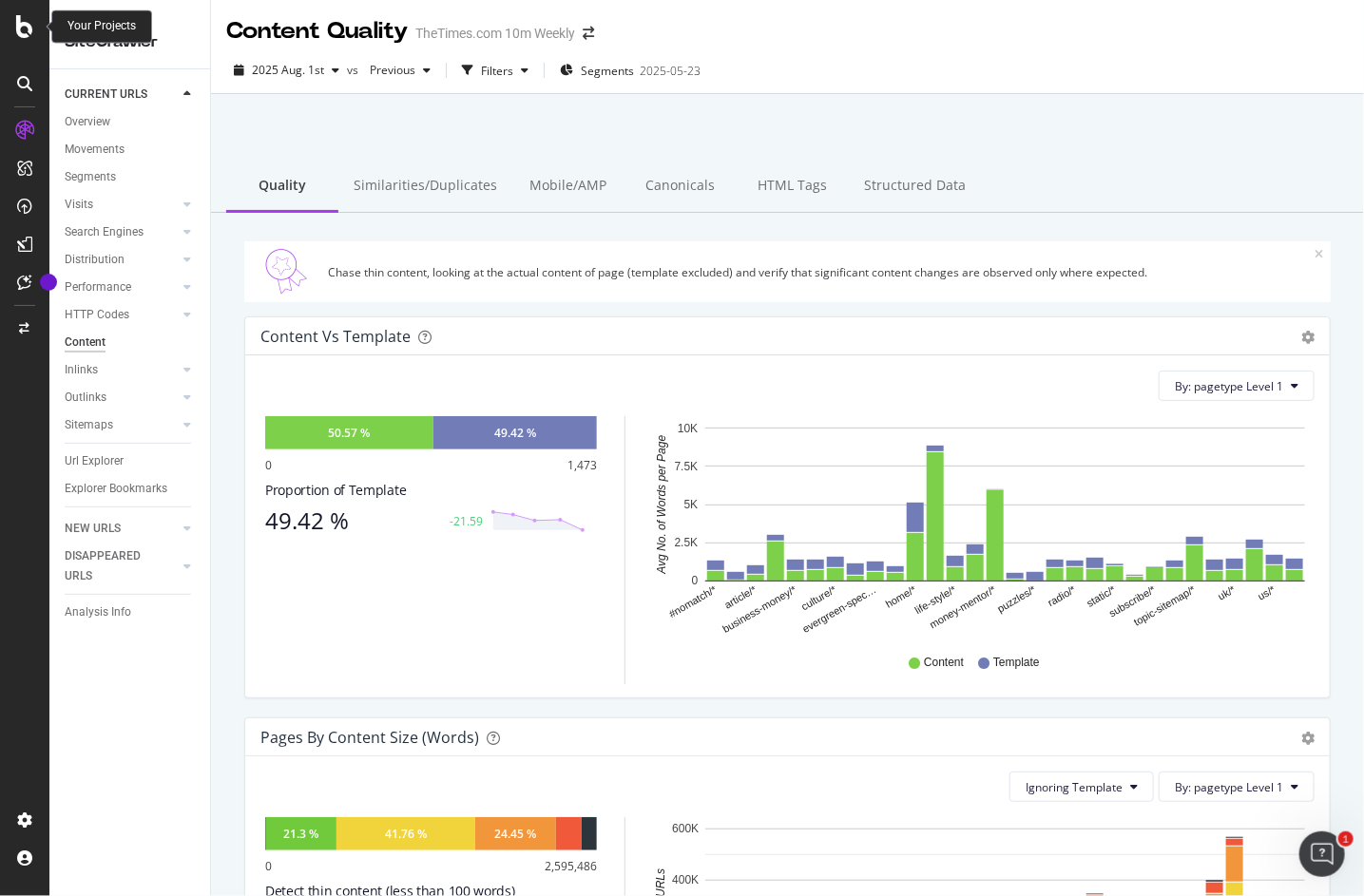 click at bounding box center (25, 27) 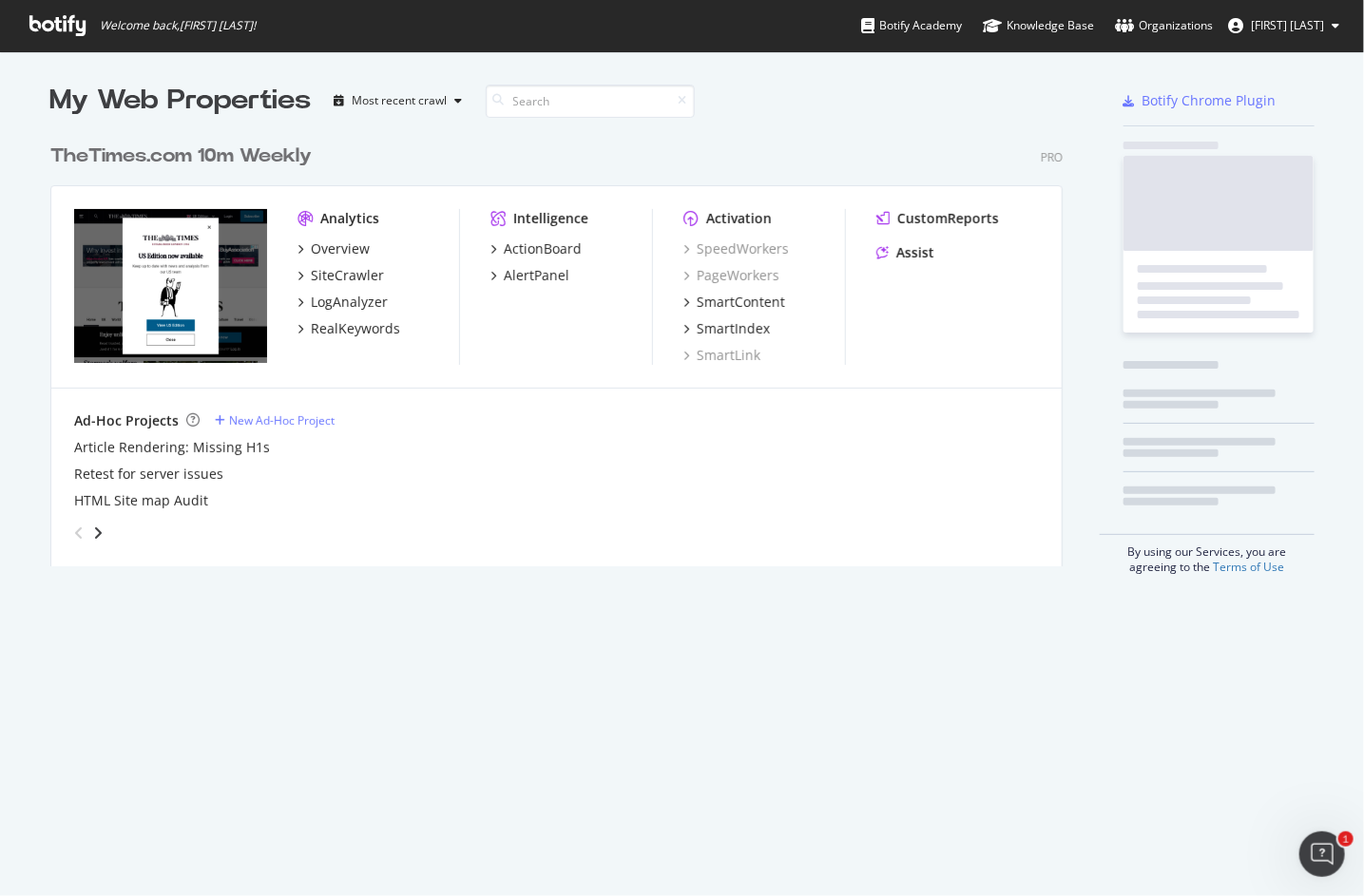 scroll, scrollTop: 0, scrollLeft: 0, axis: both 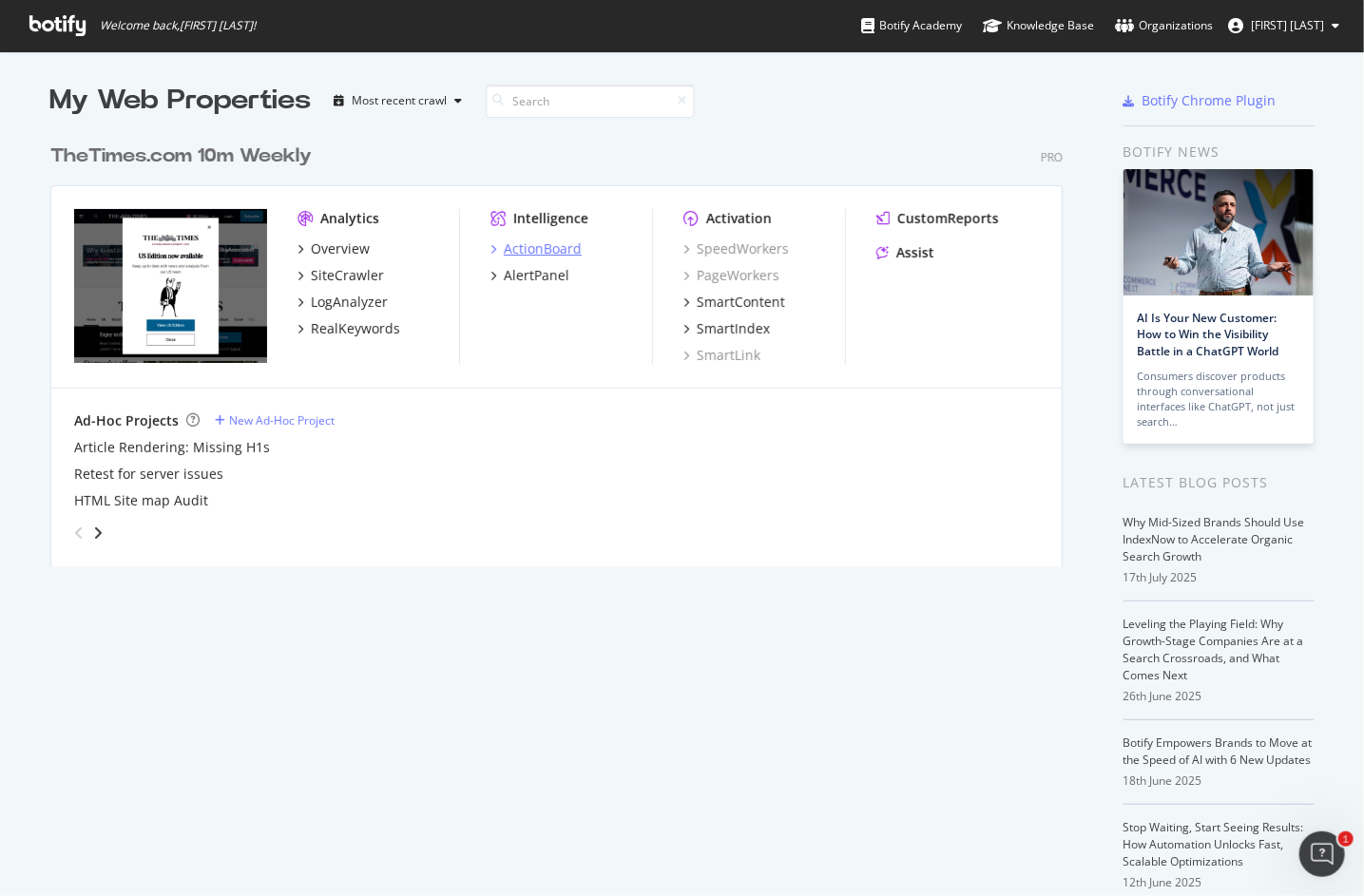click on "ActionBoard" at bounding box center [543, 249] 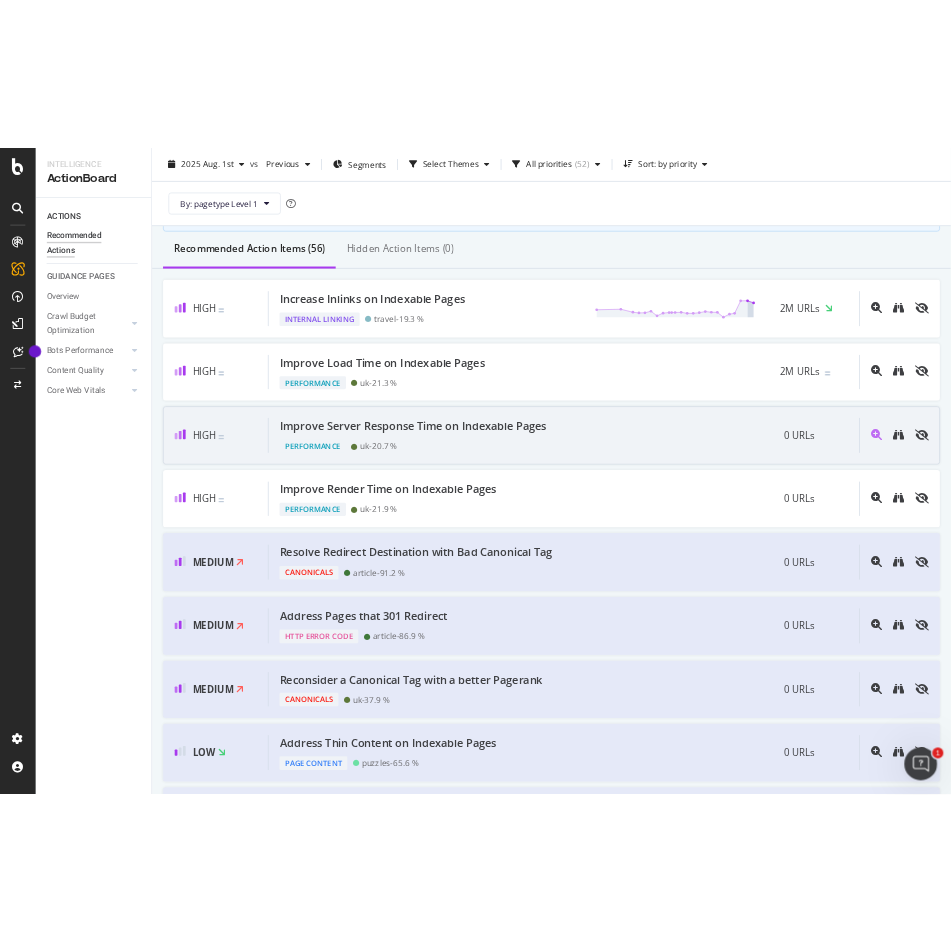 scroll, scrollTop: 0, scrollLeft: 0, axis: both 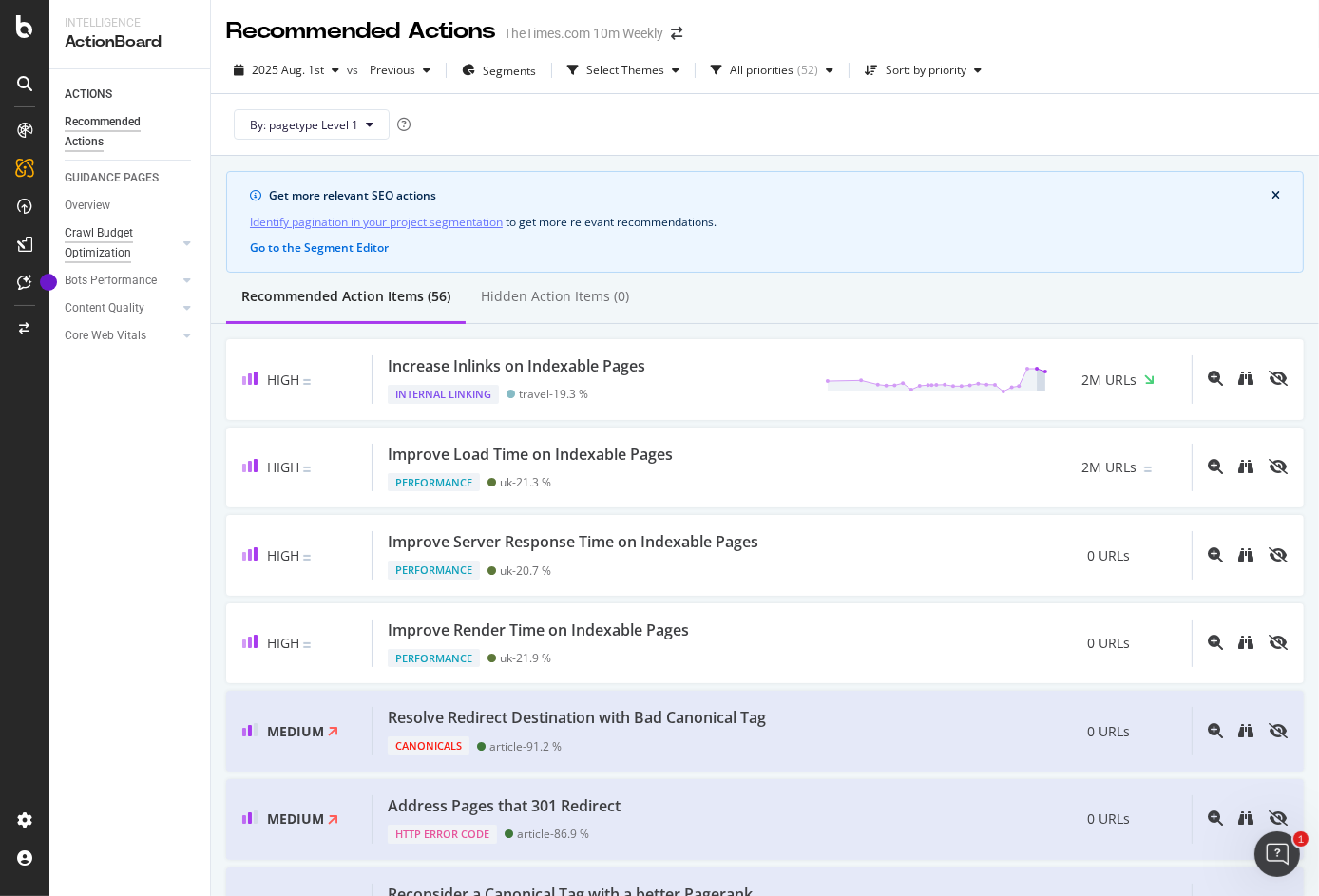 click on "Crawl Budget Optimization" at bounding box center (114, 243) 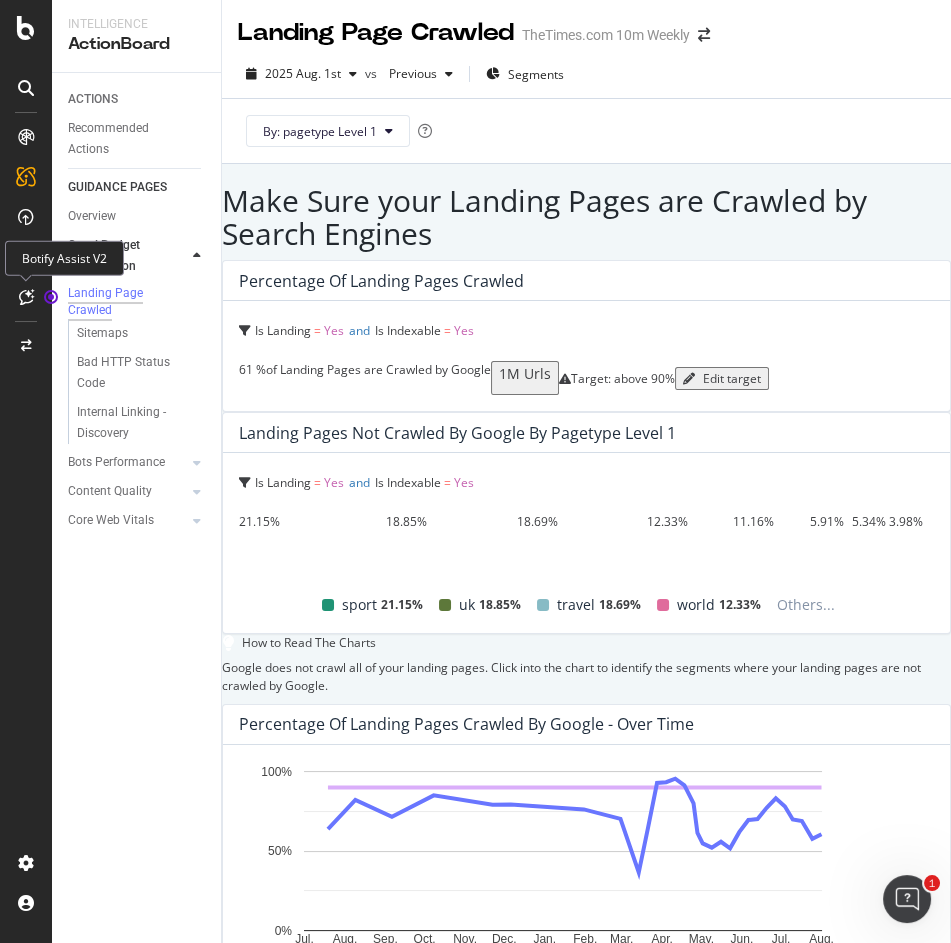 click at bounding box center [26, 297] 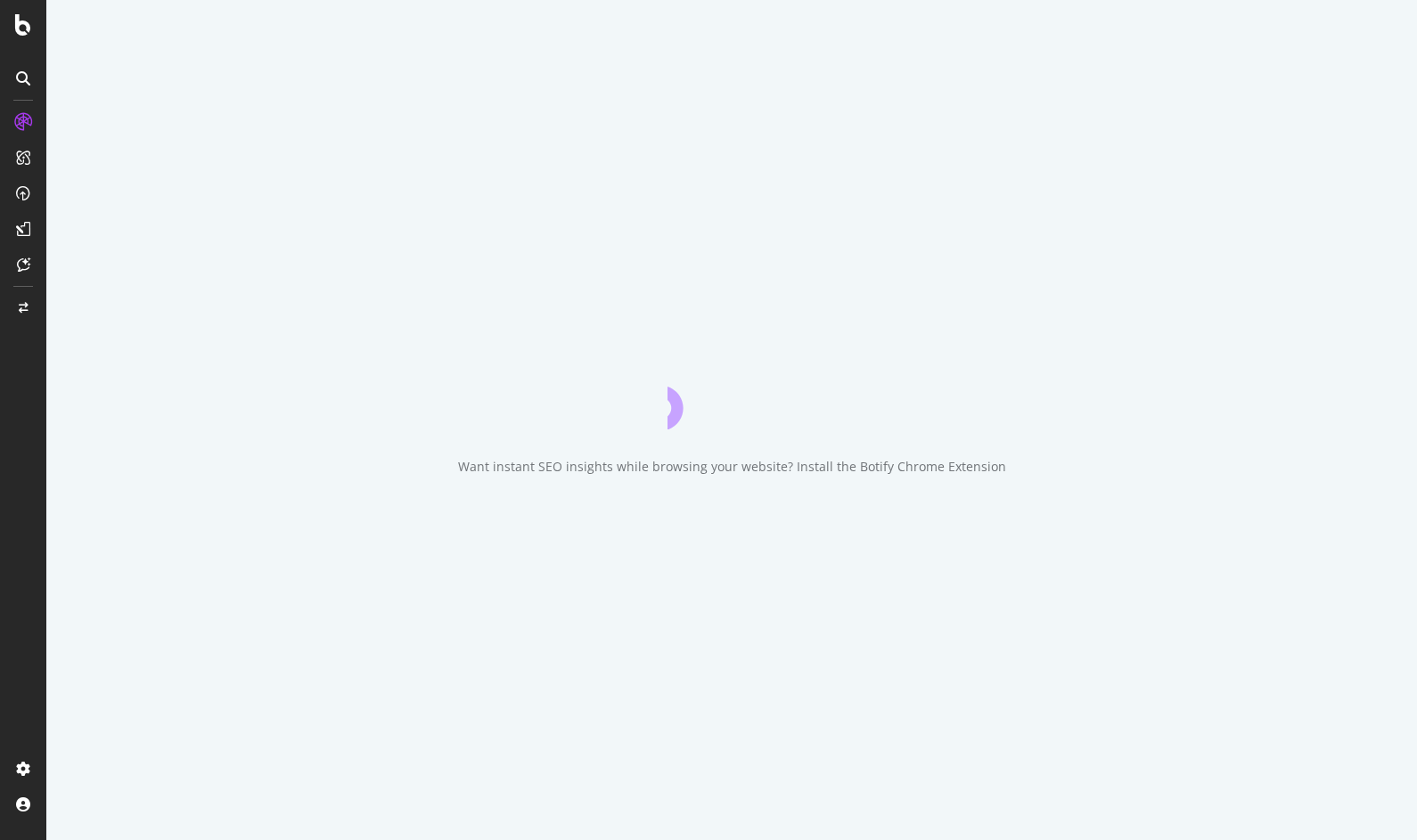 scroll, scrollTop: 0, scrollLeft: 0, axis: both 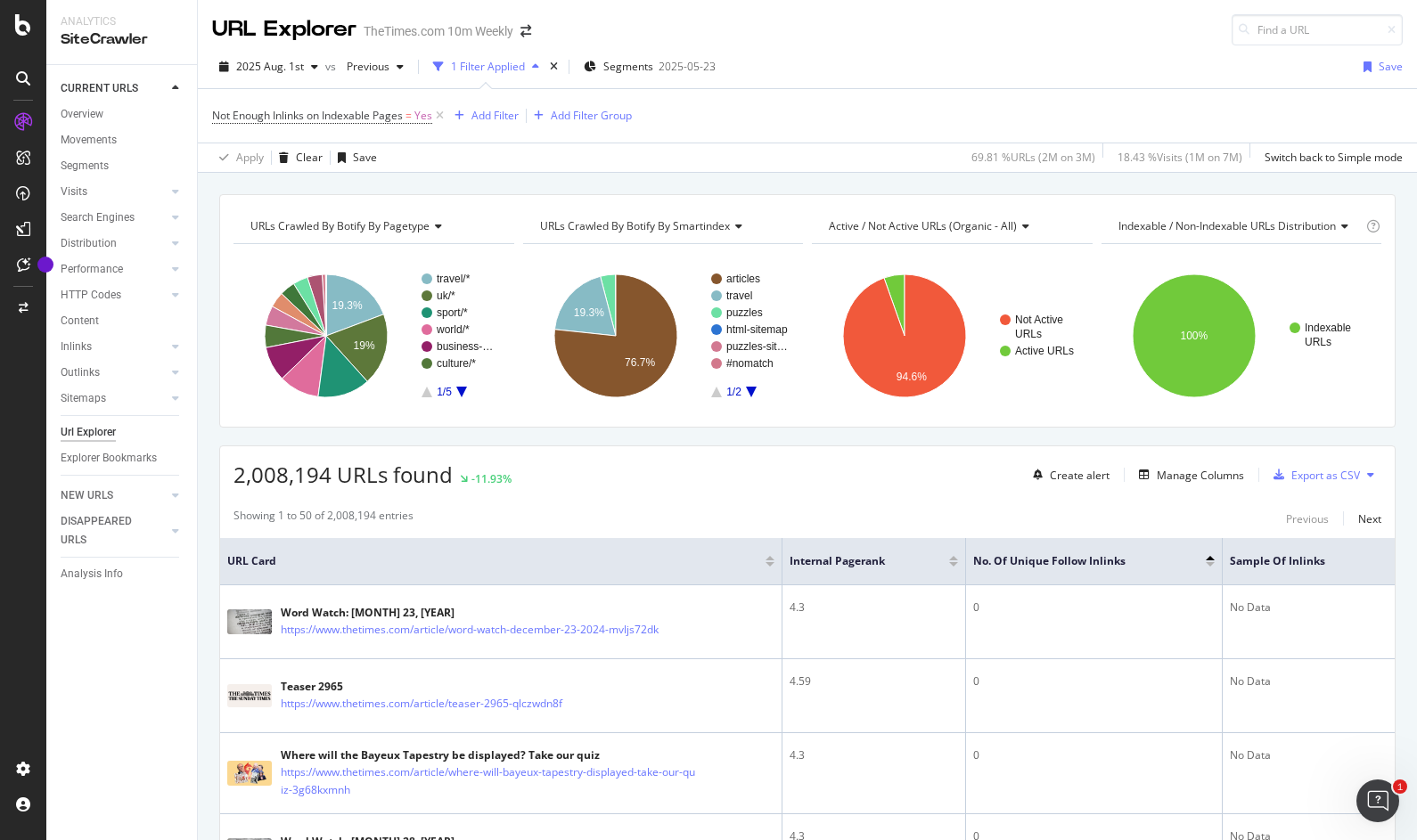 drag, startPoint x: 1042, startPoint y: 160, endPoint x: 1081, endPoint y: 159, distance: 39.01282 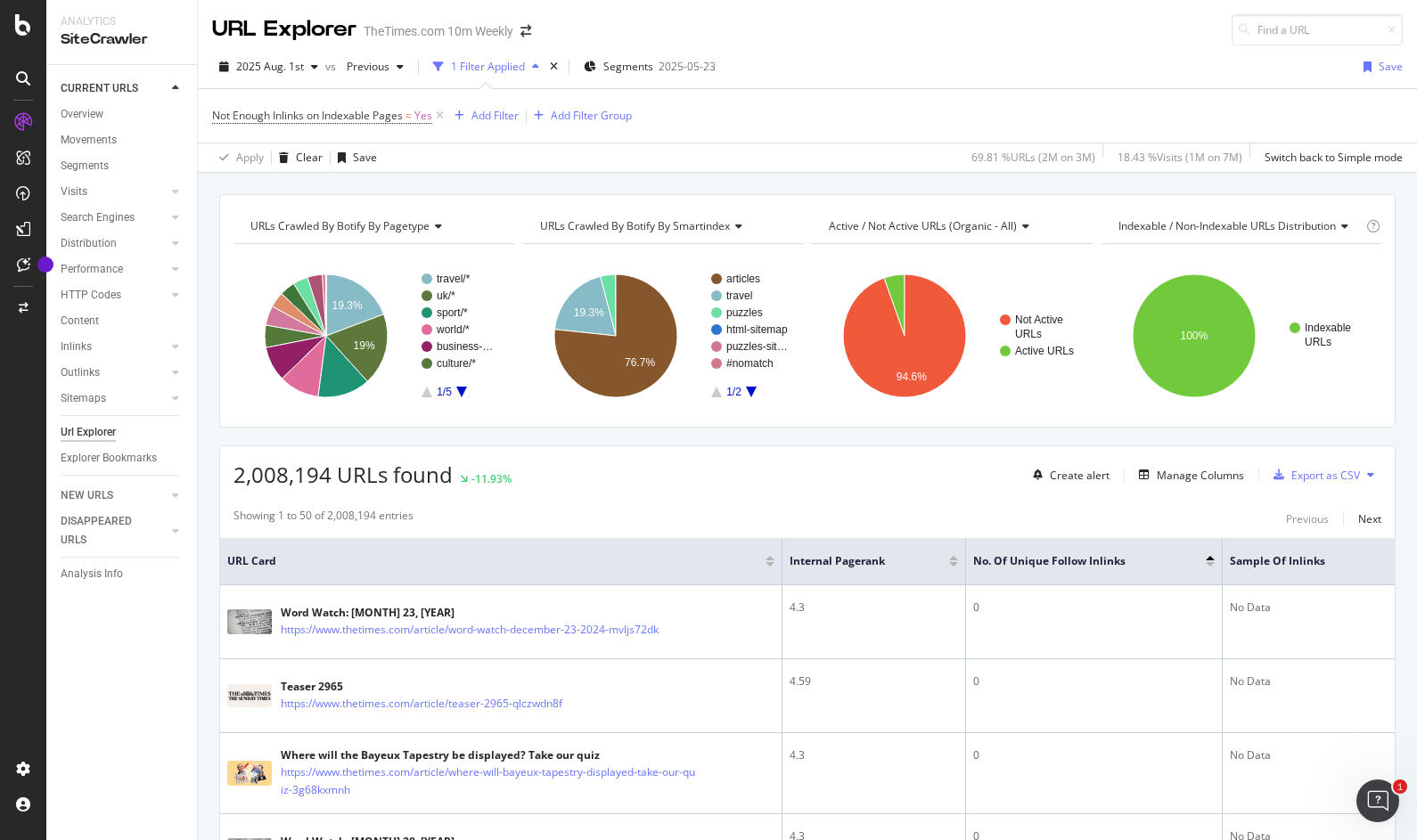click on "69.81 %  URLs ( 2M on 3M )" at bounding box center (1033, 157) 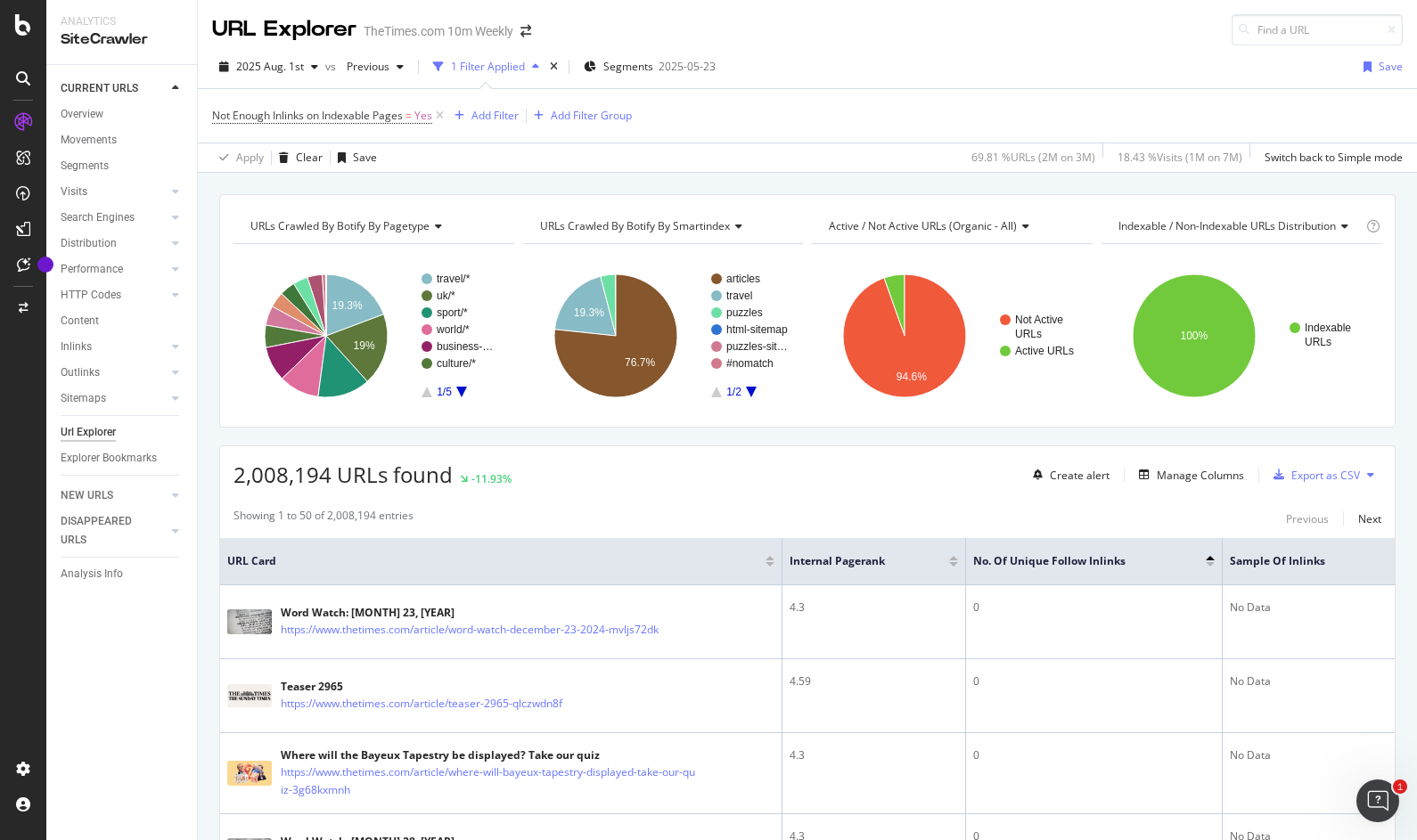 scroll, scrollTop: 12, scrollLeft: 0, axis: vertical 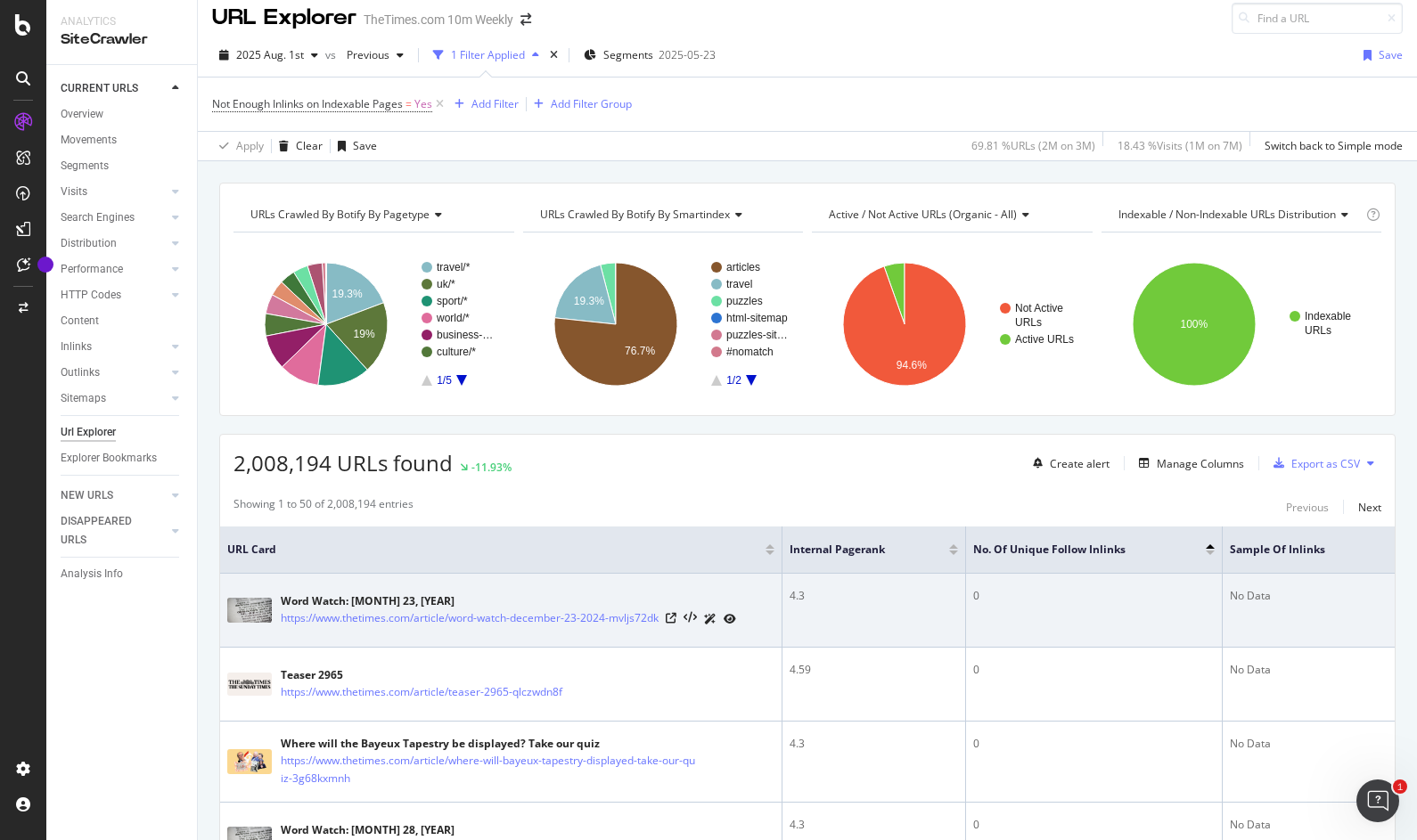 click on "Word Watch: [MONTH] 23, [YEAR]" at bounding box center [508, 601] 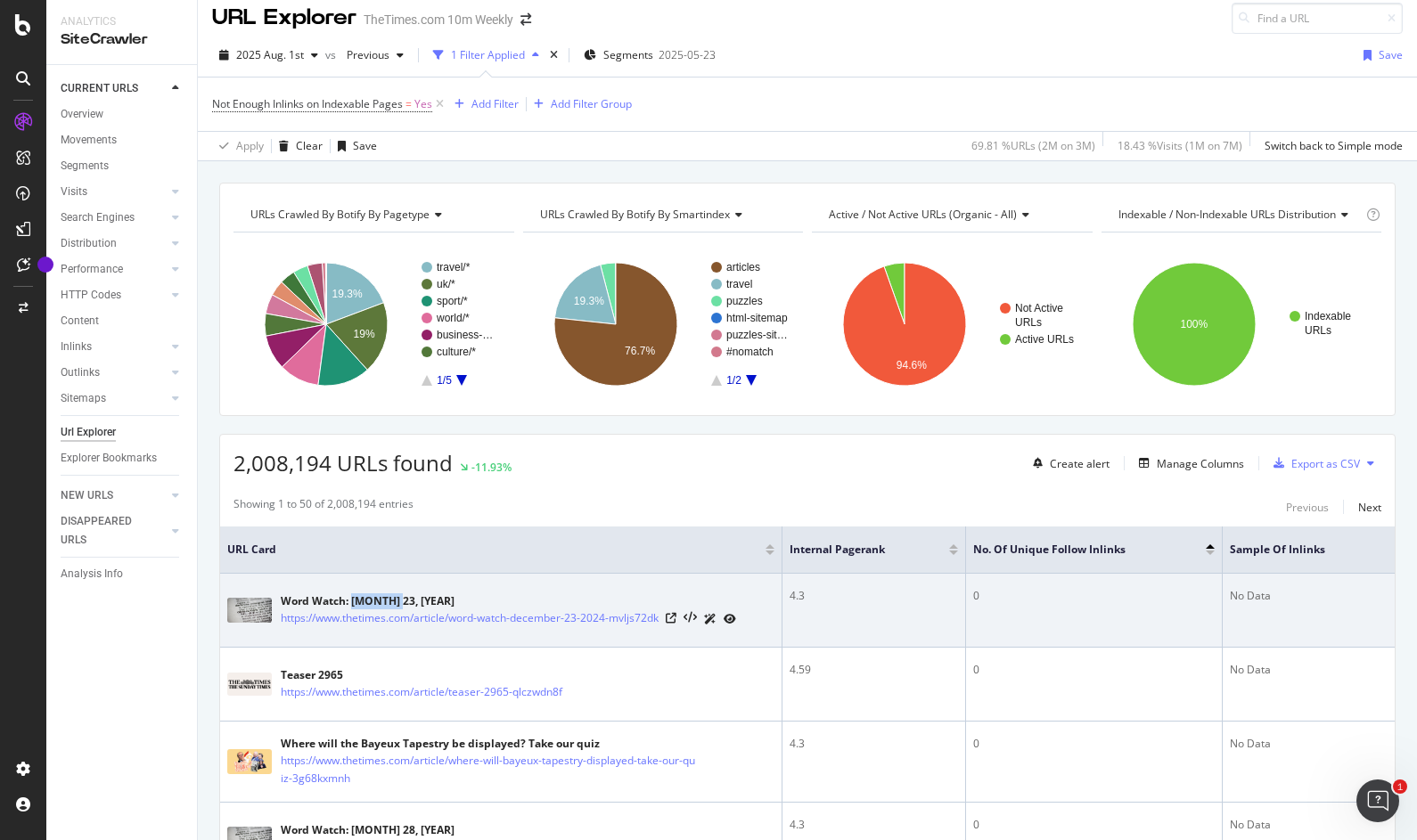 click on "Word Watch: [MONTH] 23, [YEAR]" at bounding box center [508, 601] 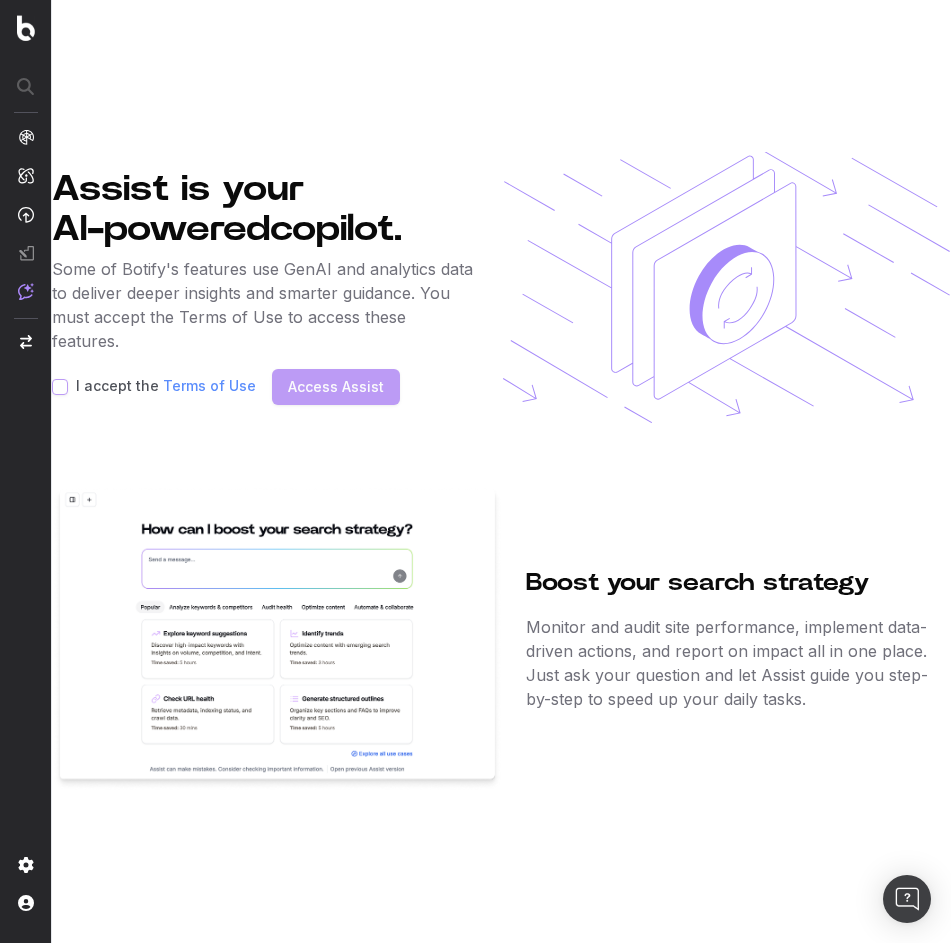 scroll, scrollTop: 0, scrollLeft: 0, axis: both 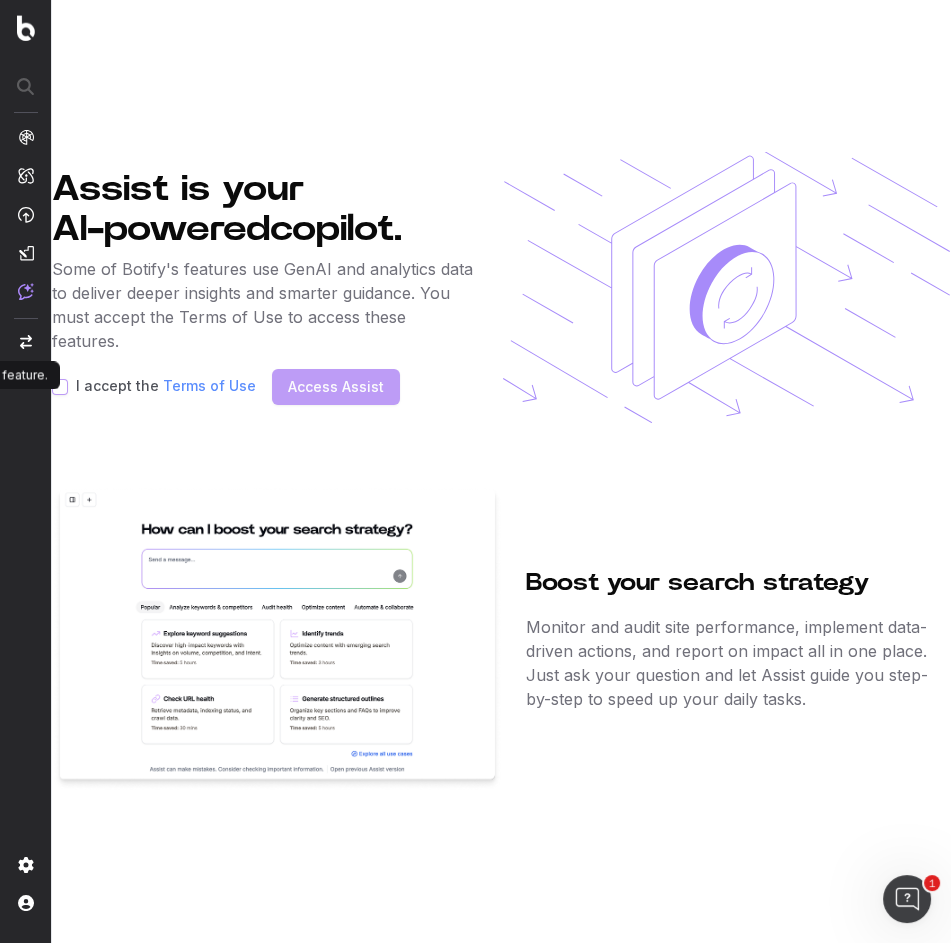 click on "I accept the   Terms of Use" at bounding box center (154, 387) 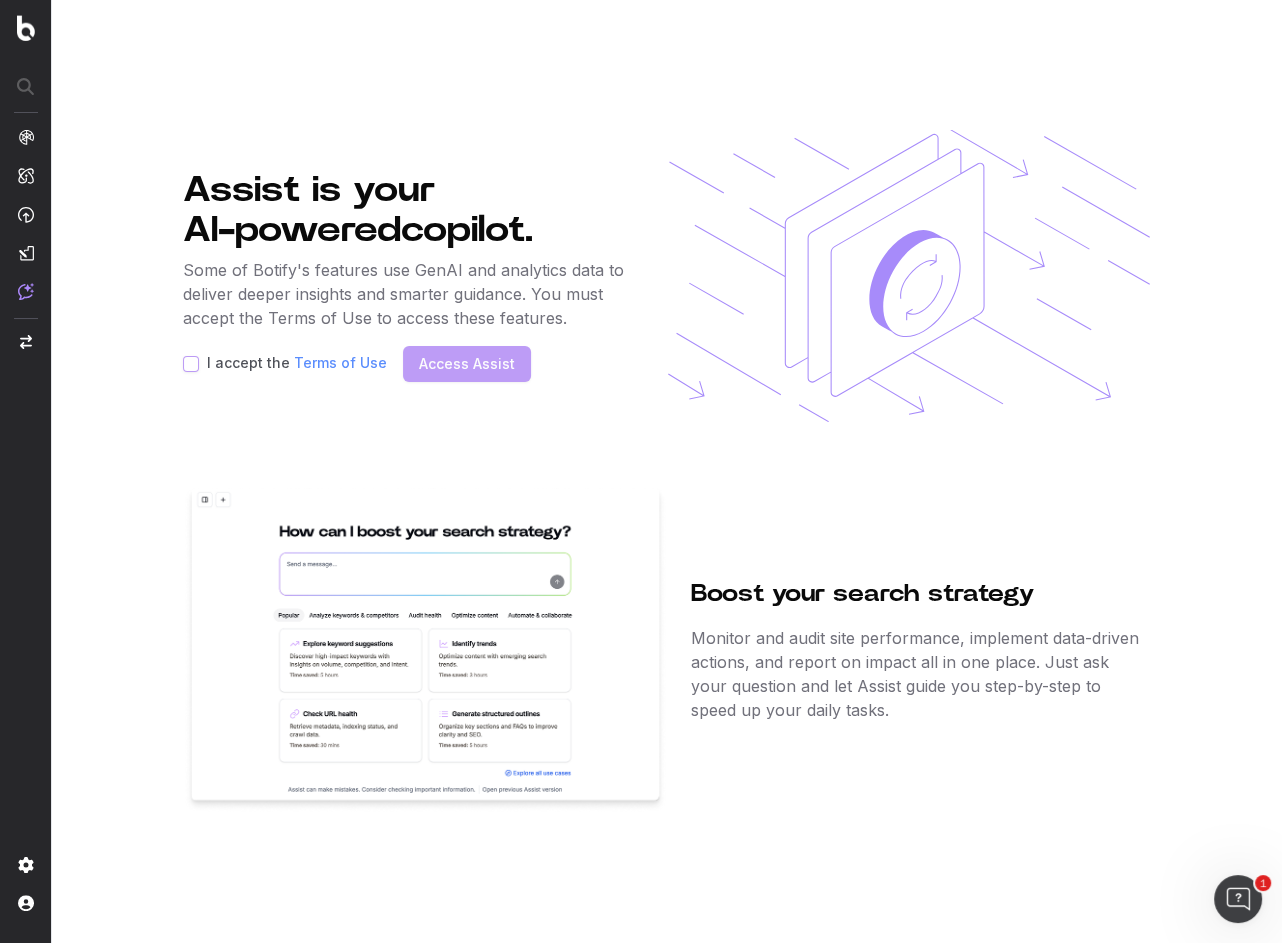 click on "AI-powered" at bounding box center [292, 230] 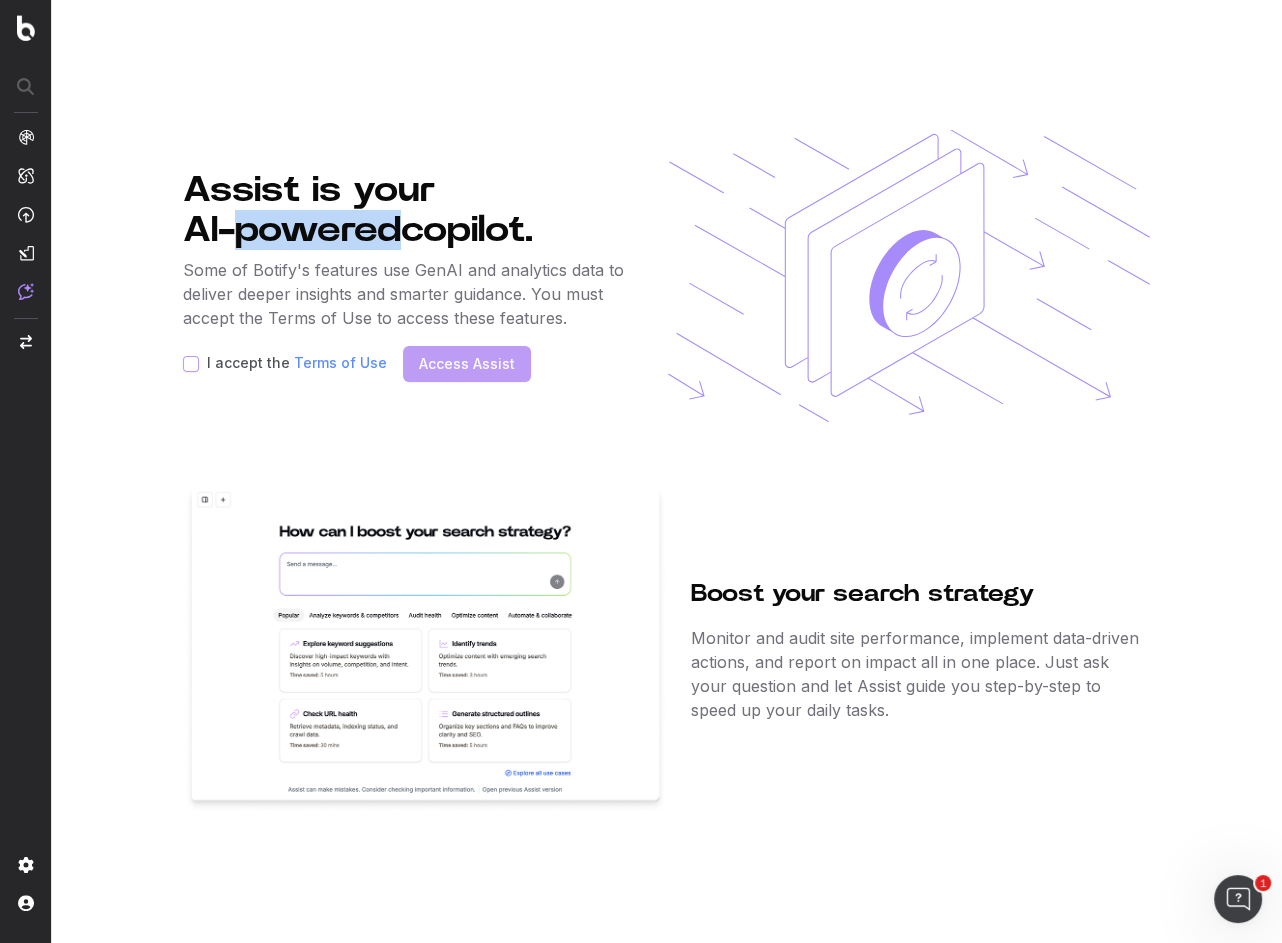 click on "AI-powered" at bounding box center [292, 230] 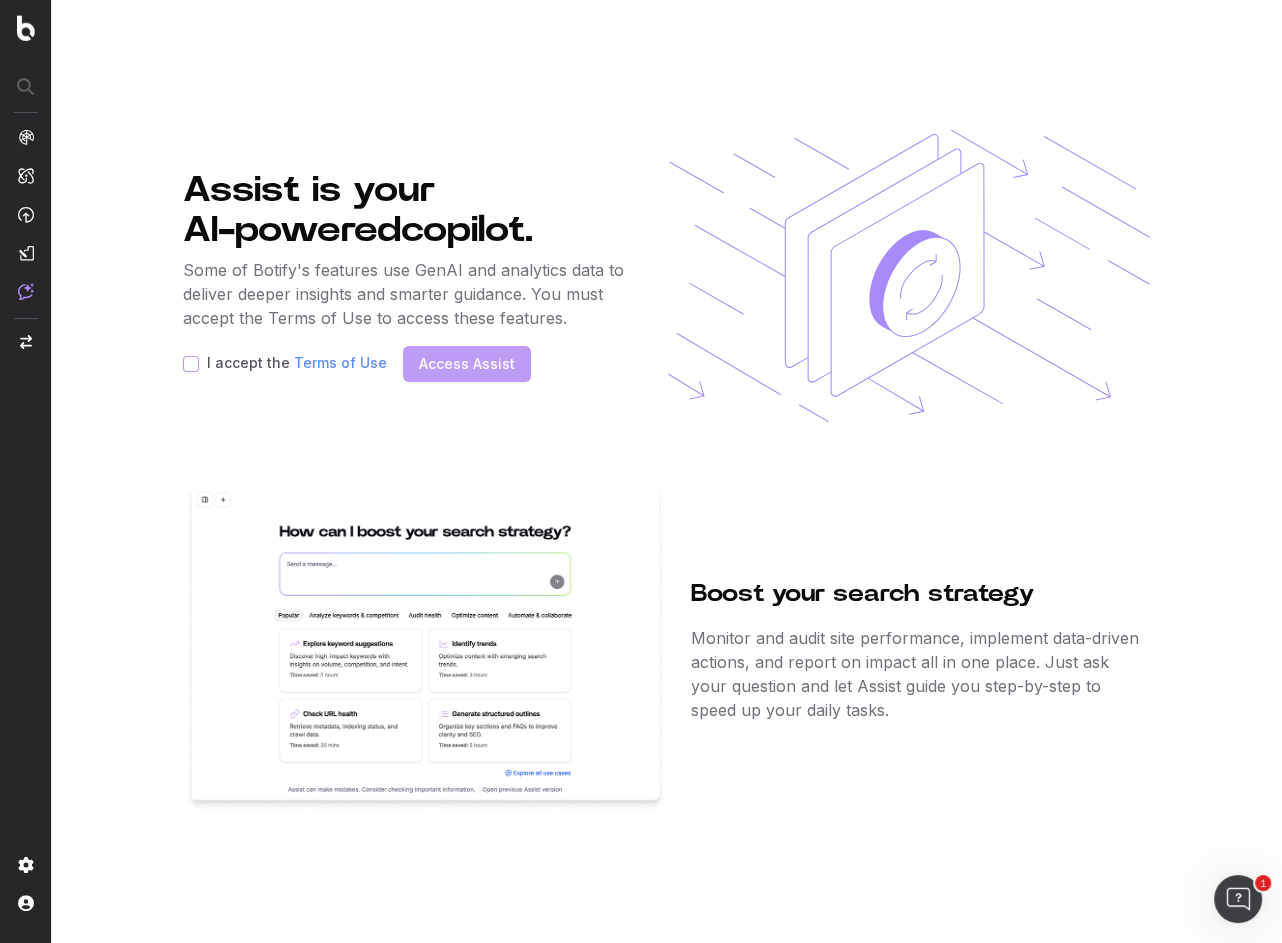 click on "Some of Botify's features use GenAI and analytics data to deliver deeper insights and smarter guidance. You must accept the Terms of Use to access these features." at bounding box center (407, 294) 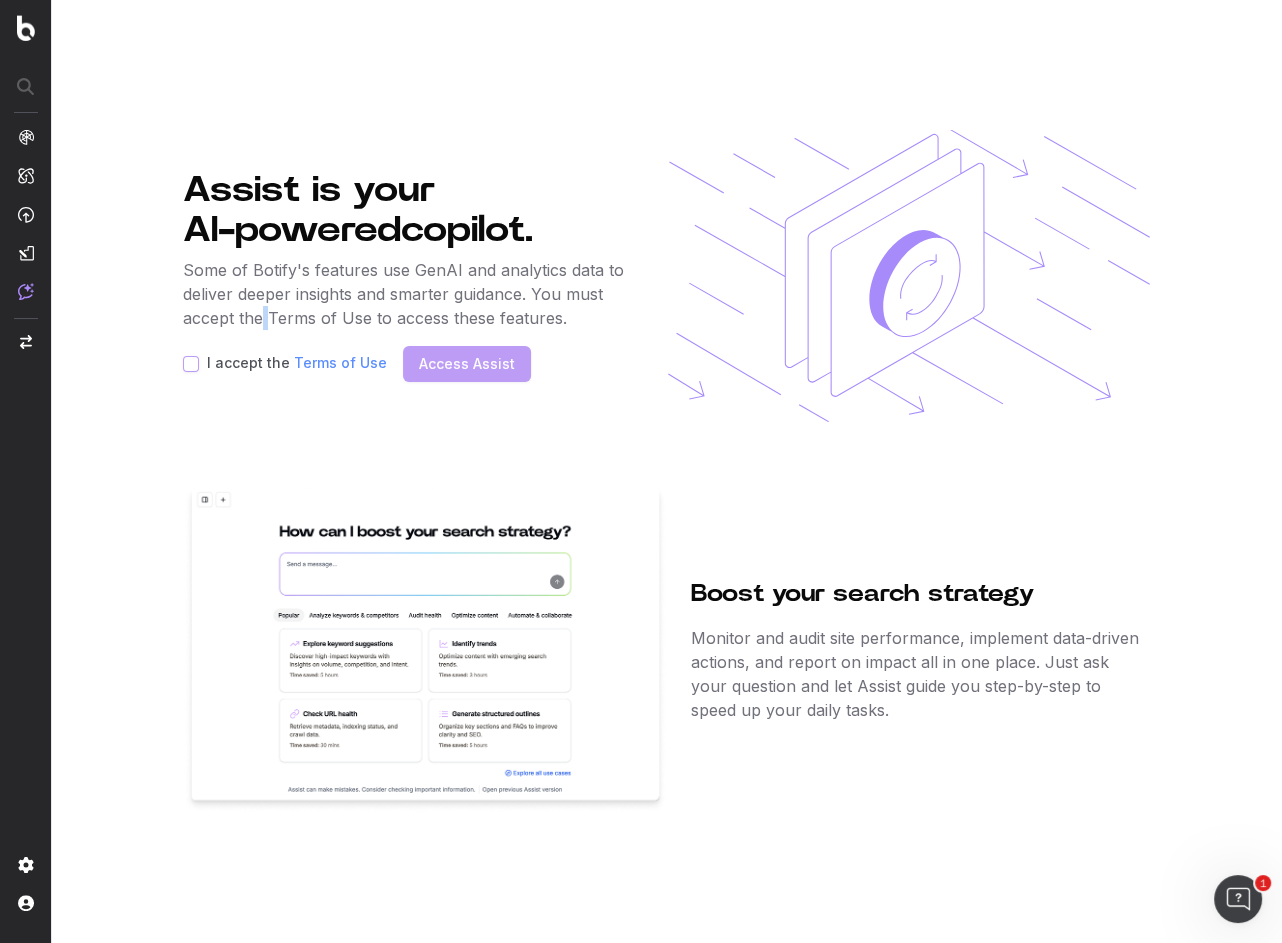 click on "Some of Botify's features use GenAI and analytics data to deliver deeper insights and smarter guidance. You must accept the Terms of Use to access these features." at bounding box center [407, 294] 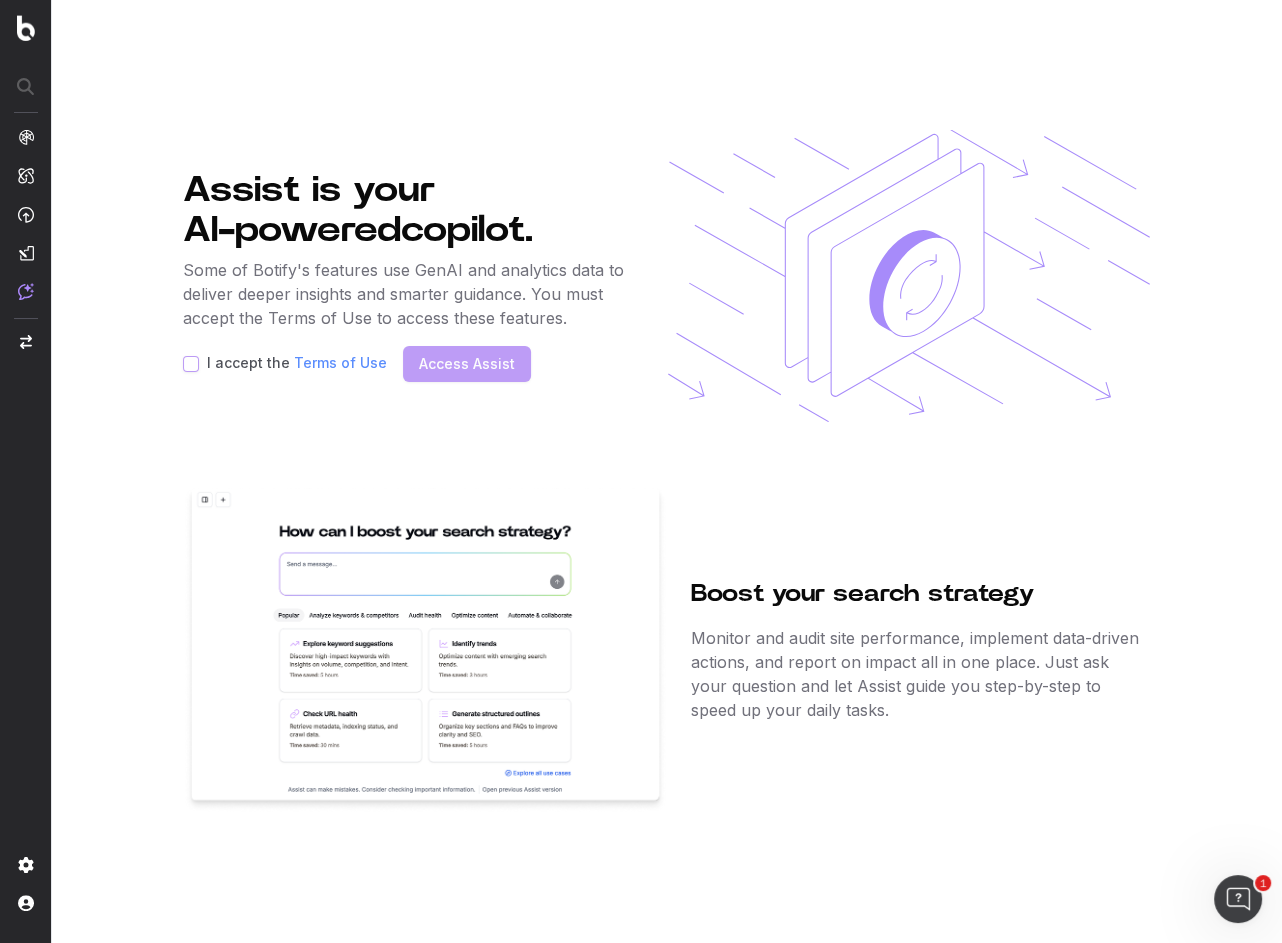 click on "I accept the   Terms of Use Access Assist" at bounding box center (407, 364) 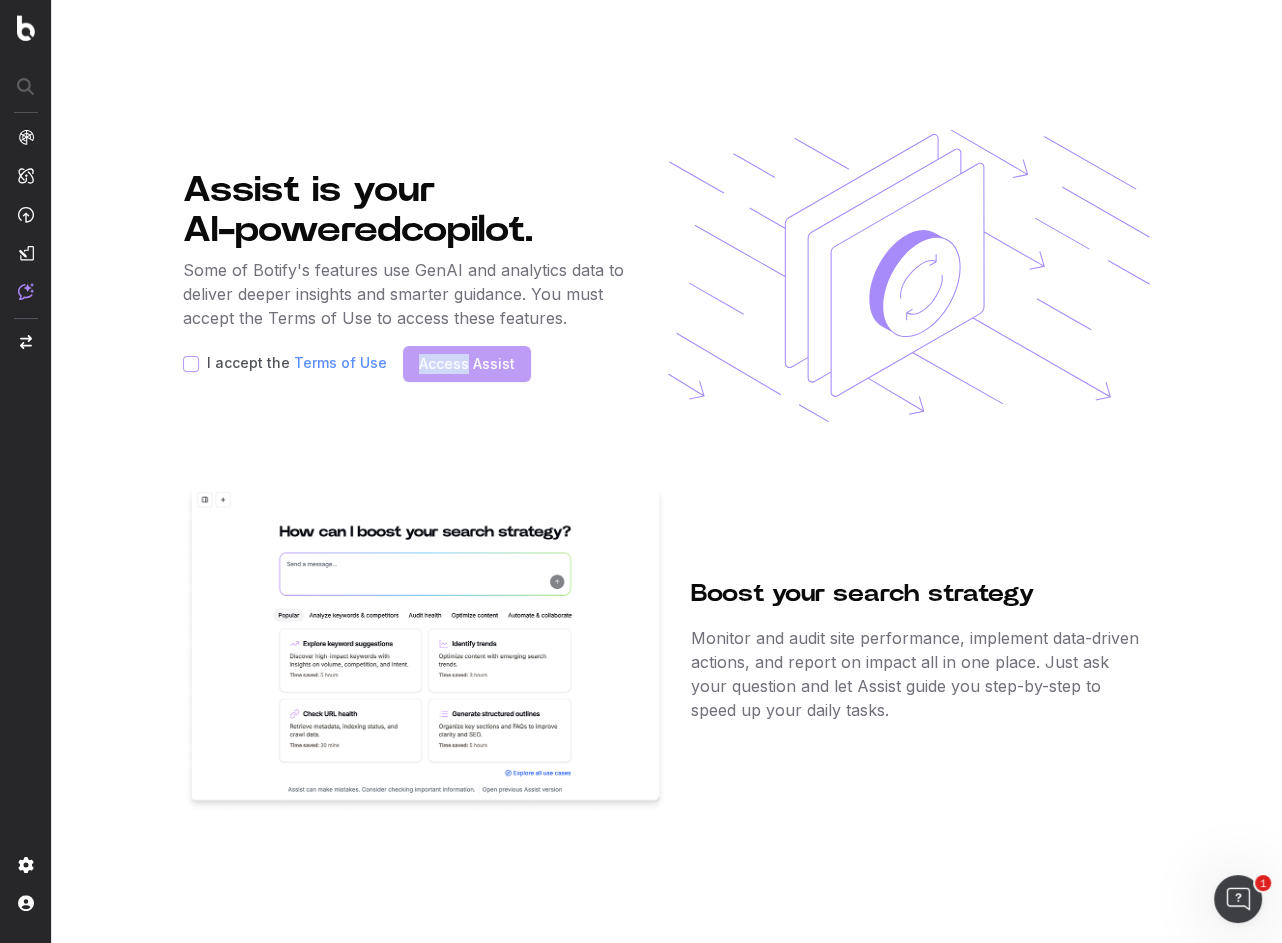 click on "I accept the   Terms of Use Access Assist" at bounding box center [407, 364] 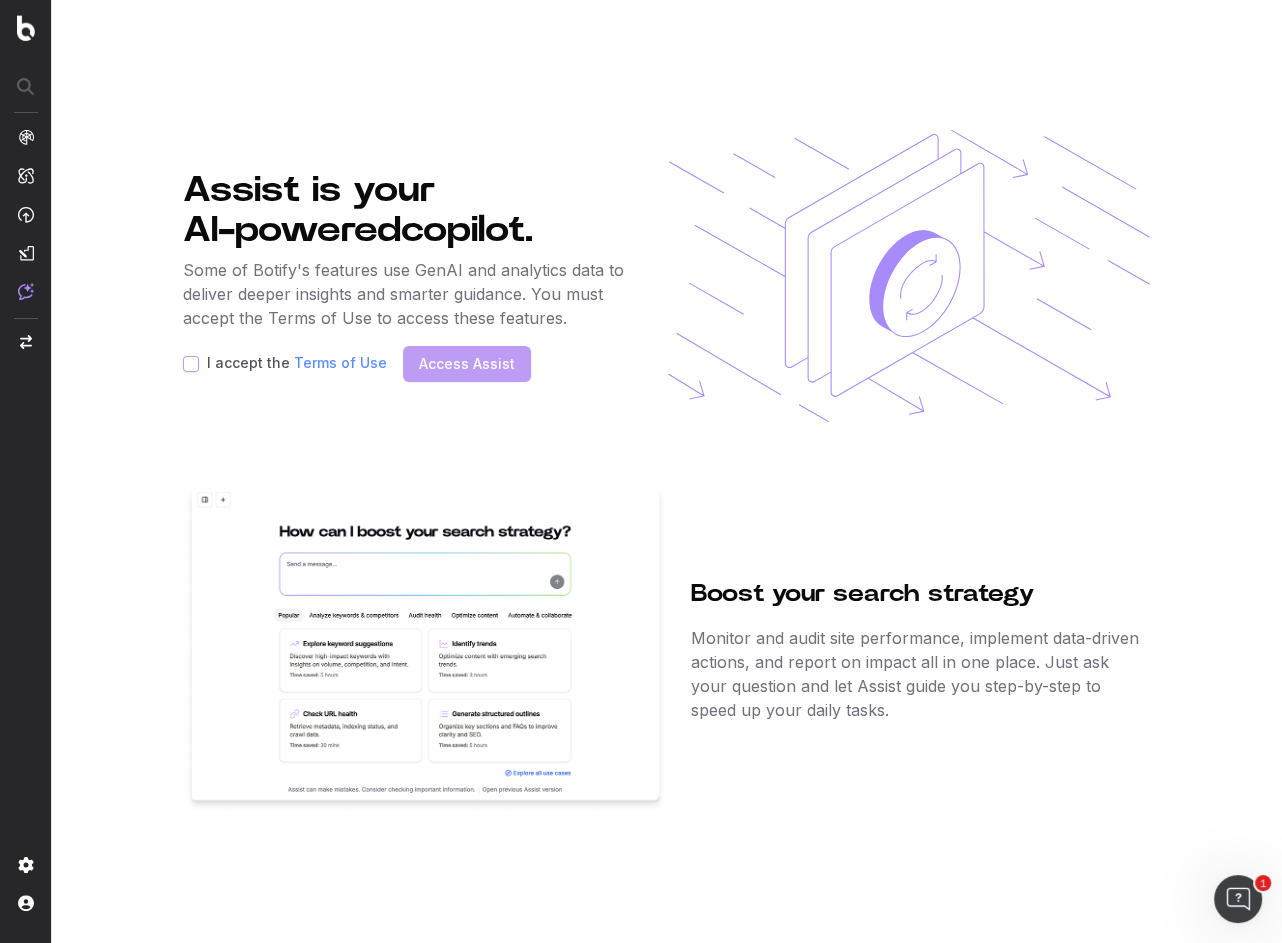 click on "Some of Botify's features use GenAI and analytics data to deliver deeper insights and smarter guidance. You must accept the Terms of Use to access these features." at bounding box center [407, 294] 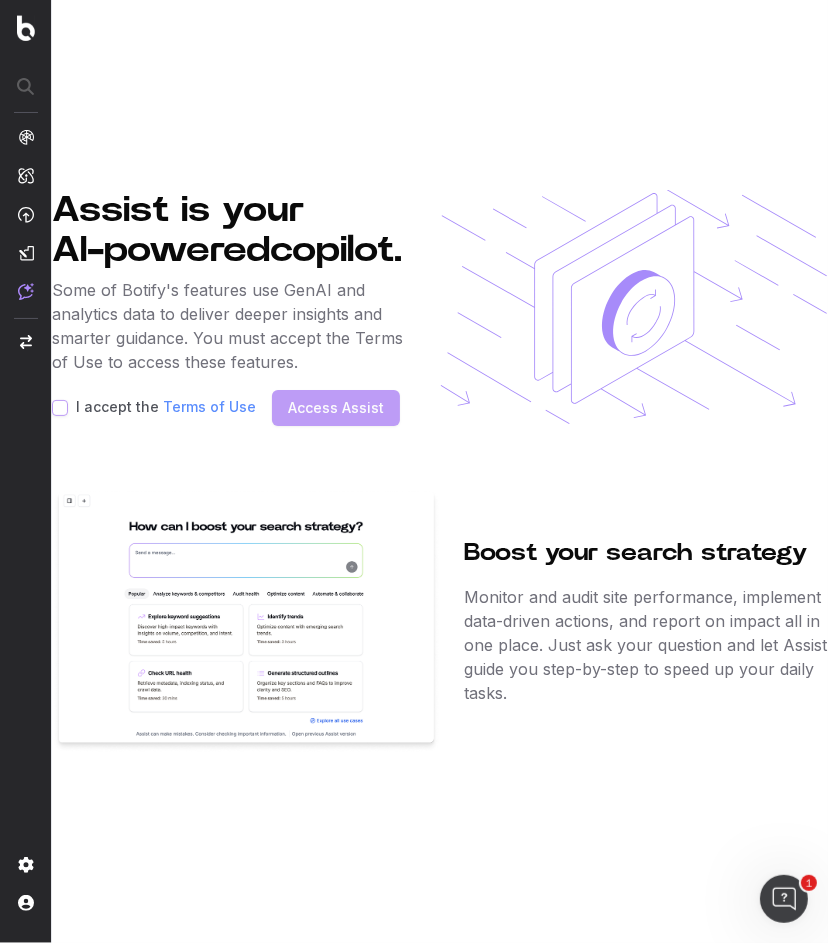 click 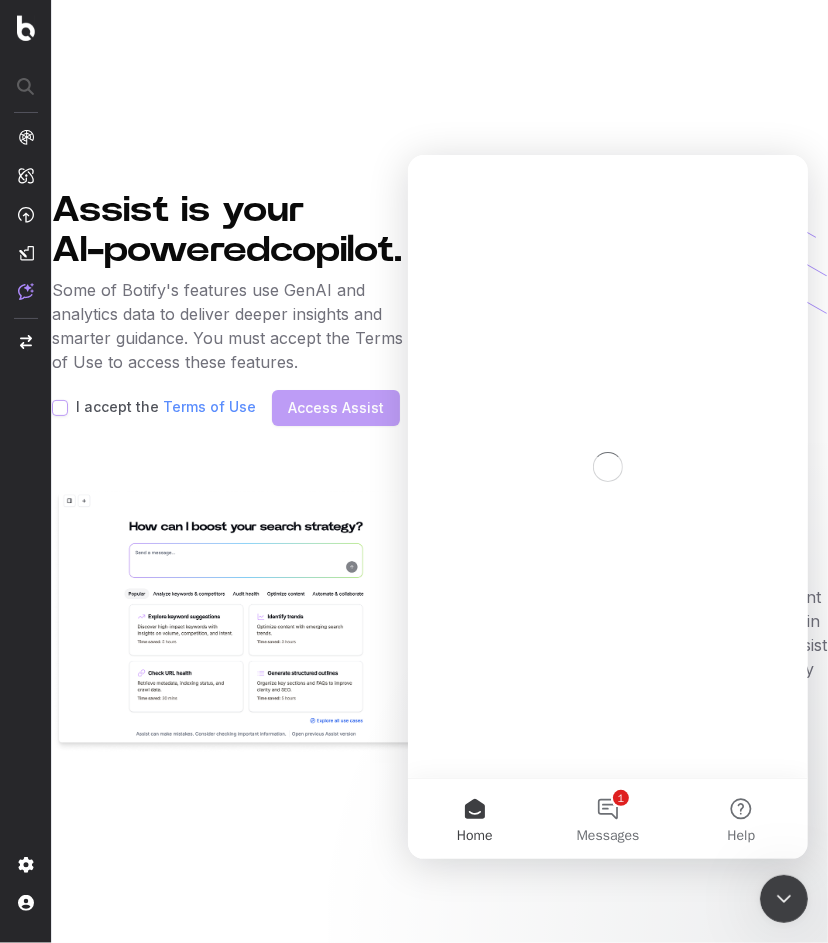scroll, scrollTop: 0, scrollLeft: 0, axis: both 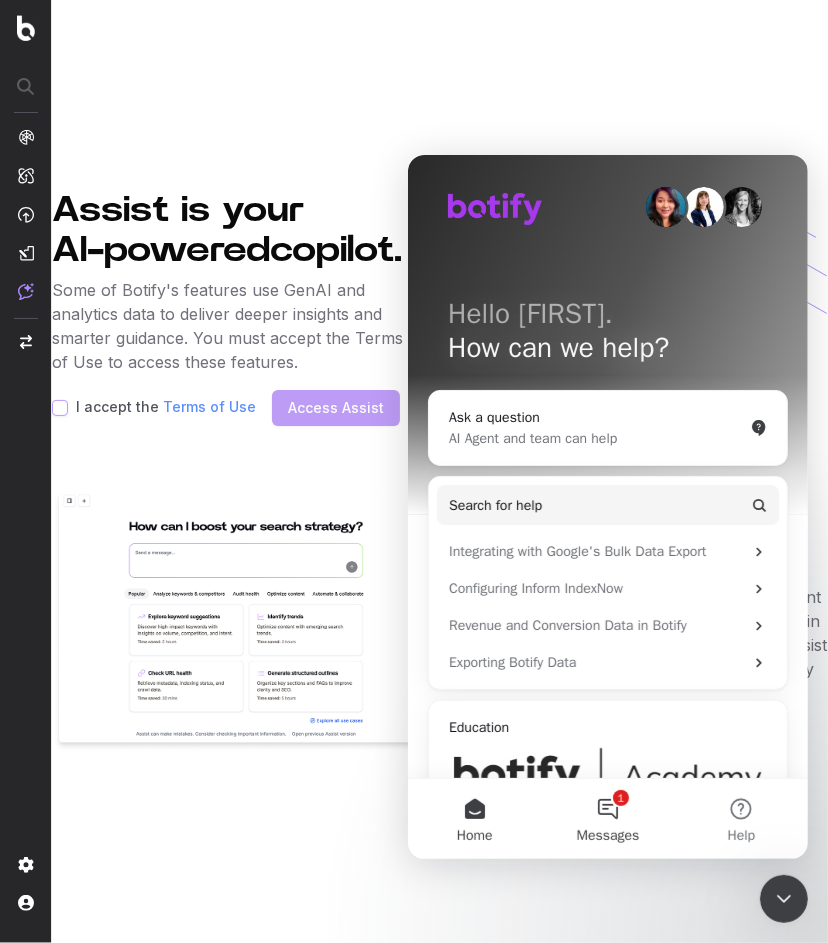 click on "1 Messages" at bounding box center [606, 818] 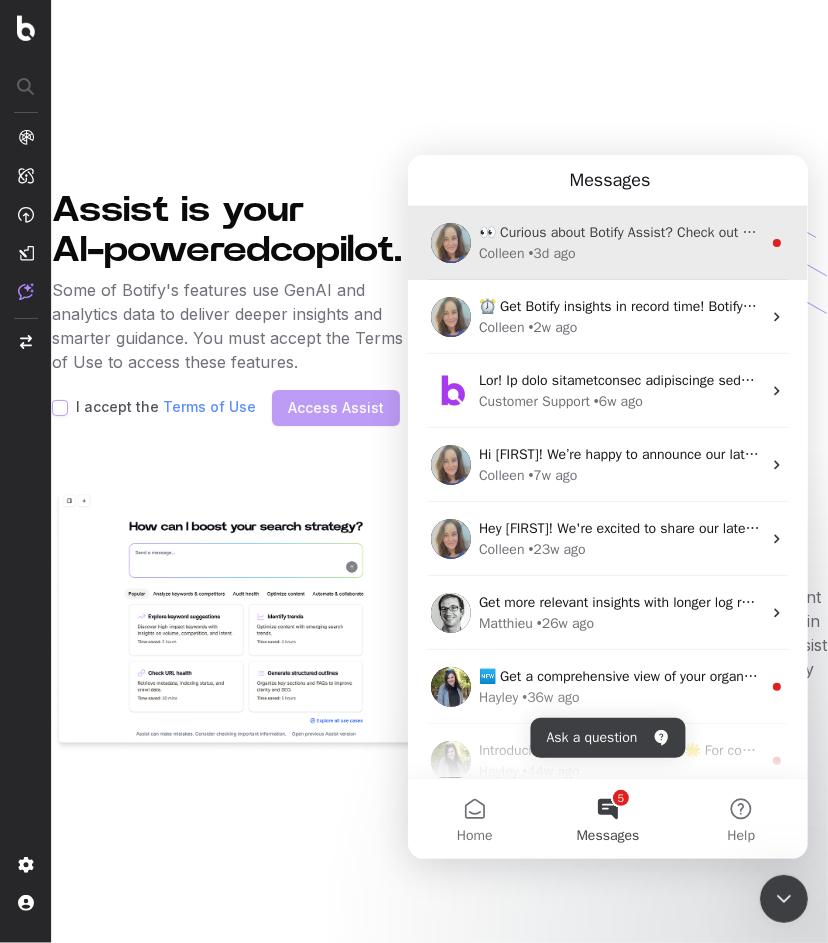 click on "Colleen •  3d ago" at bounding box center (619, 252) 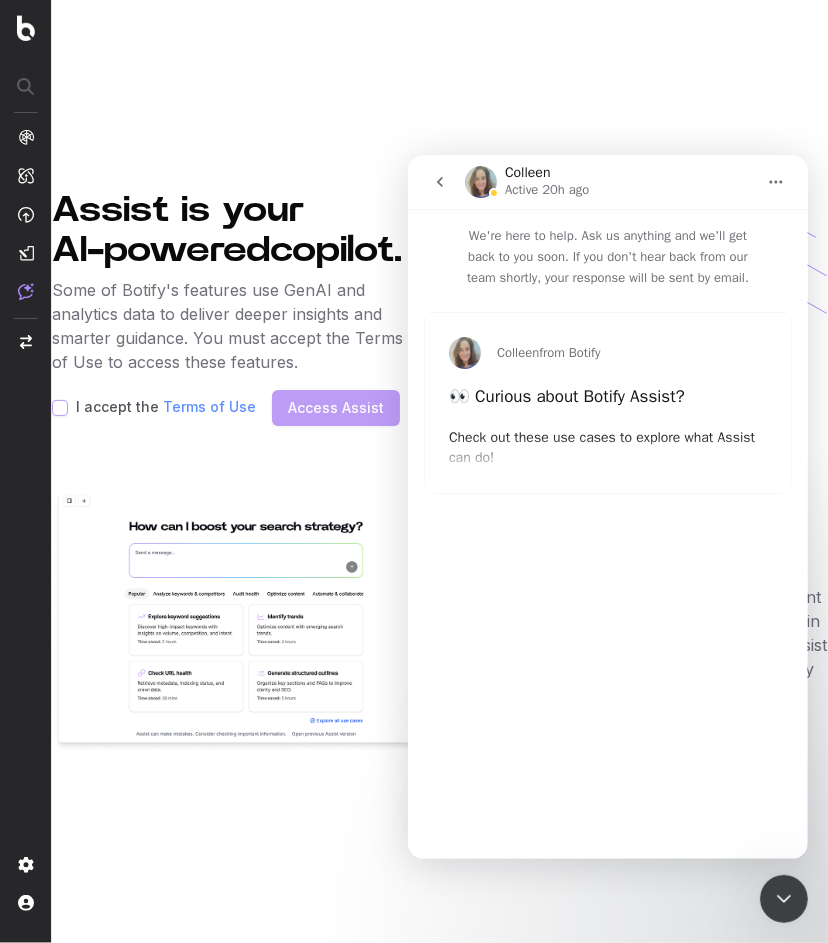 click on "Colleen  from Botify 👀 Curious about Botify Assist? Check out these use cases to explore what Assist can do! 00:26 Take me there" at bounding box center (607, 402) 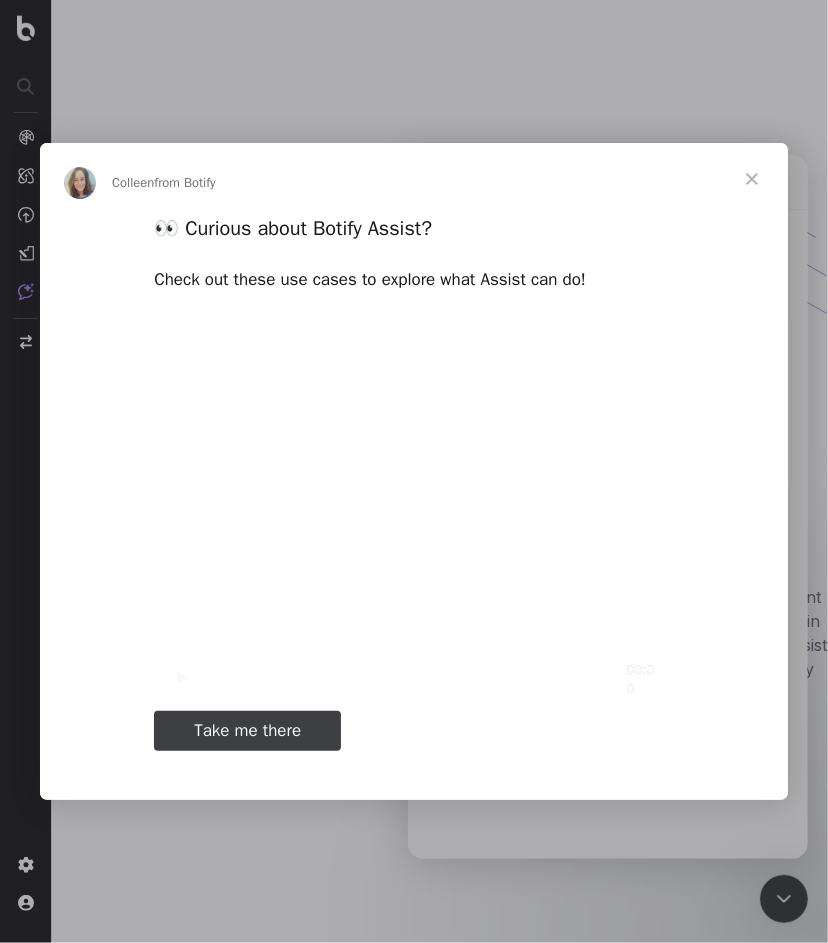 scroll, scrollTop: 0, scrollLeft: 0, axis: both 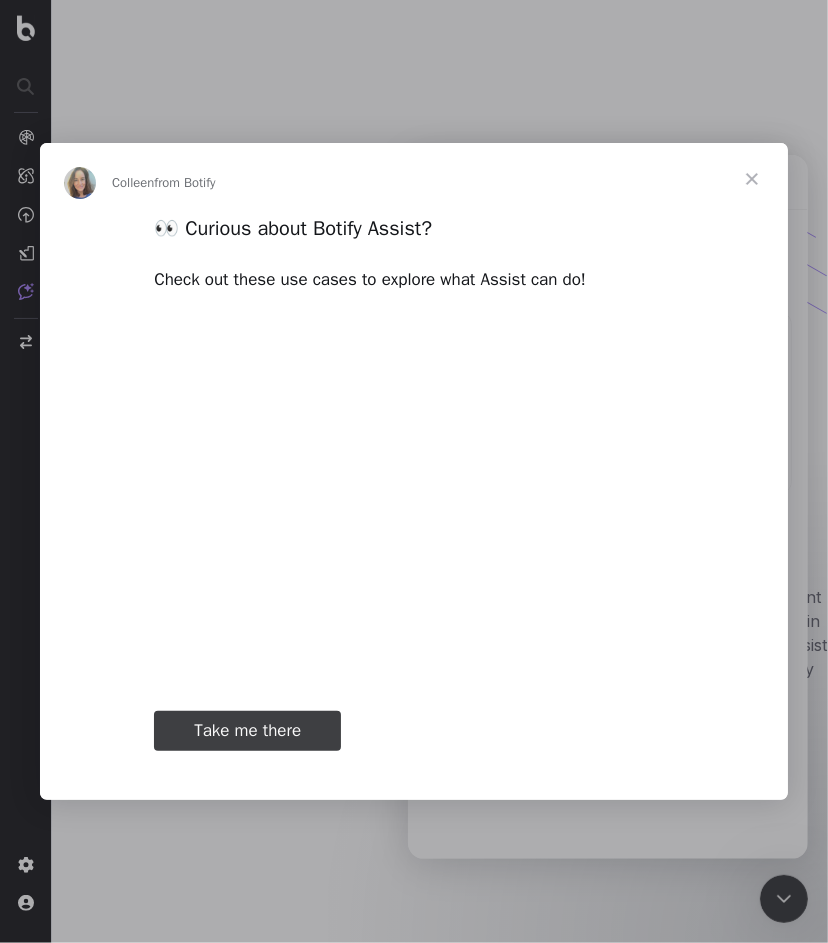 click at bounding box center (752, 179) 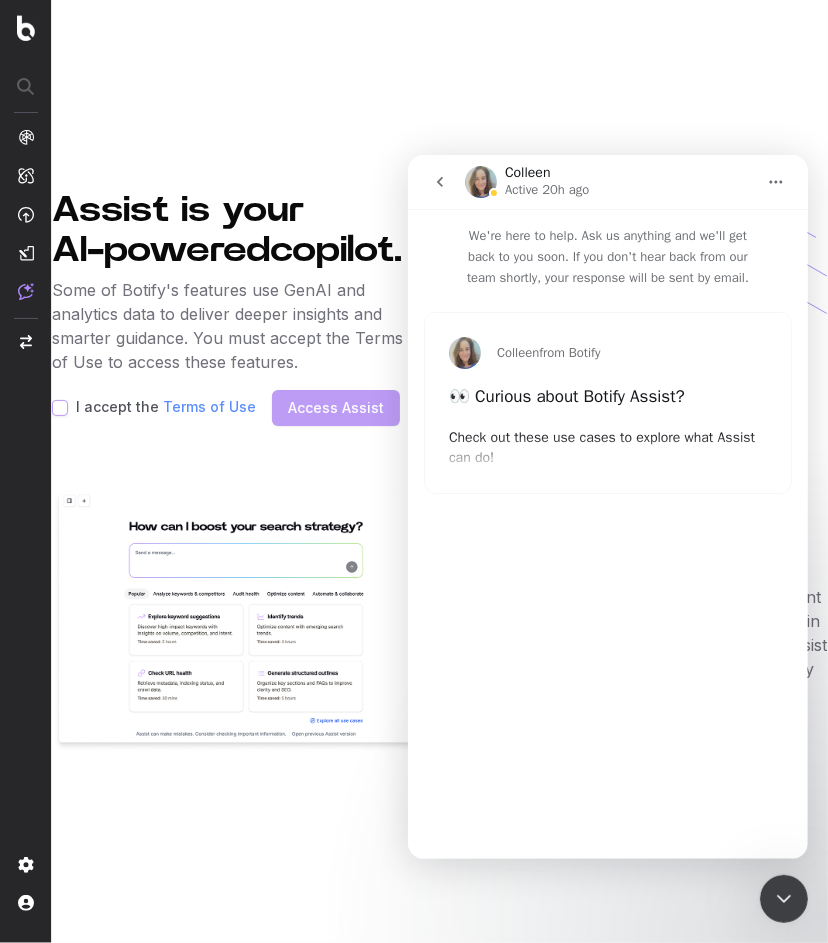type on "2743333" 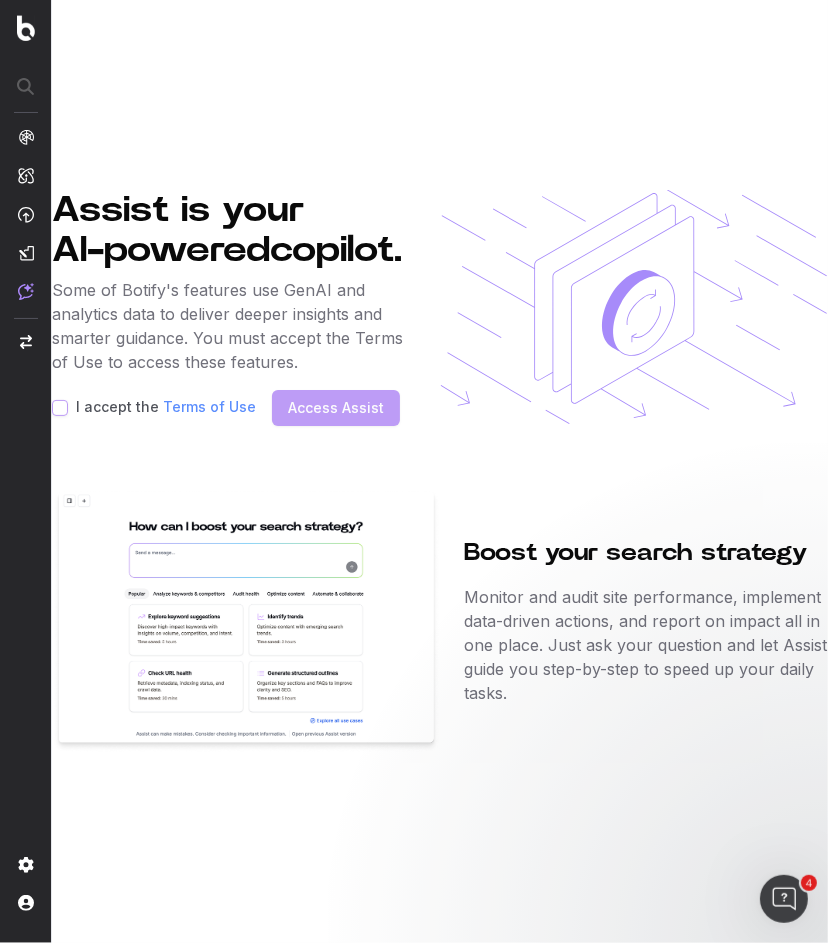scroll, scrollTop: 0, scrollLeft: 0, axis: both 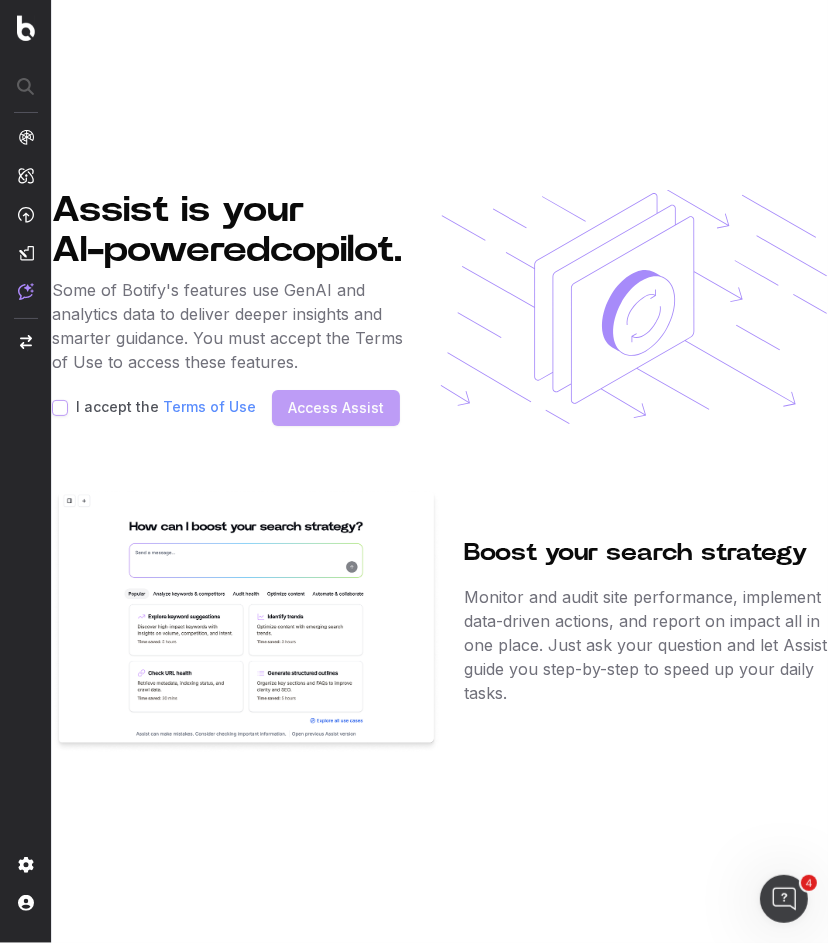 type on "127366" 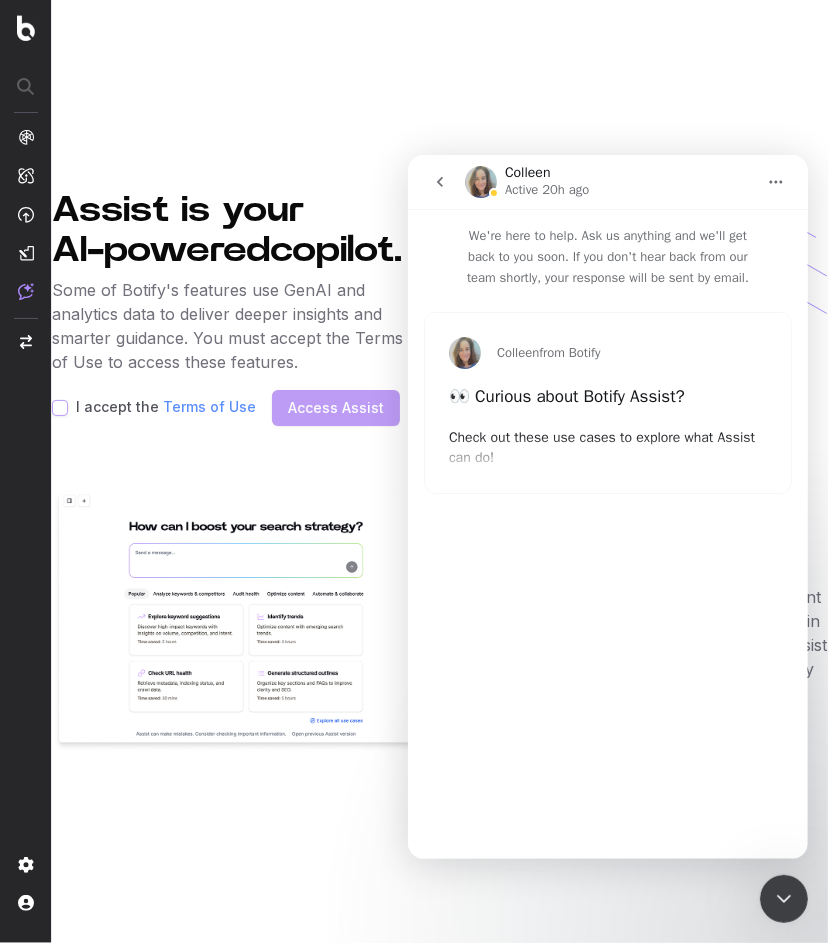 click 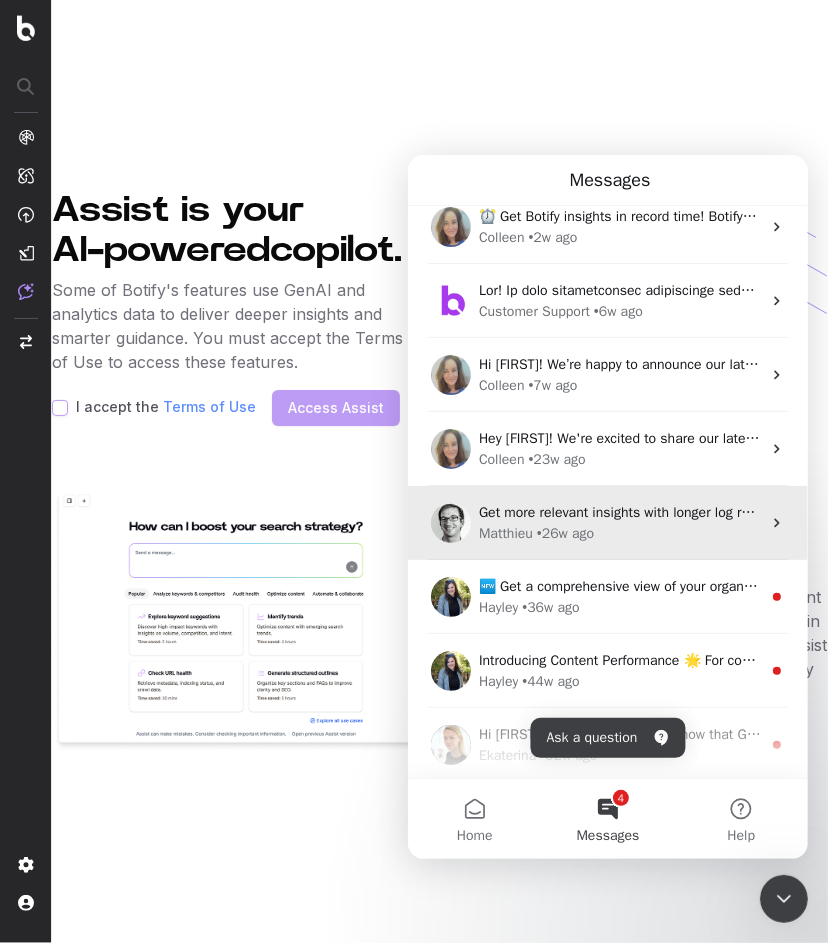 scroll, scrollTop: 247, scrollLeft: 0, axis: vertical 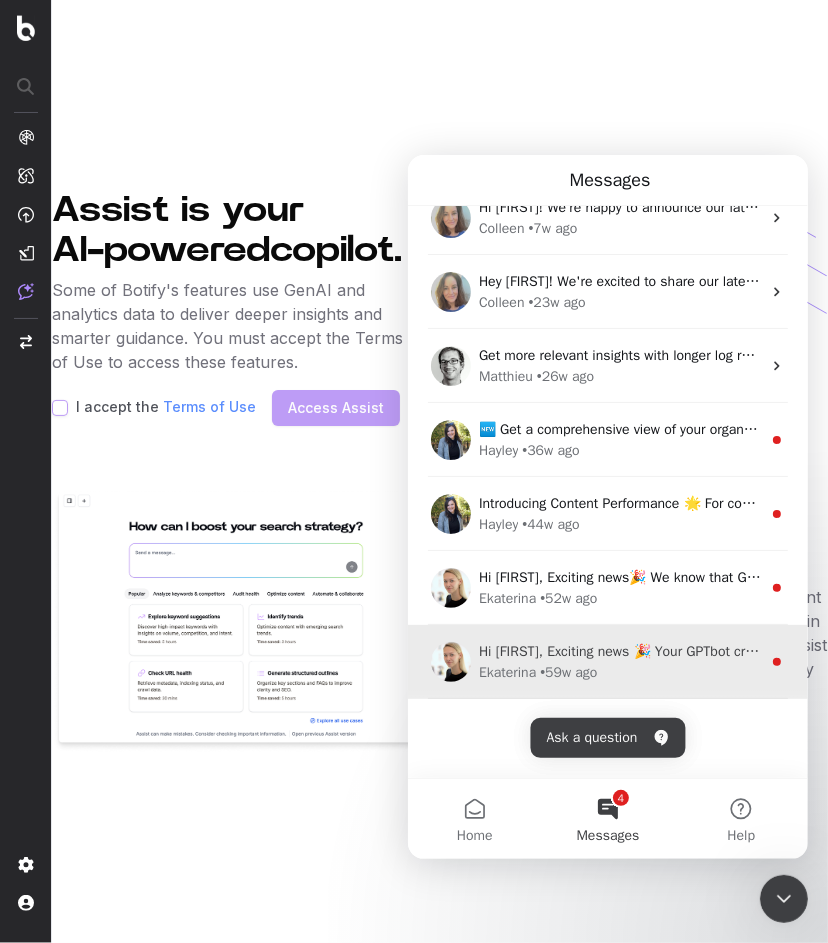 click on "Hi Paul, Exciting news 🎉 Your GPTbot crawl data is now available in Botify Last Monday, OpenAI shared its latest updated GPT-4o model. We know how crucial it is for you to be visible through this pivotal channel.  This is why we integrated GPT crawl insights in Botify Analytics, within Botify’s LogAnalyzer. This new integration will allow you to see what pages OpenAI is interested in or how many pages are missed by the GPTbot. To access GPTbot data and benefit from free usage of this feature until the end of the year, please respond to this message below or contact your Account Manager." at bounding box center [619, 650] 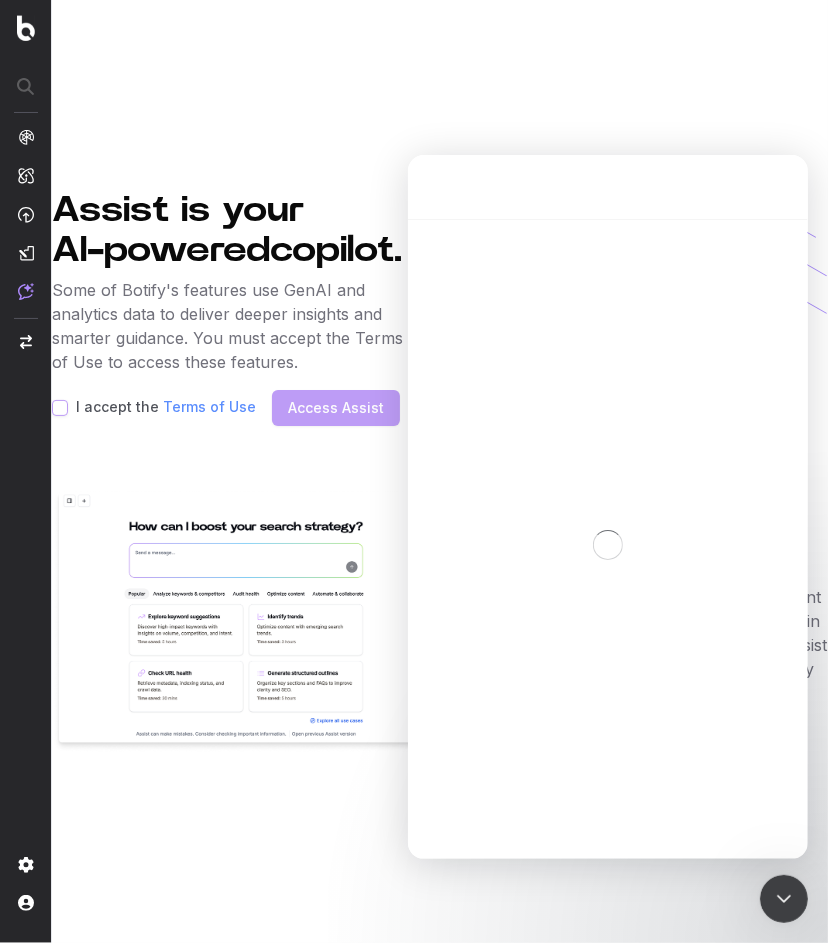 scroll, scrollTop: 166, scrollLeft: 0, axis: vertical 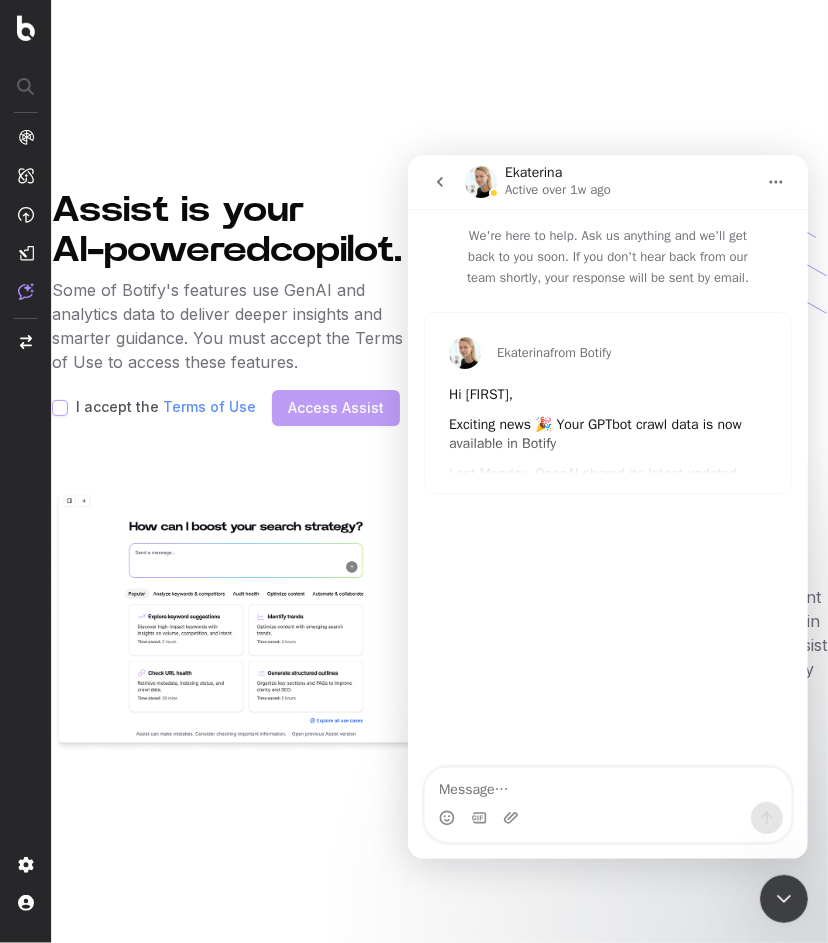 click on "Ekaterina  from Botify Hi Paul, Exciting news 🎉 Your GPTbot crawl data is now available in Botify Last Monday, OpenAI shared its latest updated GPT-4o model. We know how crucial it is for you to be visible through this pivotal channel.  This is why we integrated GPT crawl insights in Botify Analytics, within Botify’s LogAnalyzer. This new integration will allow you to see what pages OpenAI is interested in or how many pages are missed by the GPTbot. To access GPTbot data and benefit from free usage of this feature until the end of the year, please respond to this message below or contact your Account Manager." at bounding box center (607, 402) 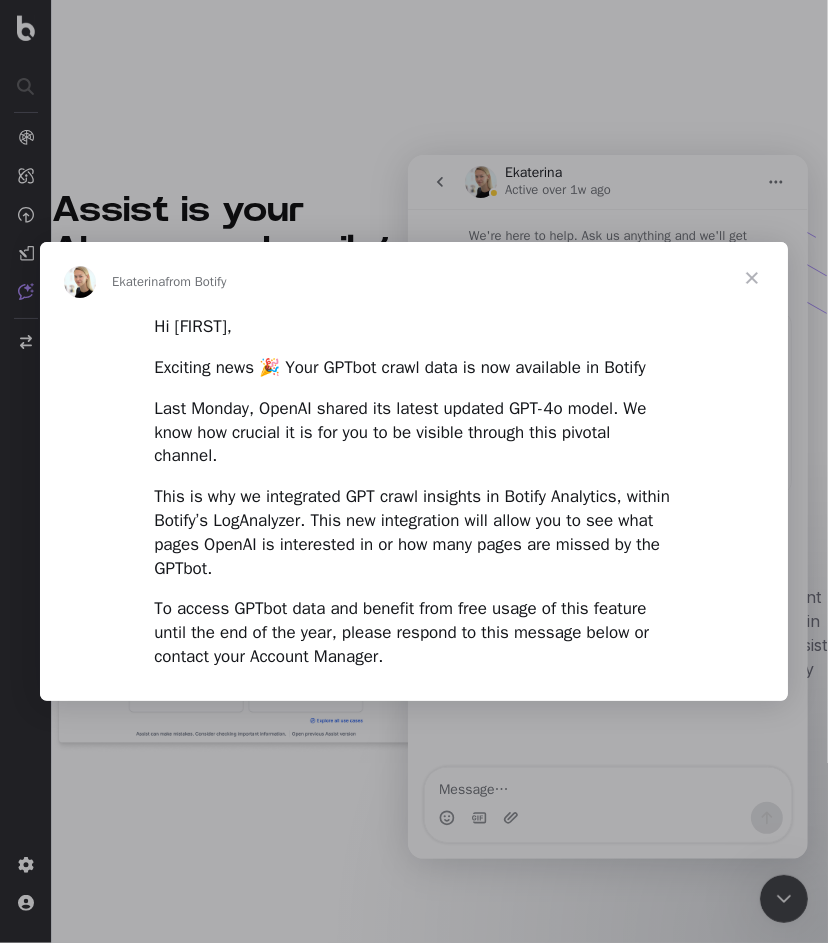 scroll, scrollTop: 0, scrollLeft: 0, axis: both 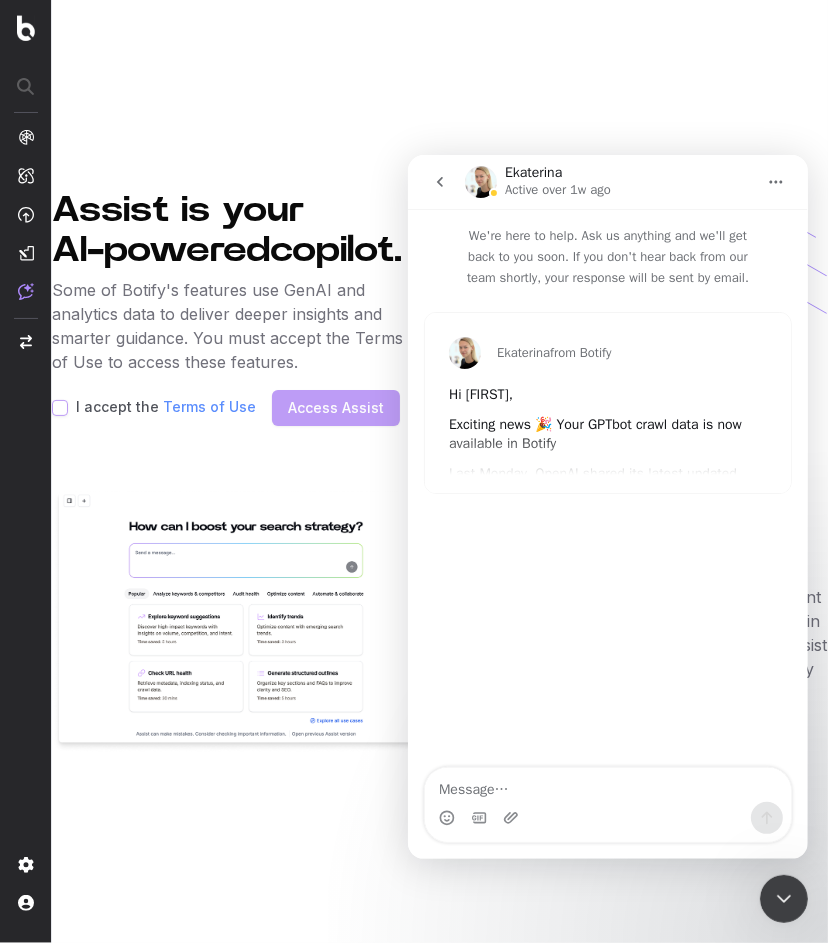 click 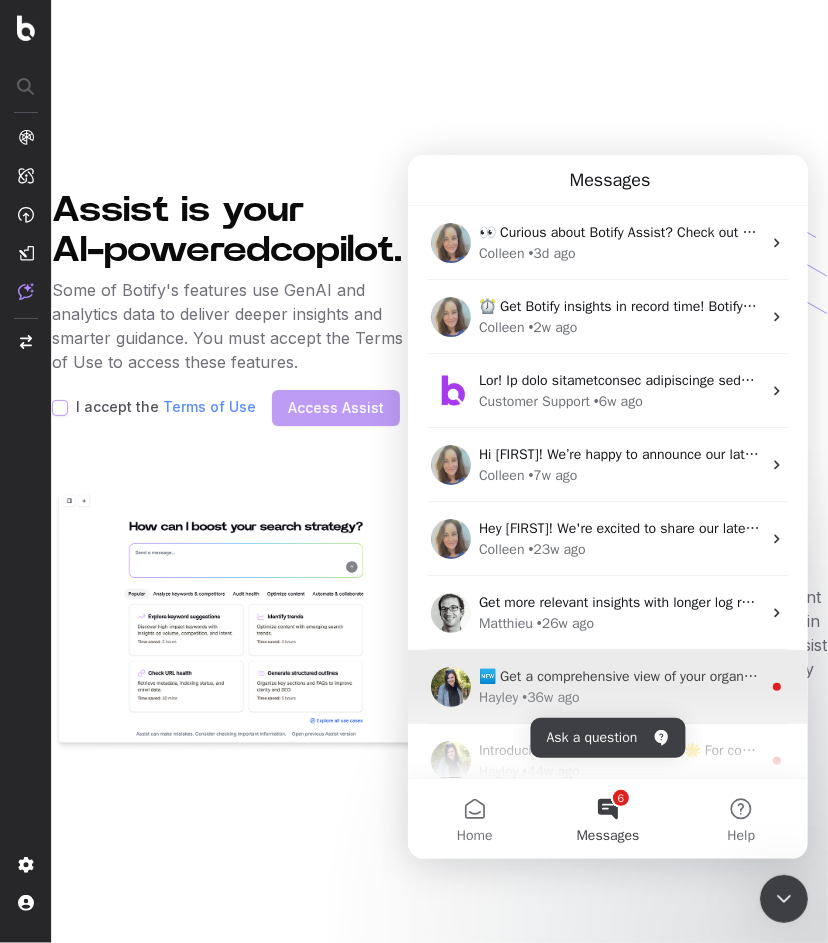 click on "🆕 Get a comprehensive view of your organic search performance across multiple websites with our new Multi-web Property Dashboard.    Dive into detailed insights by page type, region, or team, and eliminate the need for manual data aggregation.   This dashboard is currently in Beta; please give a thumbs-up to learn more about its features." at bounding box center [1520, 675] 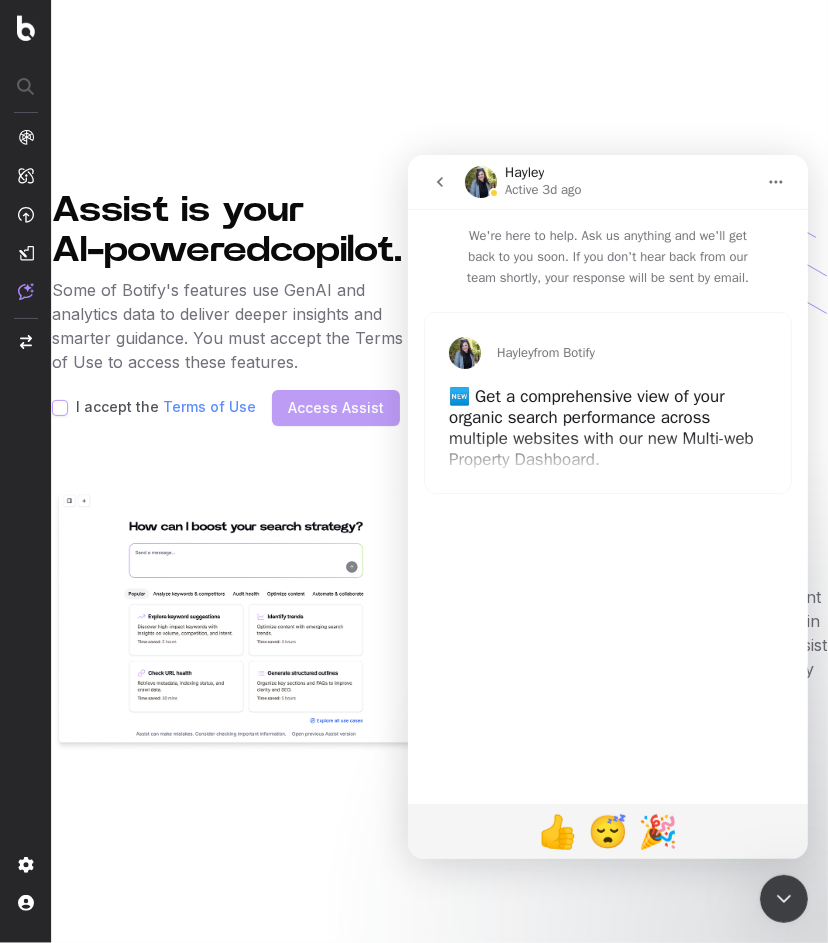click 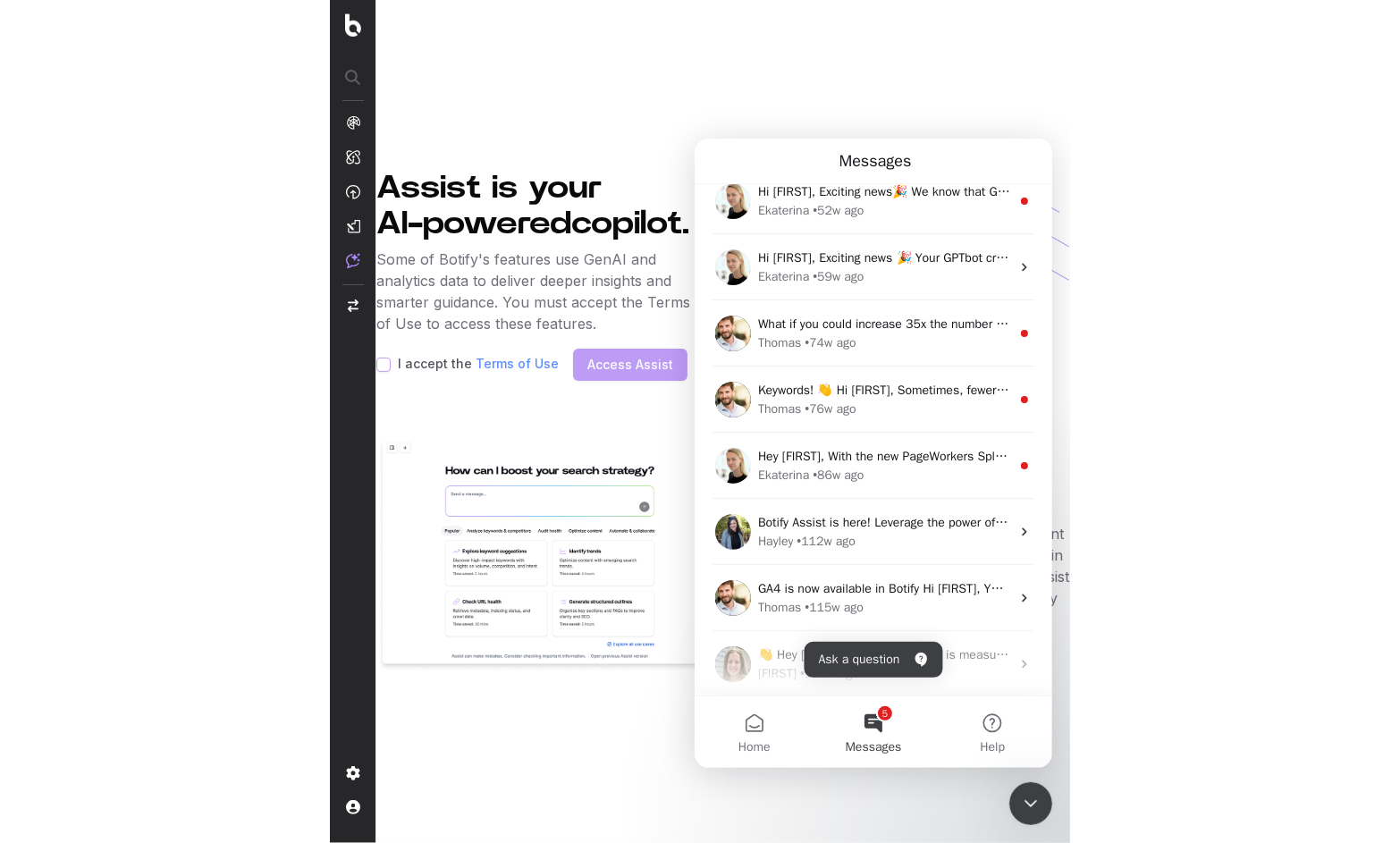 scroll, scrollTop: 563, scrollLeft: 0, axis: vertical 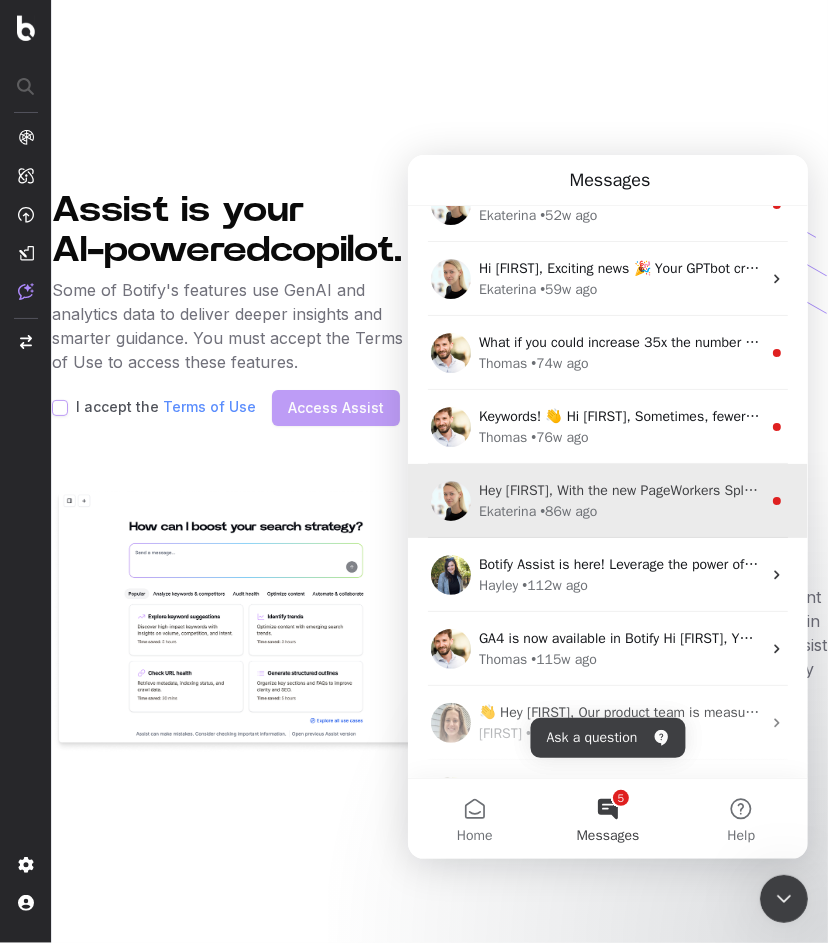 click on "Ekaterina" at bounding box center [506, 510] 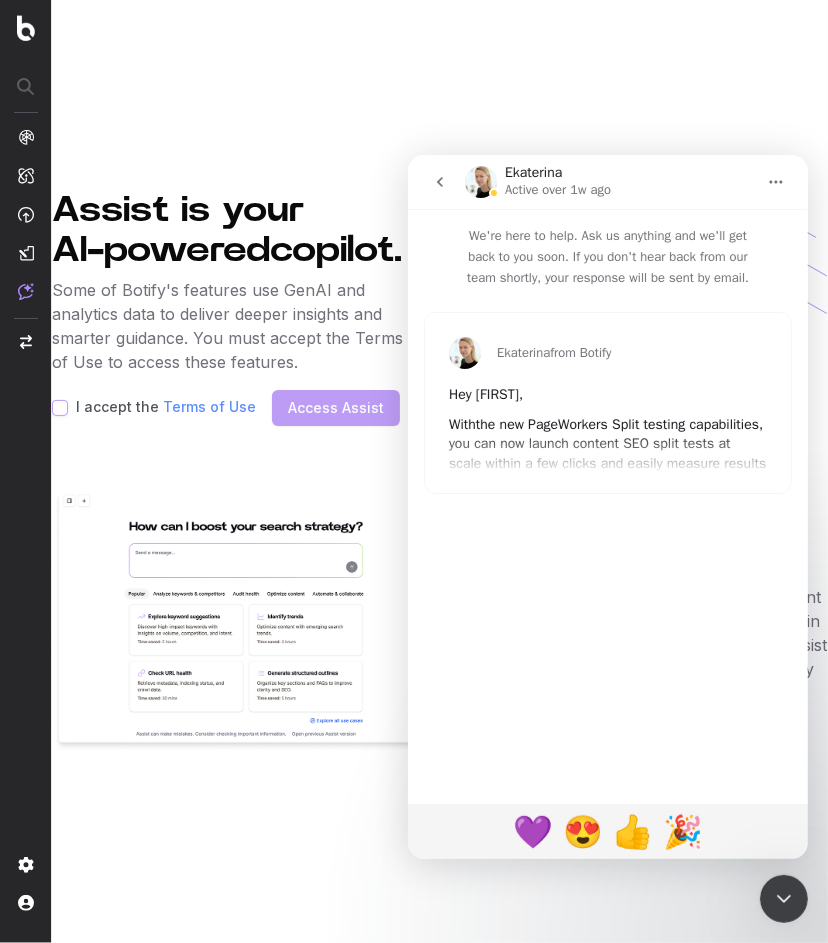 click 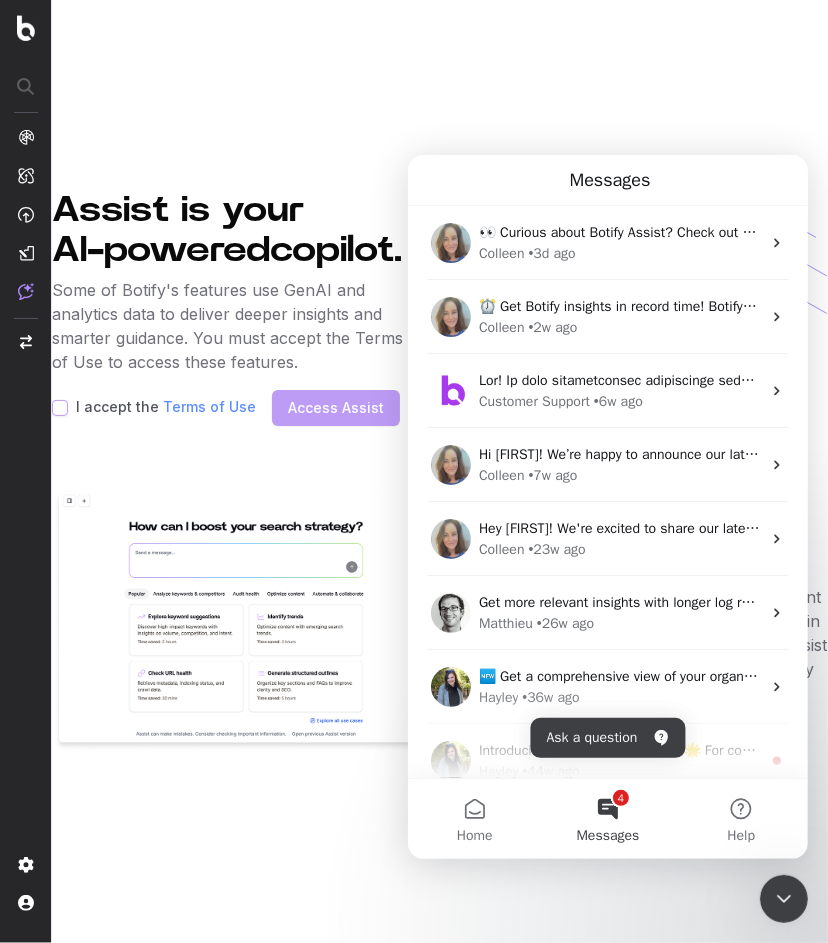 click on "Assist is your   AI-powered  copilot." at bounding box center (234, 230) 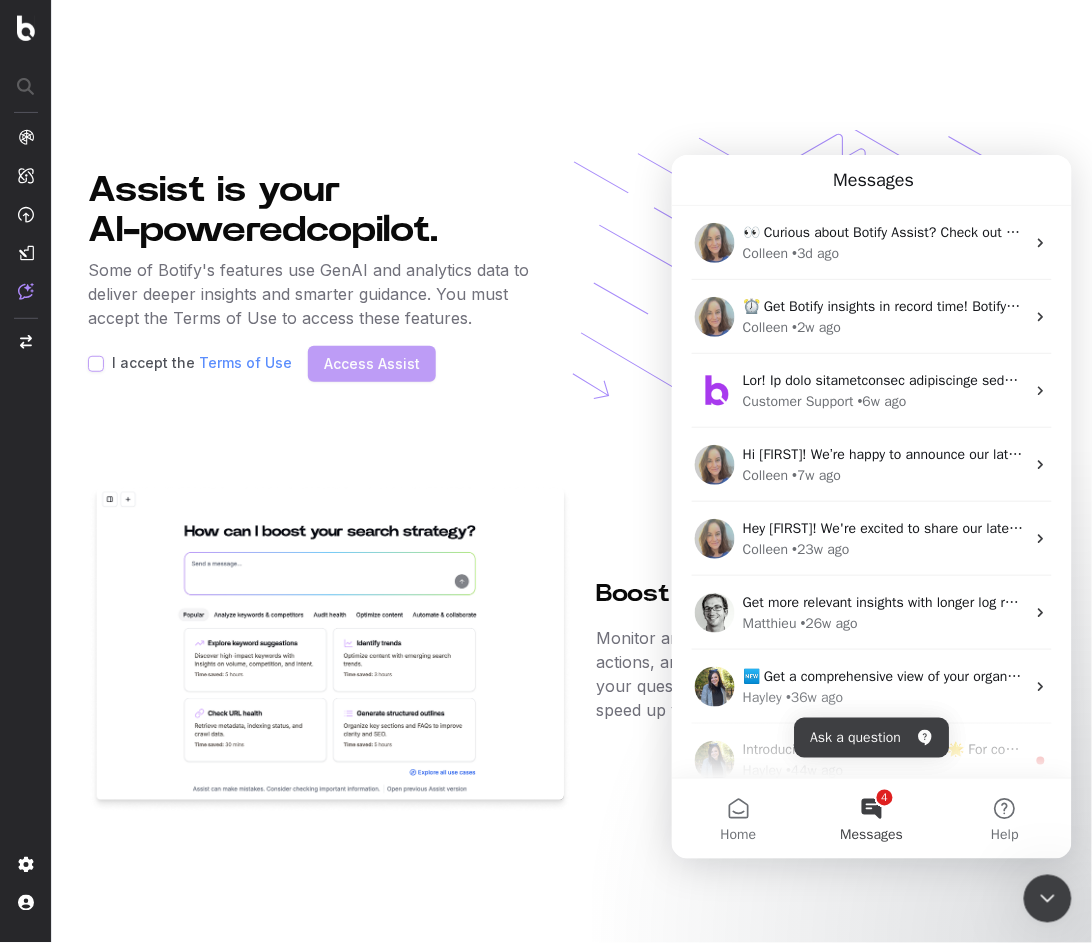 click 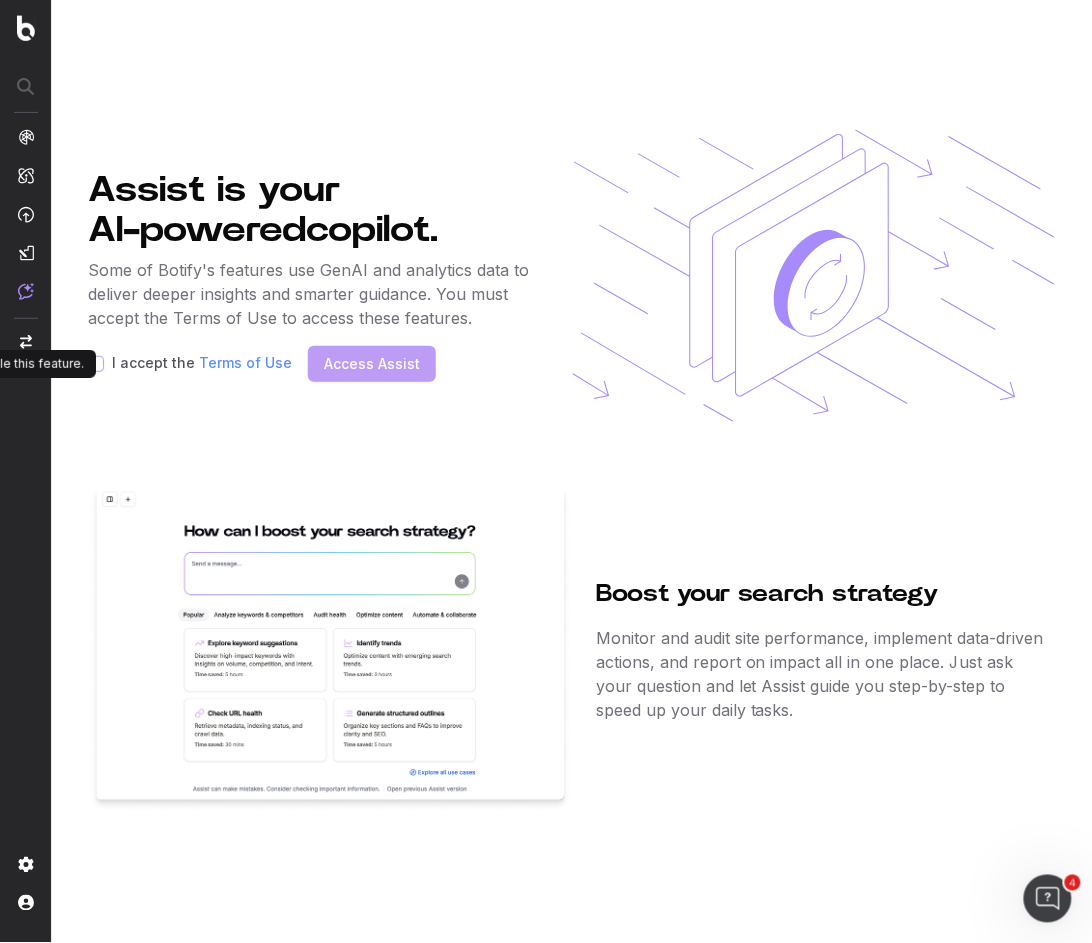 click on "I accept the   Terms of Use" at bounding box center [190, 364] 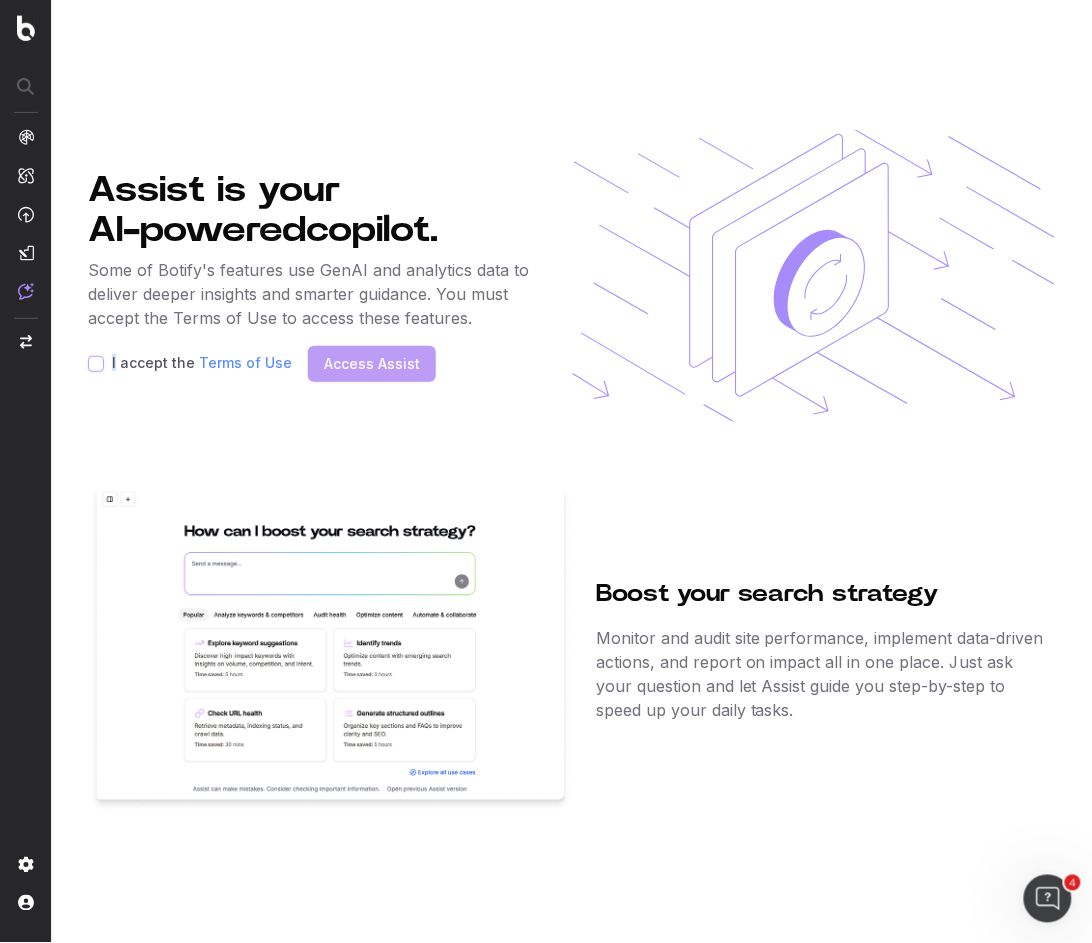 click on "I accept the   Terms of Use" at bounding box center (190, 364) 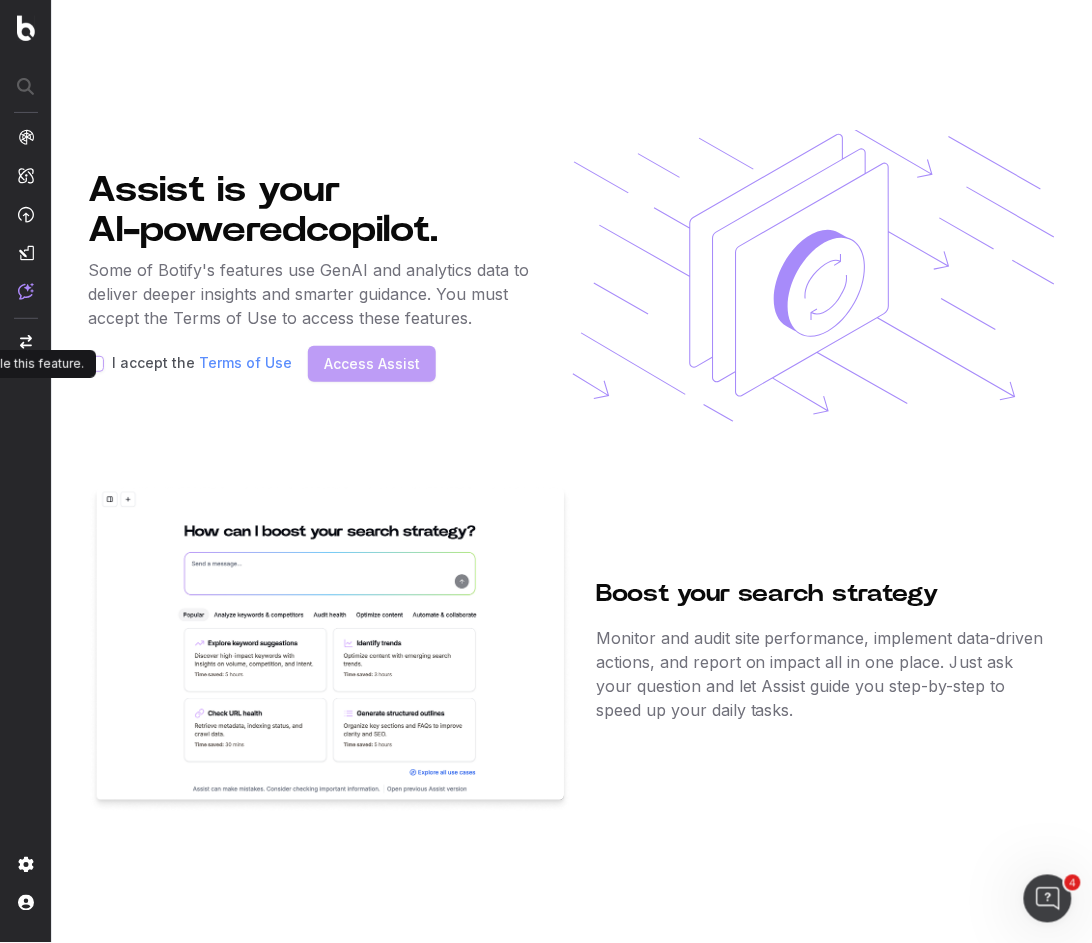 click on "I accept the   Terms of Use" at bounding box center (202, 364) 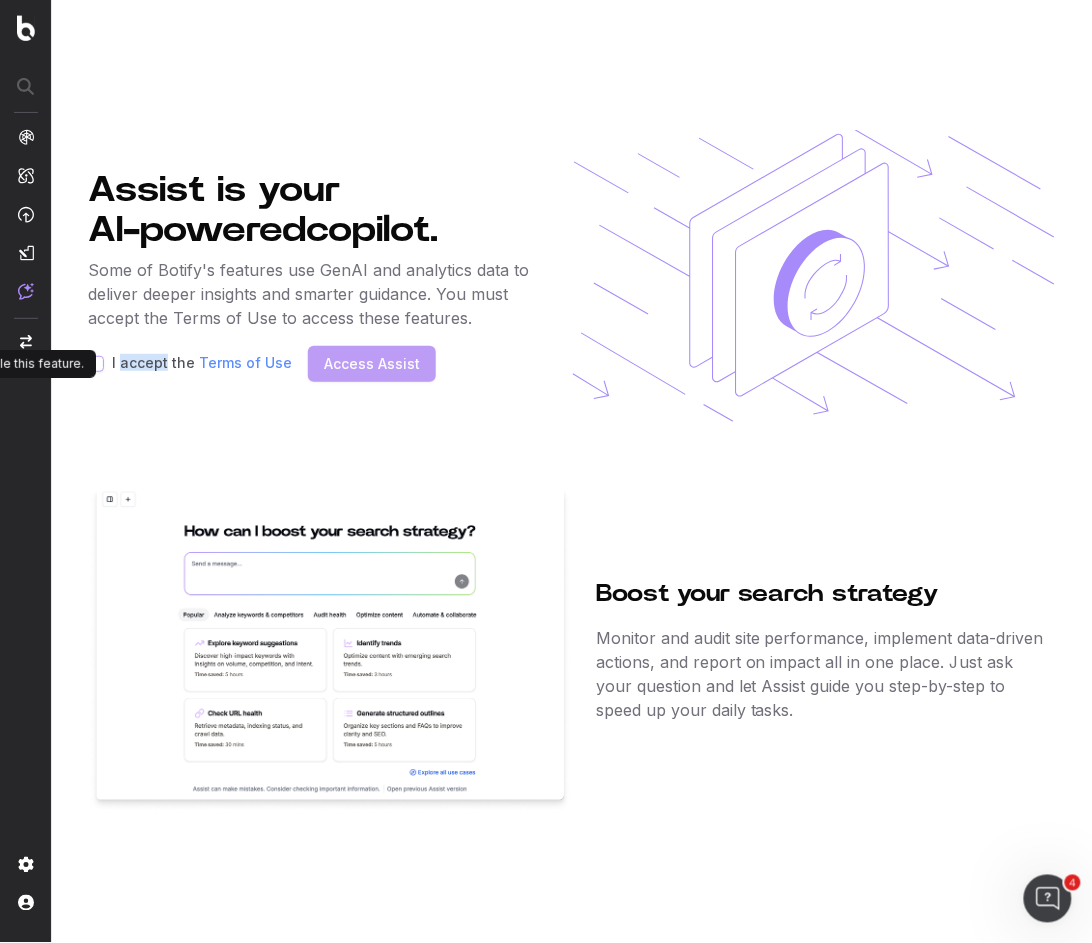 click on "I accept the   Terms of Use" at bounding box center (202, 364) 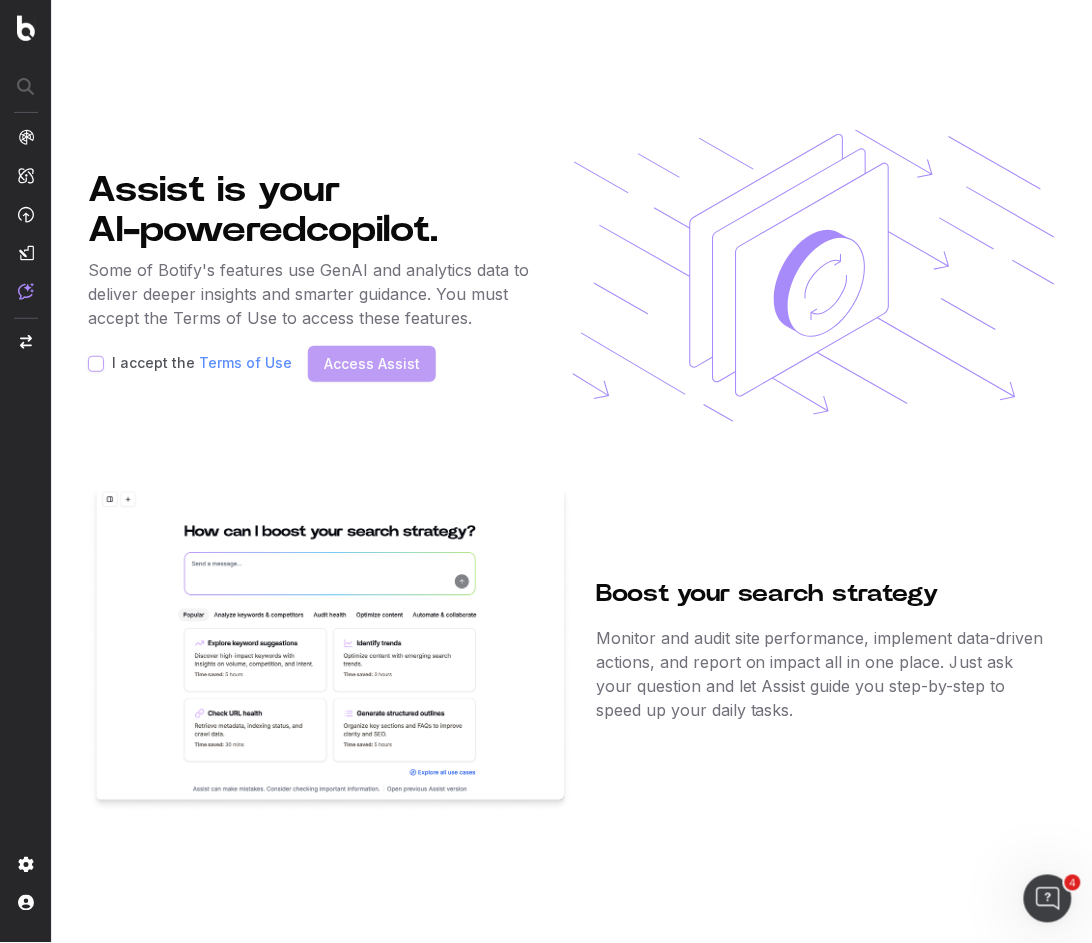 click on "Some of Botify's features use GenAI and analytics data to deliver deeper insights and smarter guidance. You must accept the Terms of Use to access these features." at bounding box center [312, 294] 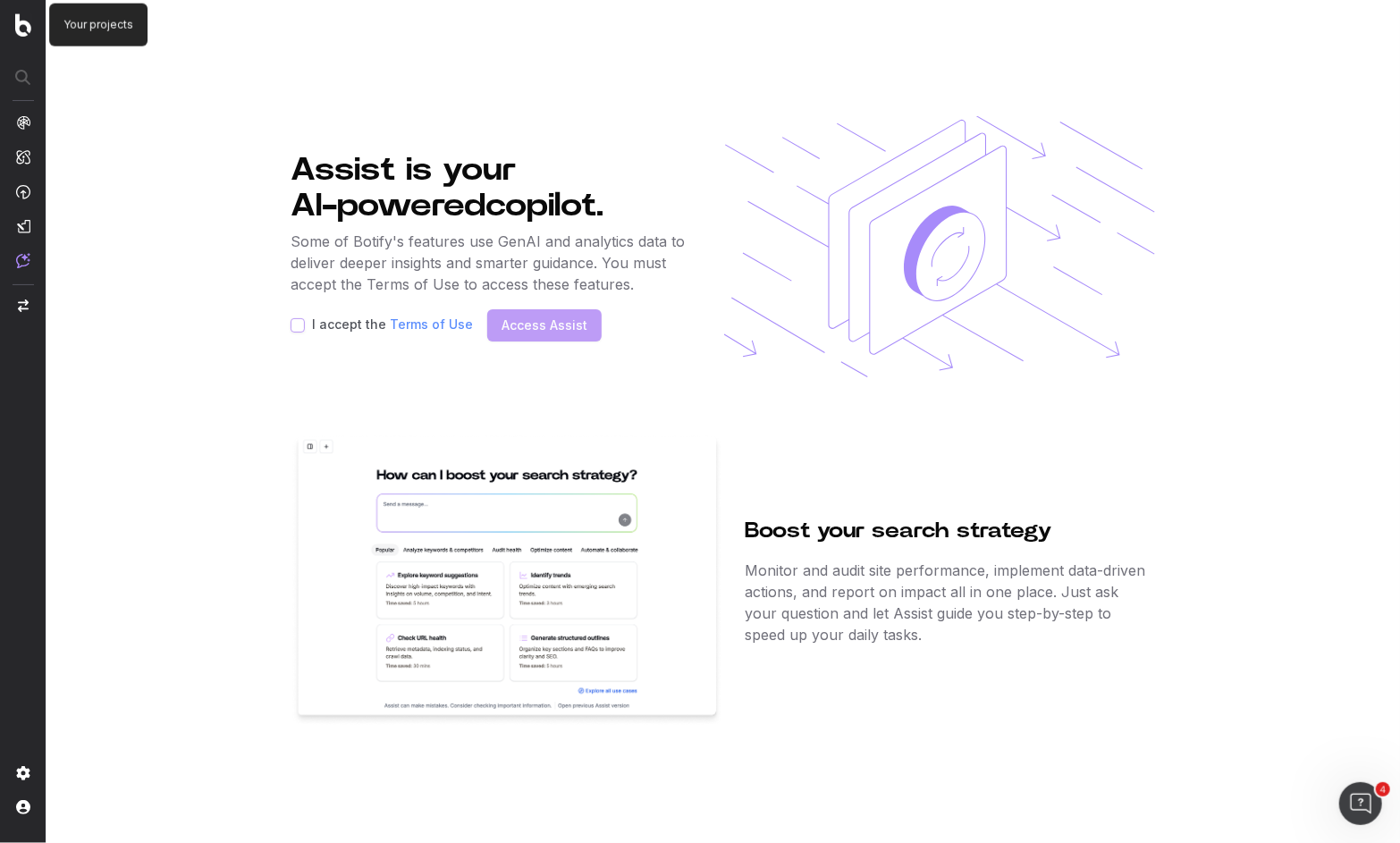 click at bounding box center [23, 25] 